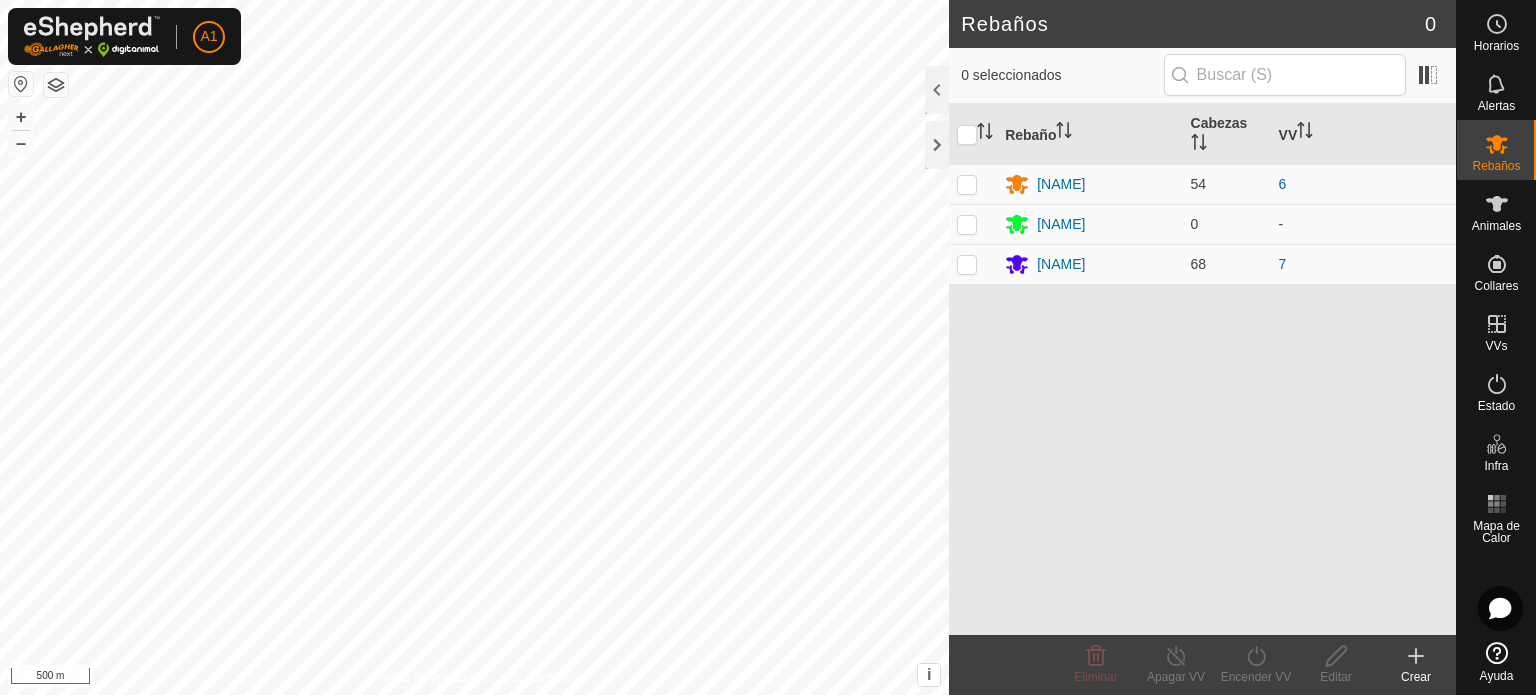 scroll, scrollTop: 0, scrollLeft: 0, axis: both 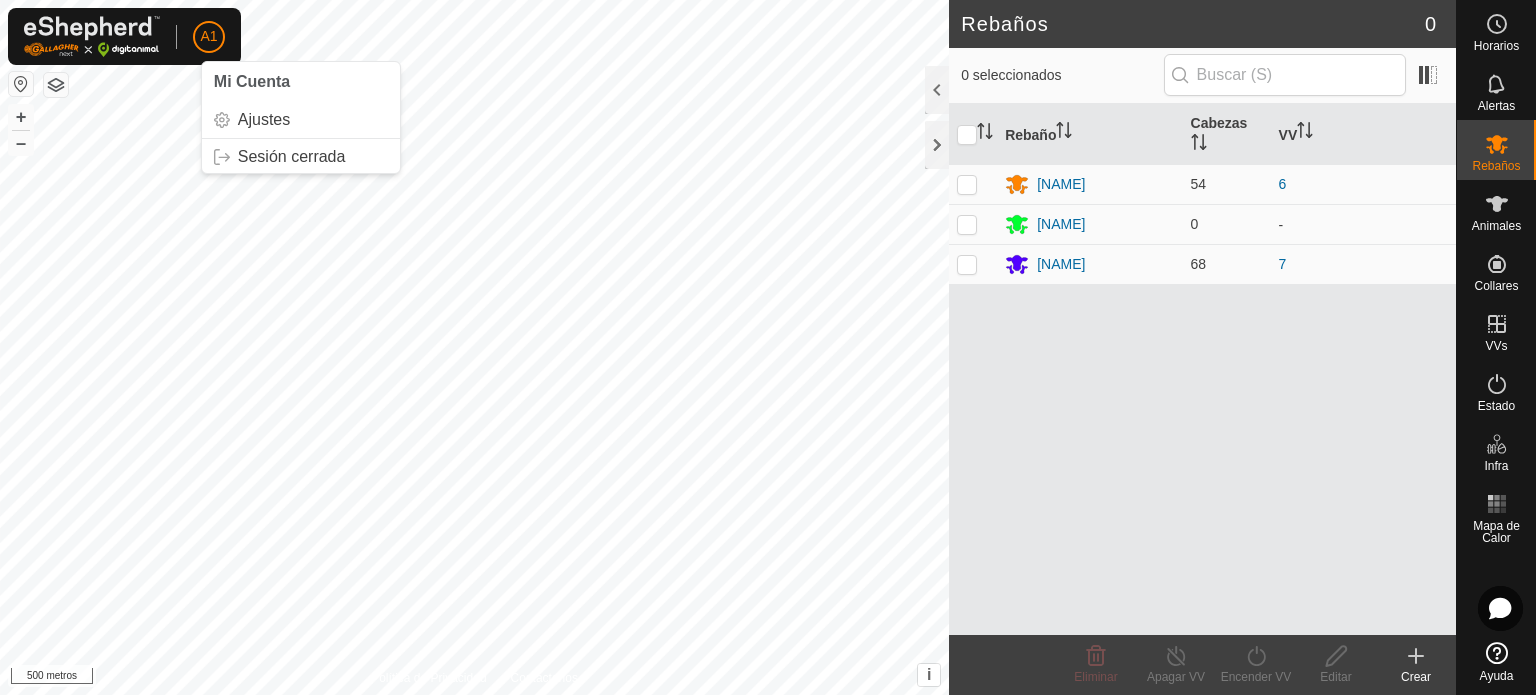 click at bounding box center [21, 84] 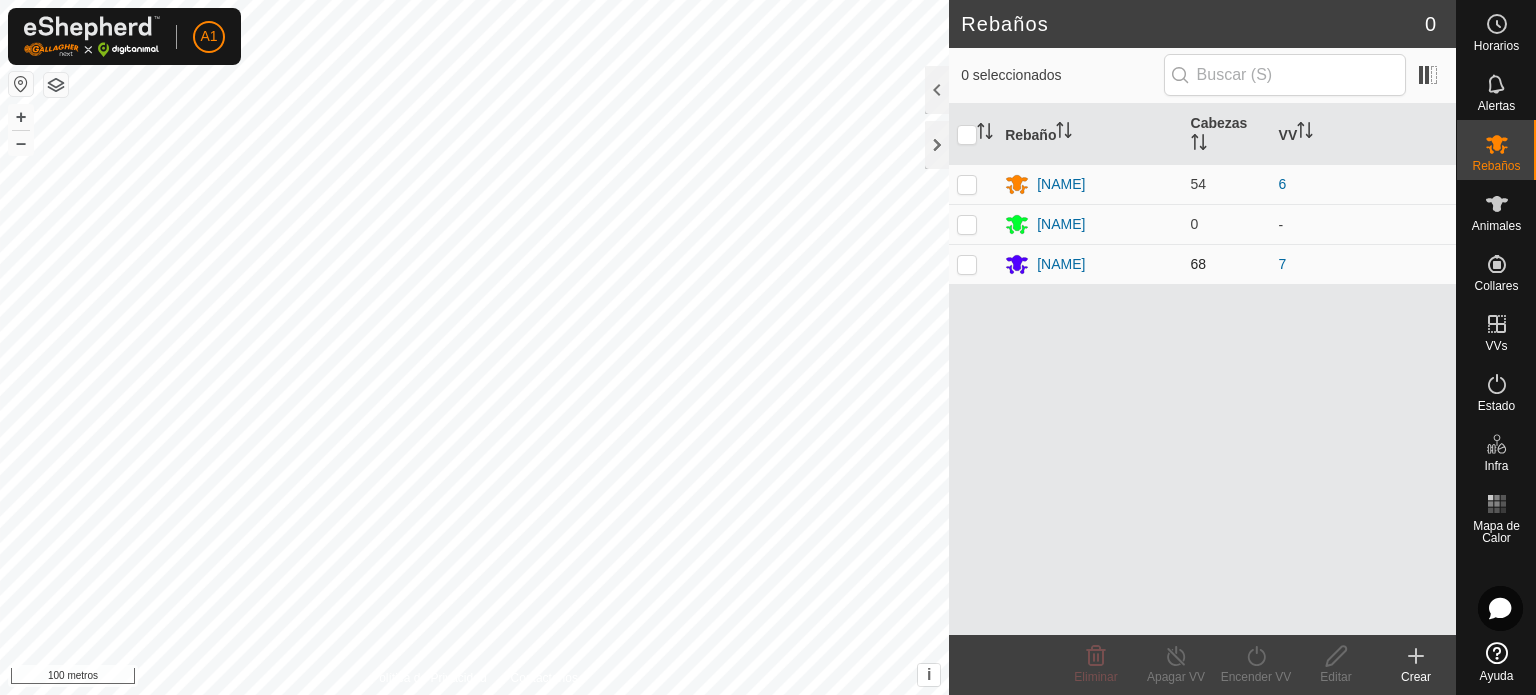 click at bounding box center (967, 264) 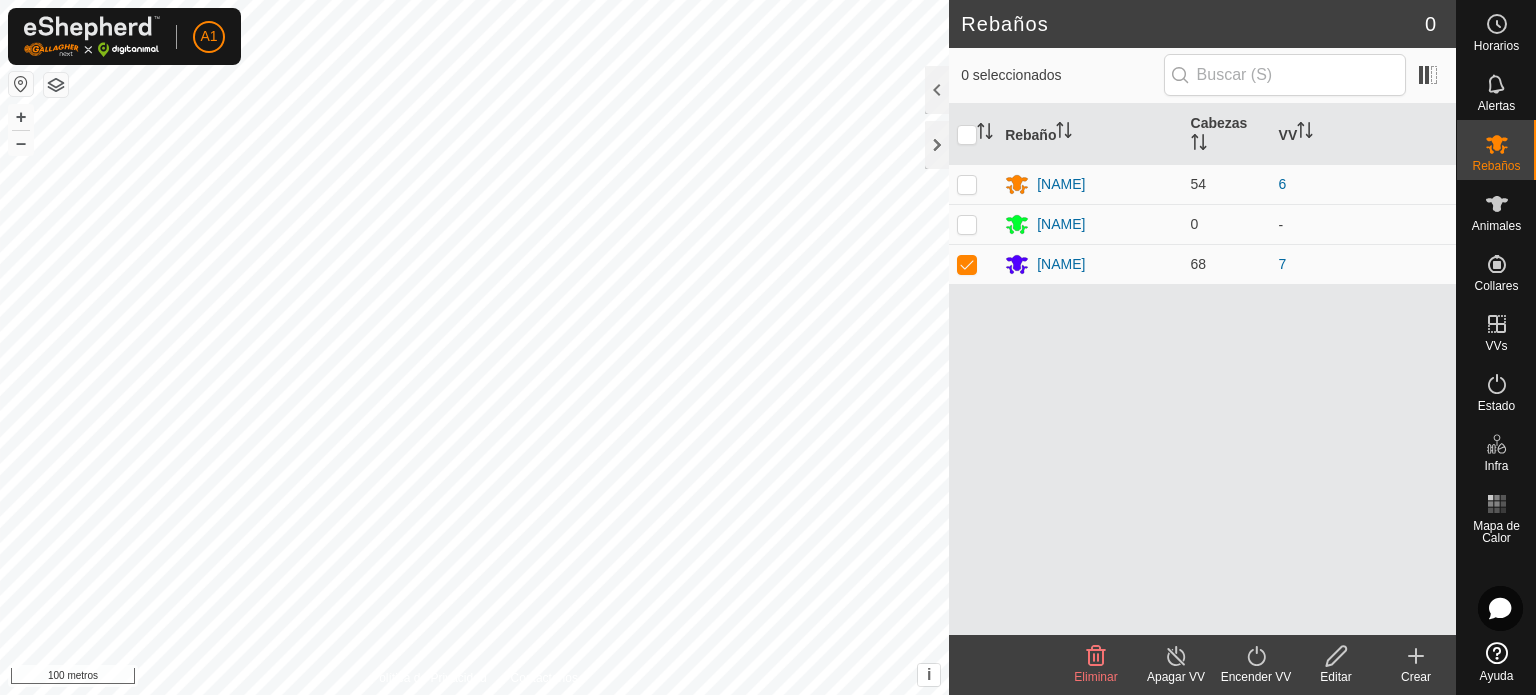 click on "Encender VV" 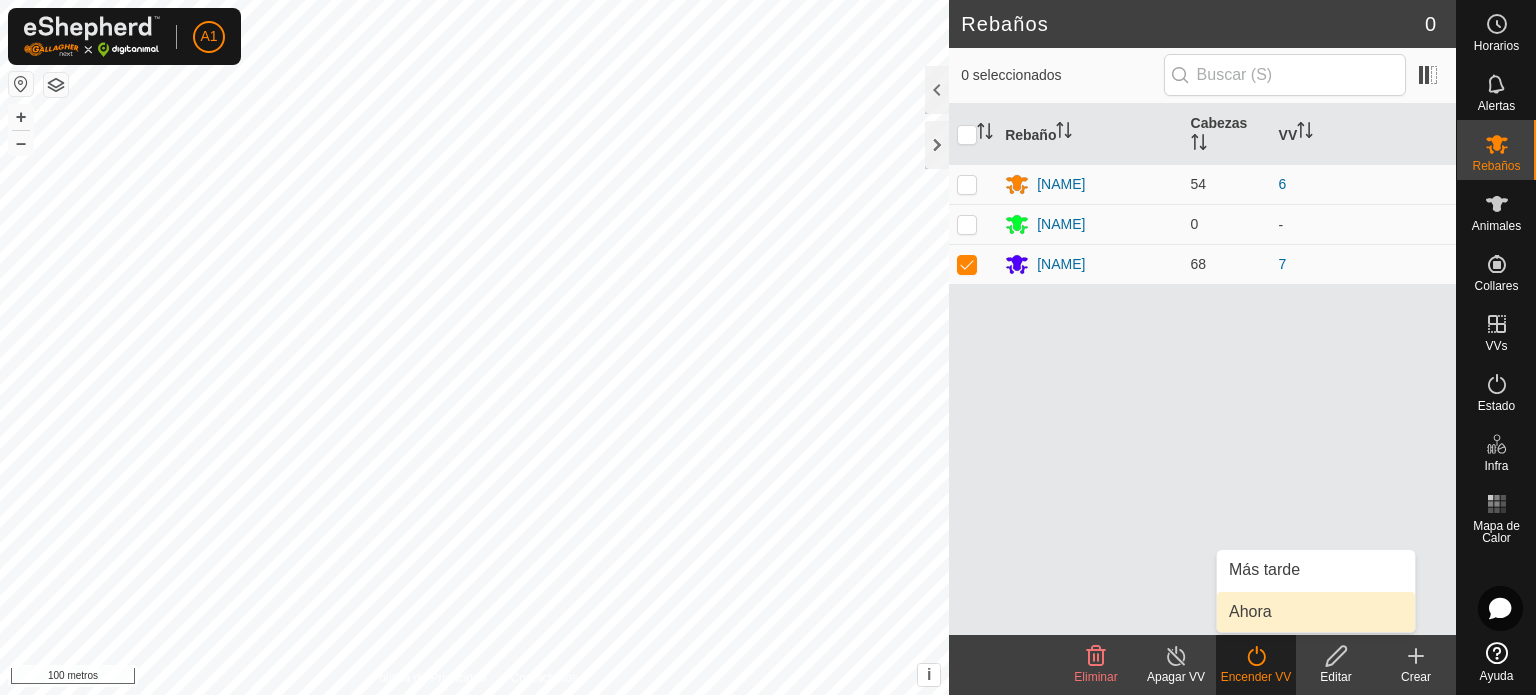 click on "Ahora" at bounding box center (1316, 612) 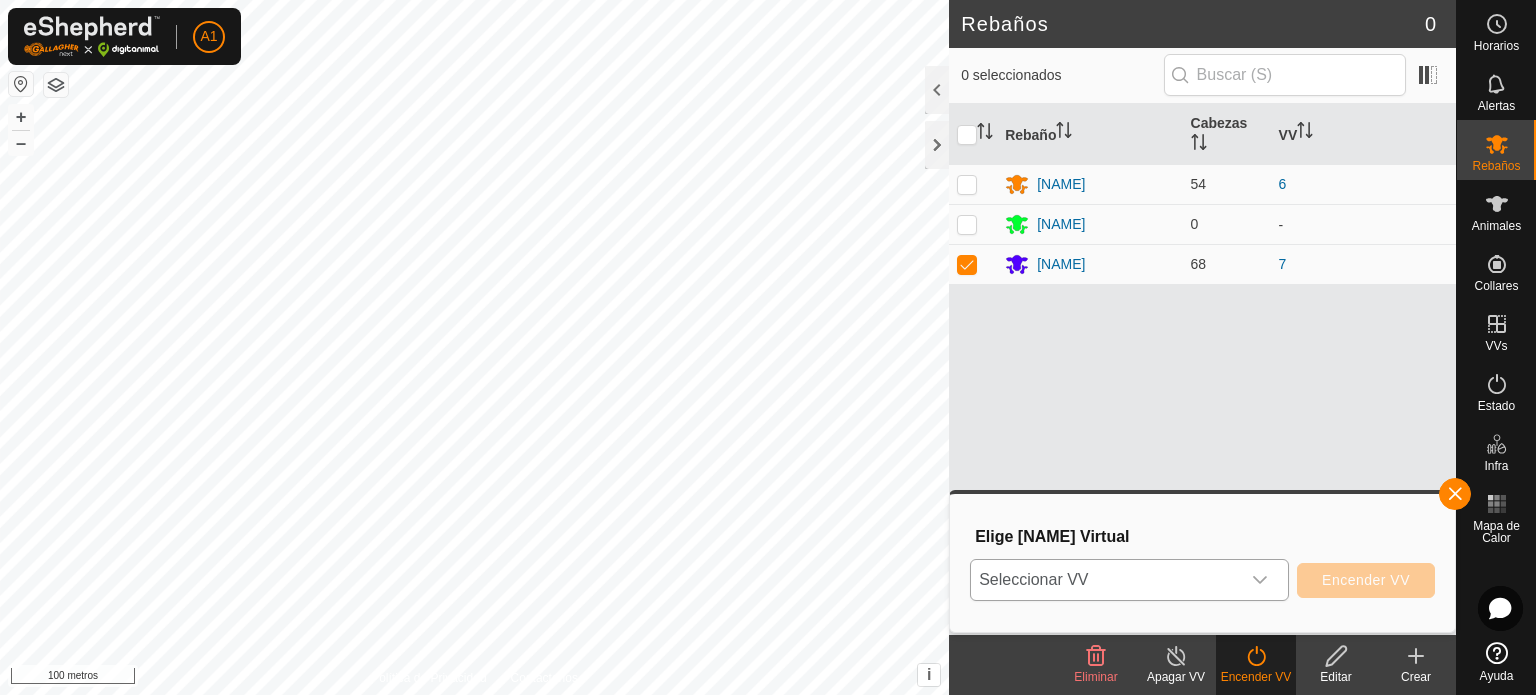 click at bounding box center [1260, 580] 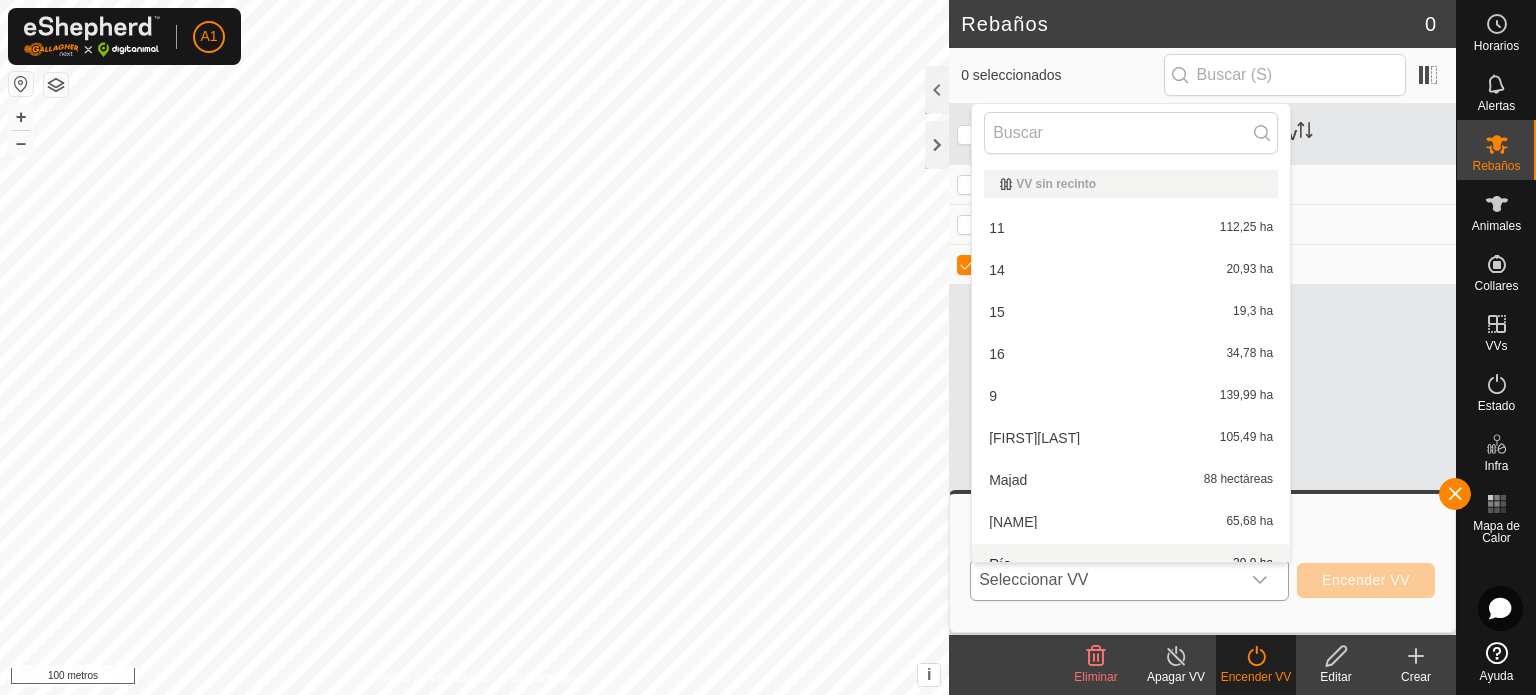 scroll, scrollTop: 22, scrollLeft: 0, axis: vertical 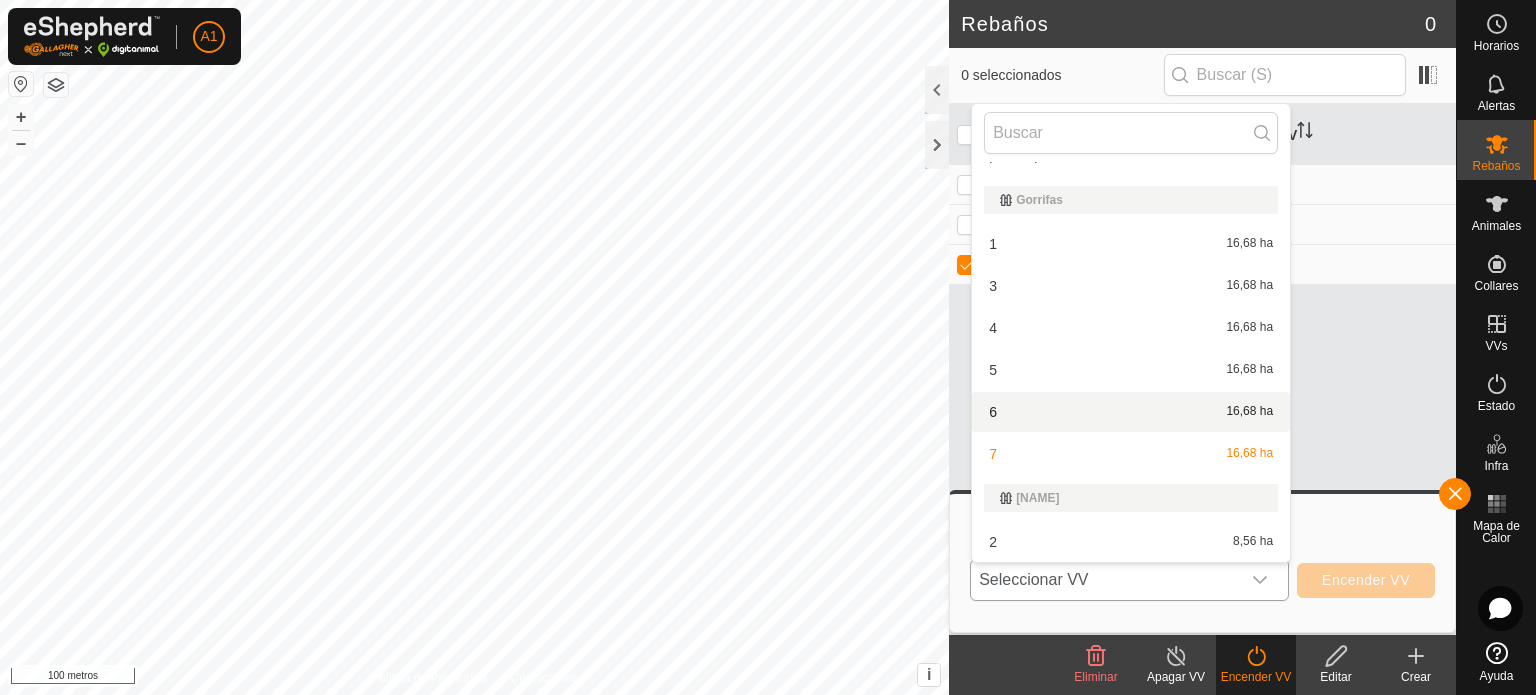 click on "6 16,68 ha" at bounding box center (1131, 412) 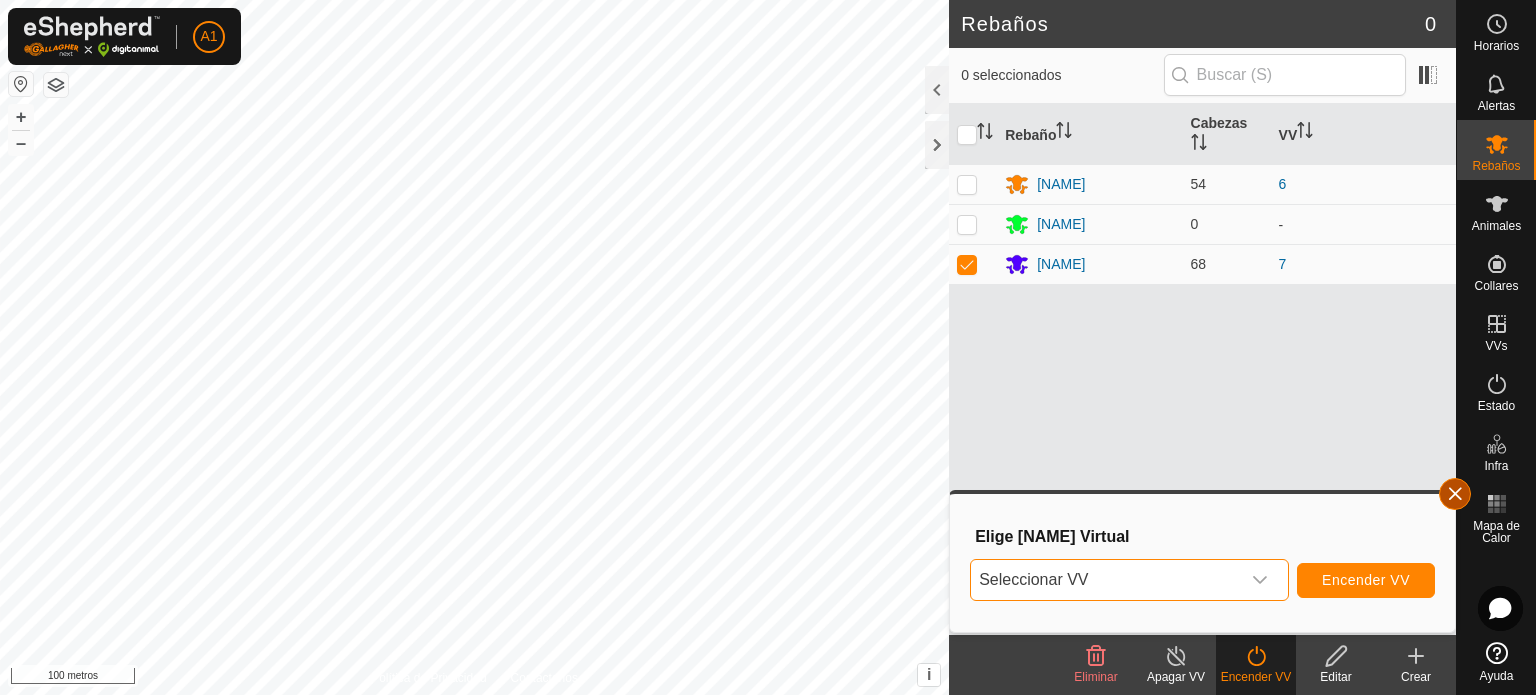 click at bounding box center (1455, 494) 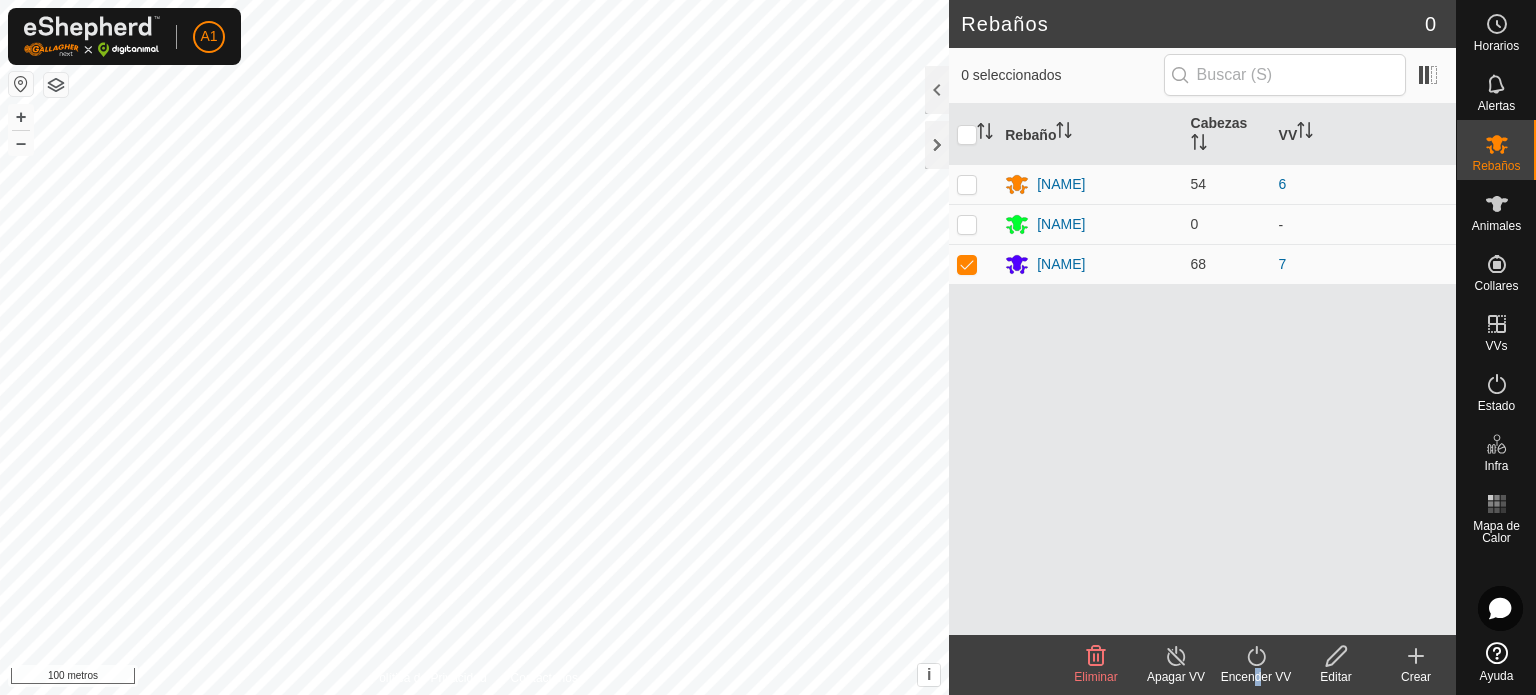 click on "Encender VV" 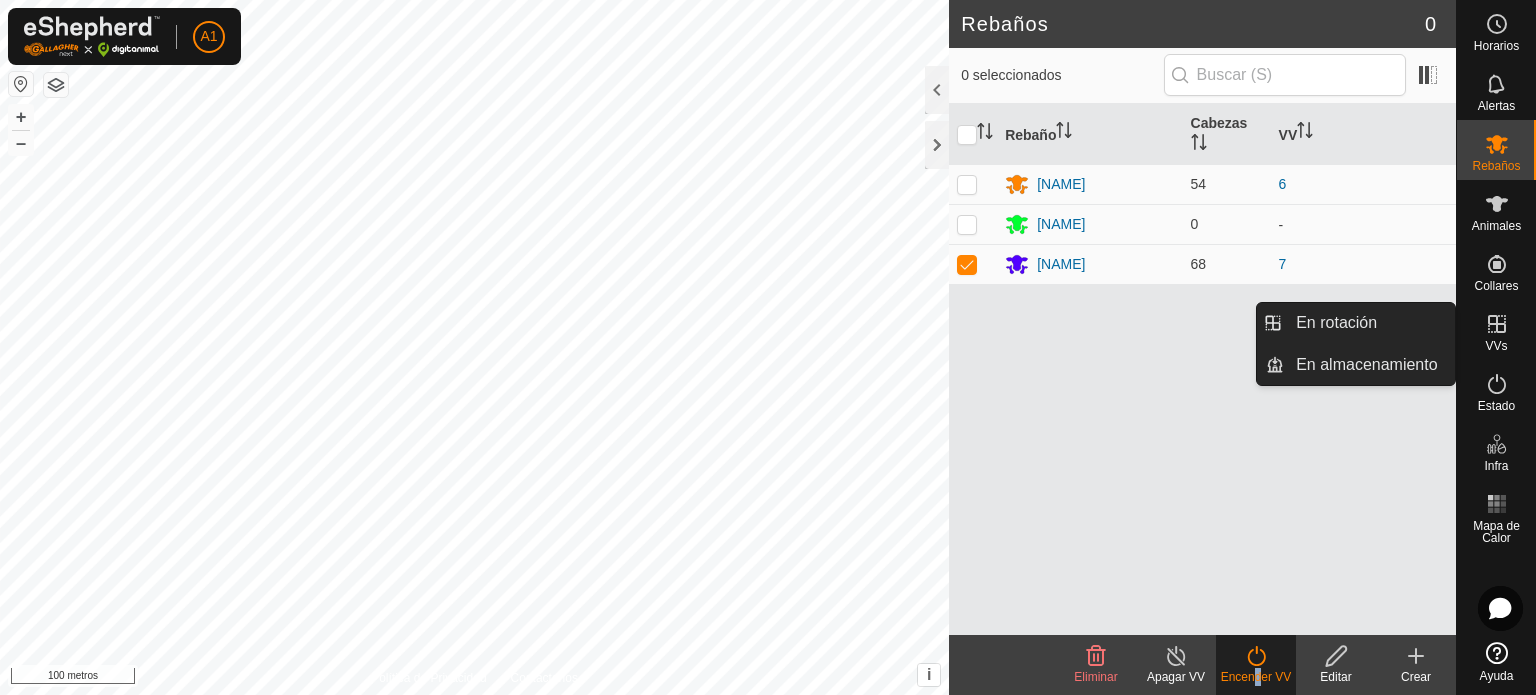click 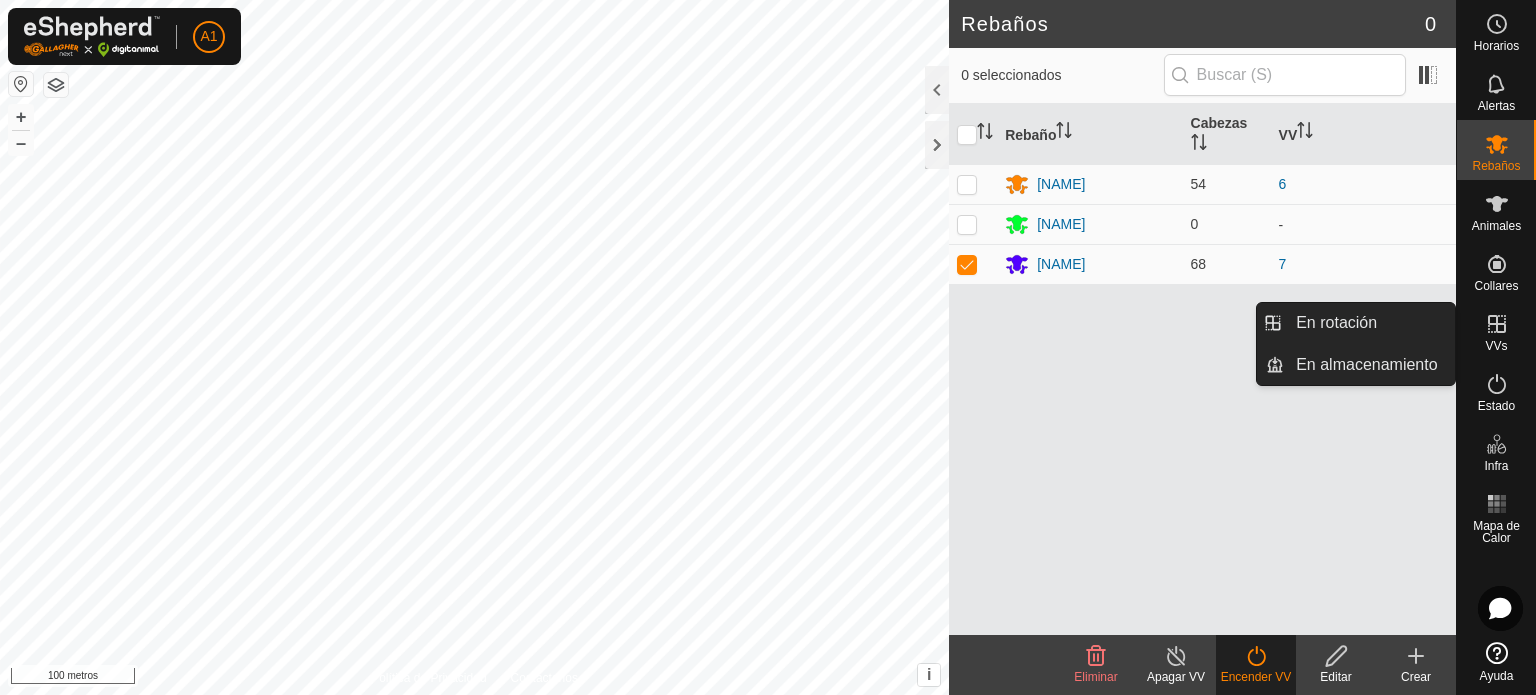 click on "En rotación" at bounding box center [1369, 323] 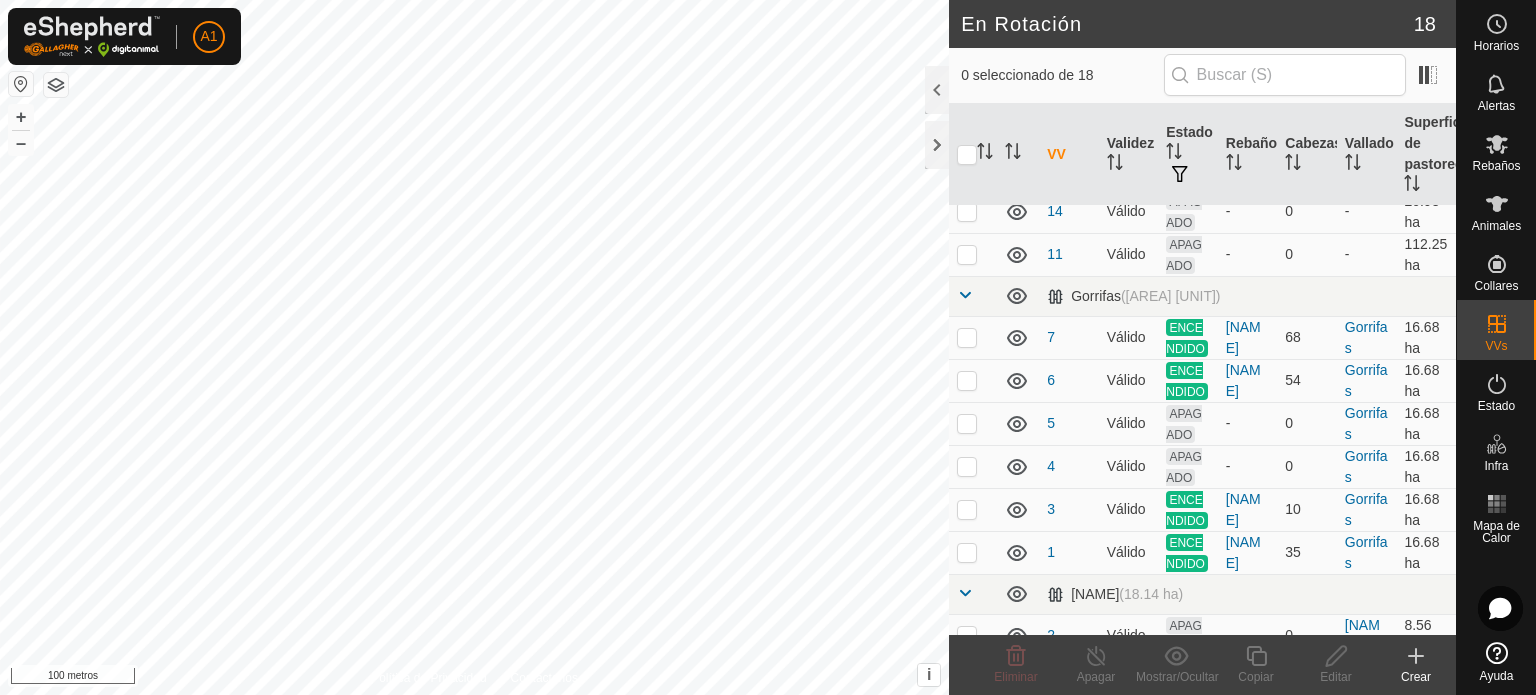scroll, scrollTop: 564, scrollLeft: 0, axis: vertical 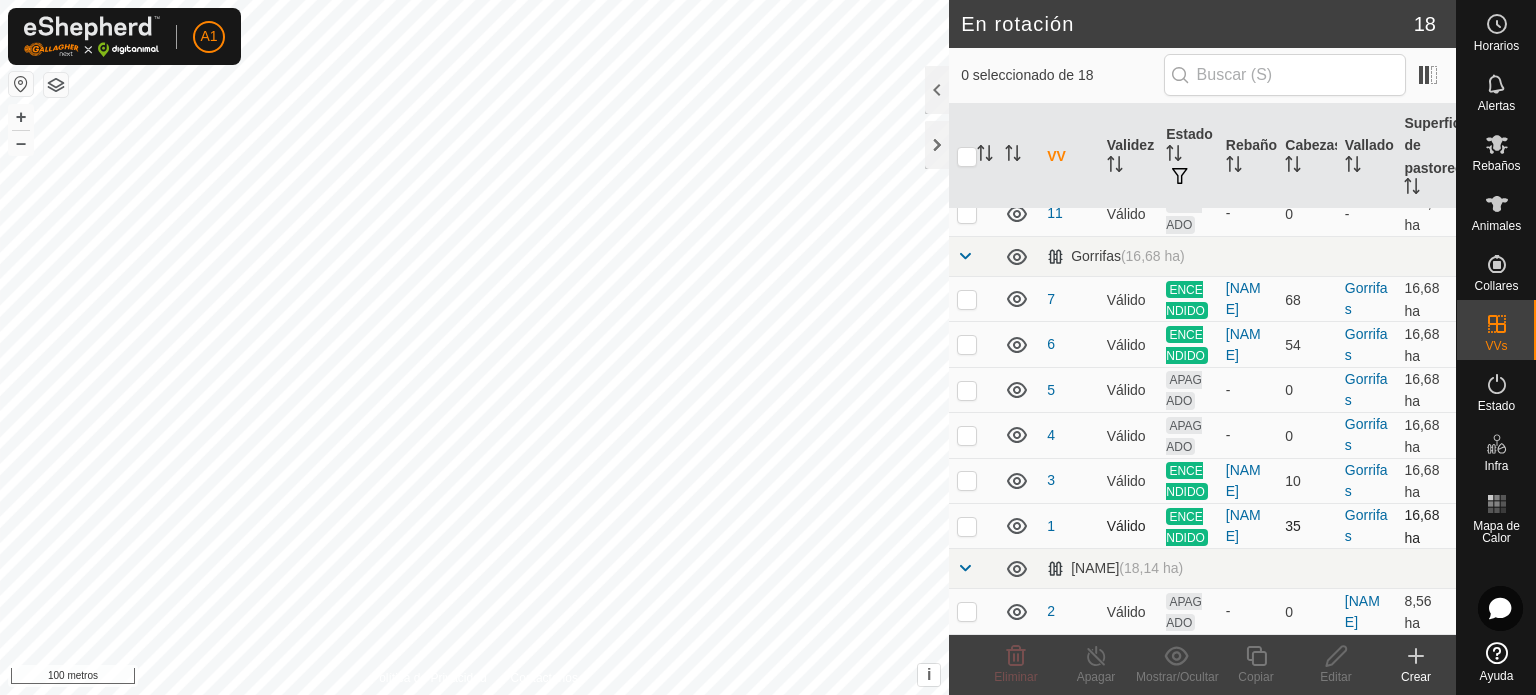 click at bounding box center [973, 525] 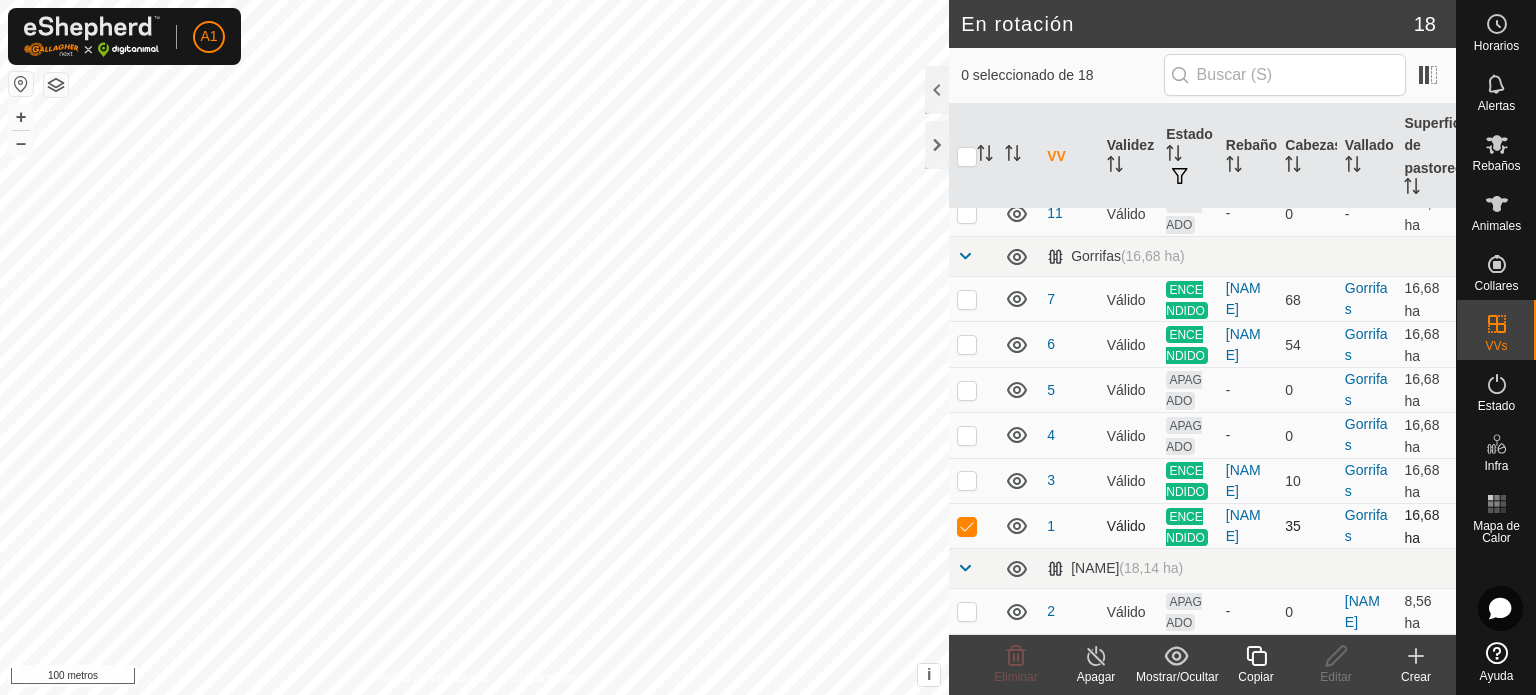 click at bounding box center [967, 526] 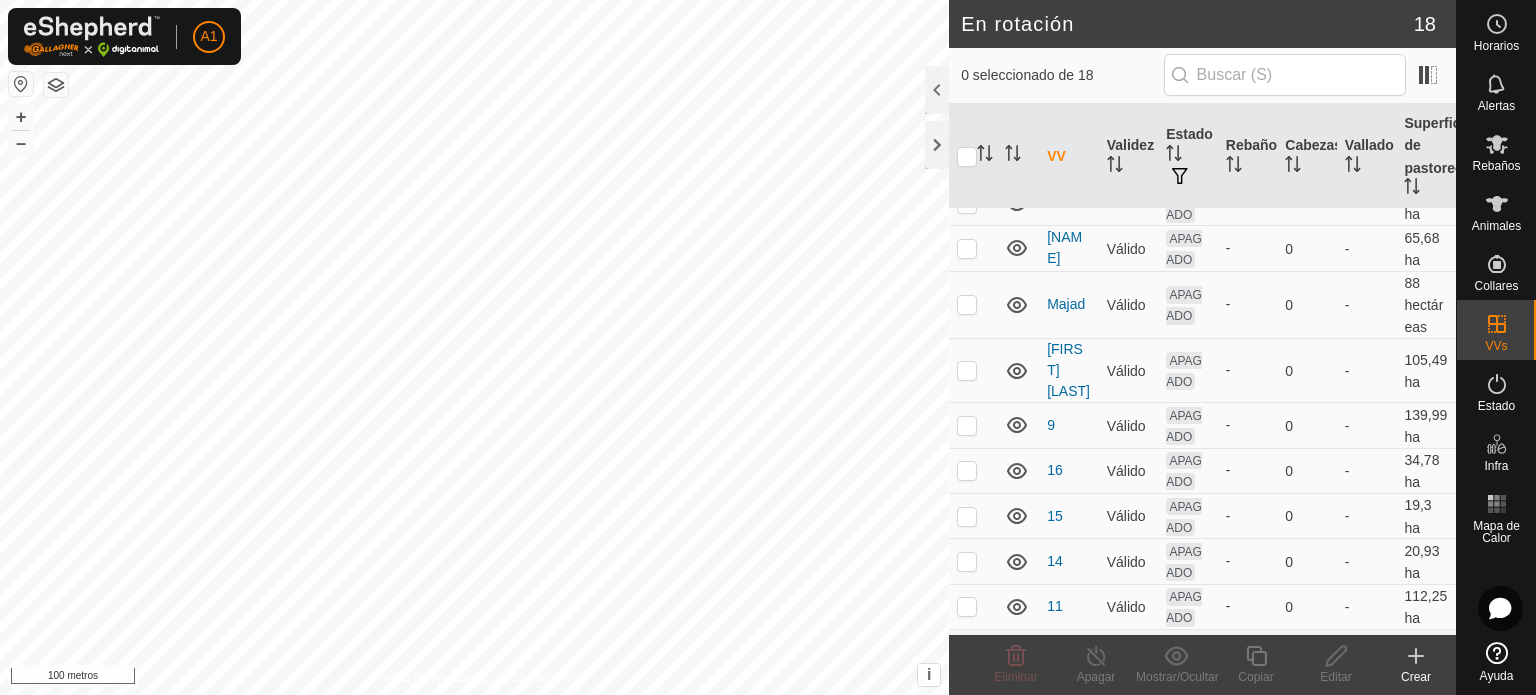 scroll, scrollTop: 284, scrollLeft: 0, axis: vertical 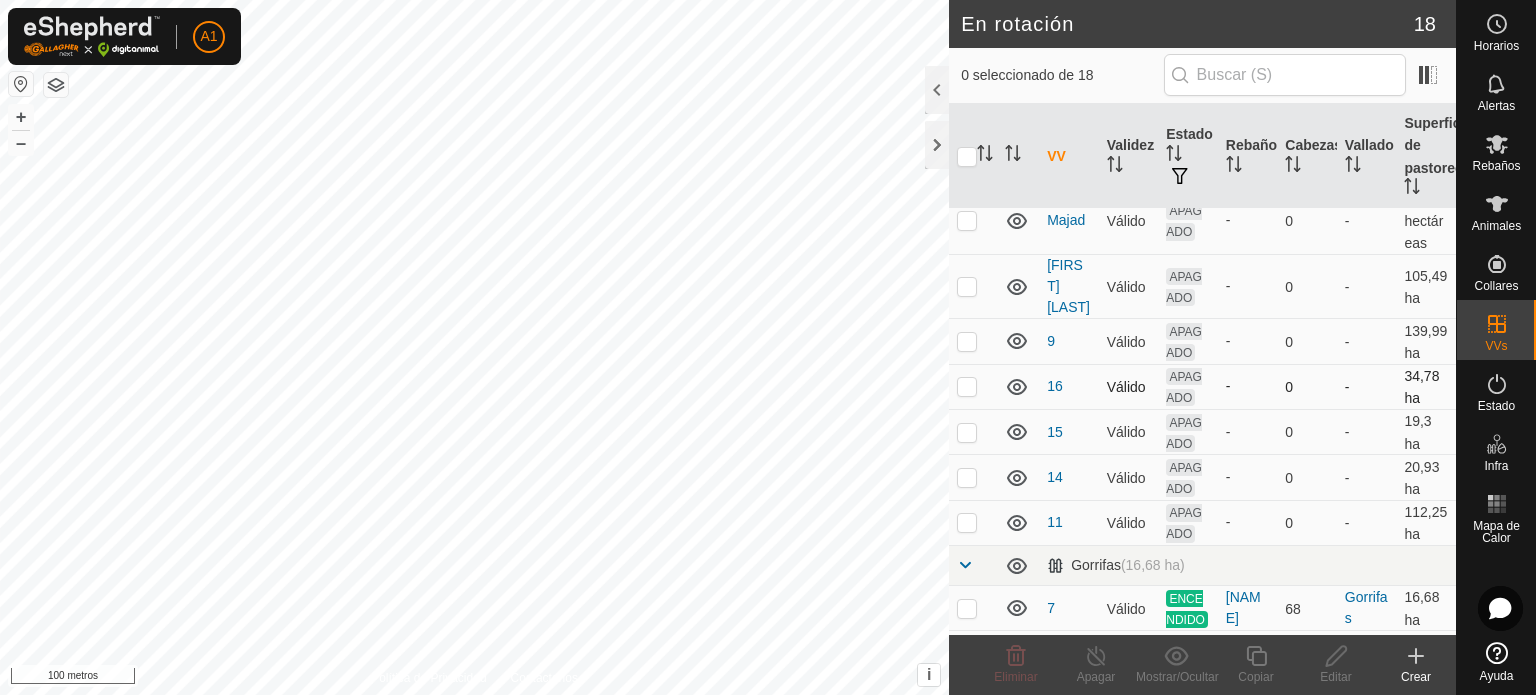 click at bounding box center [967, 386] 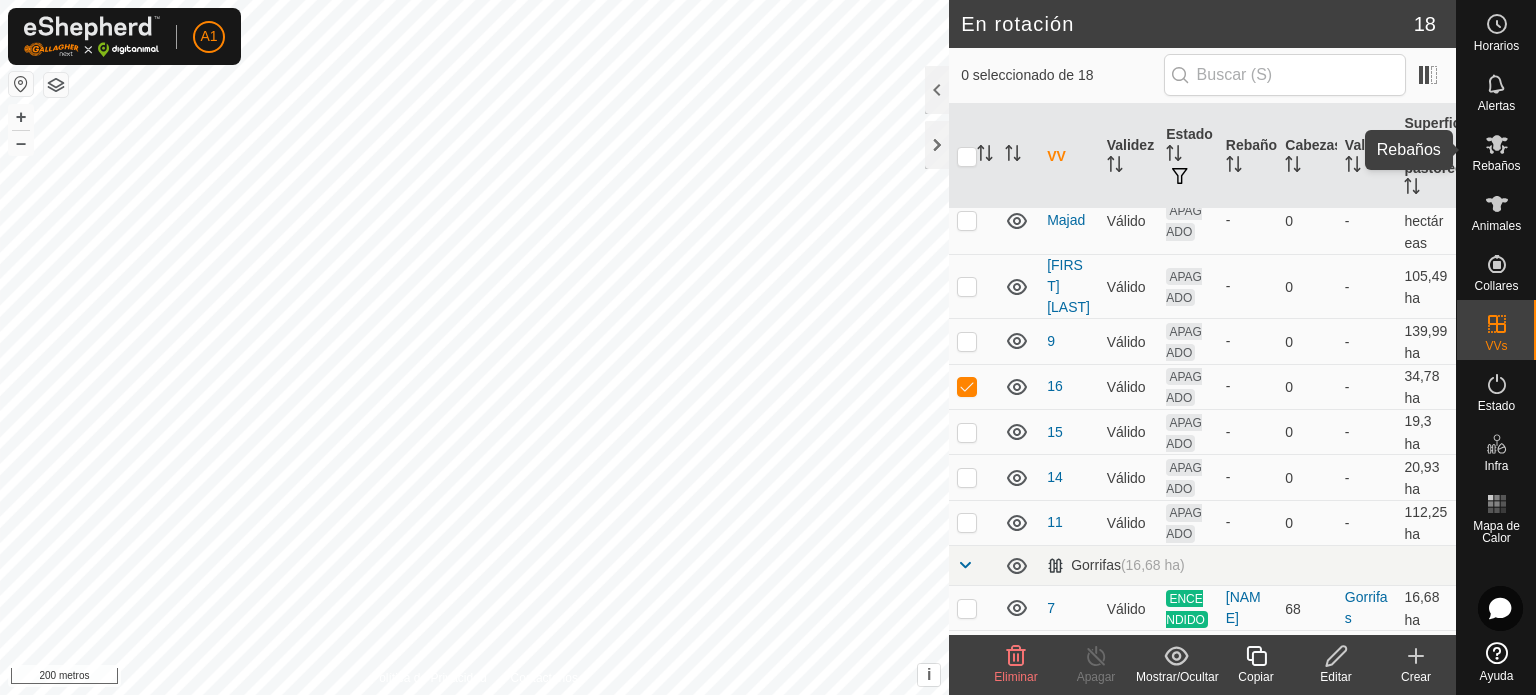 click on "Rebaños" at bounding box center (1496, 166) 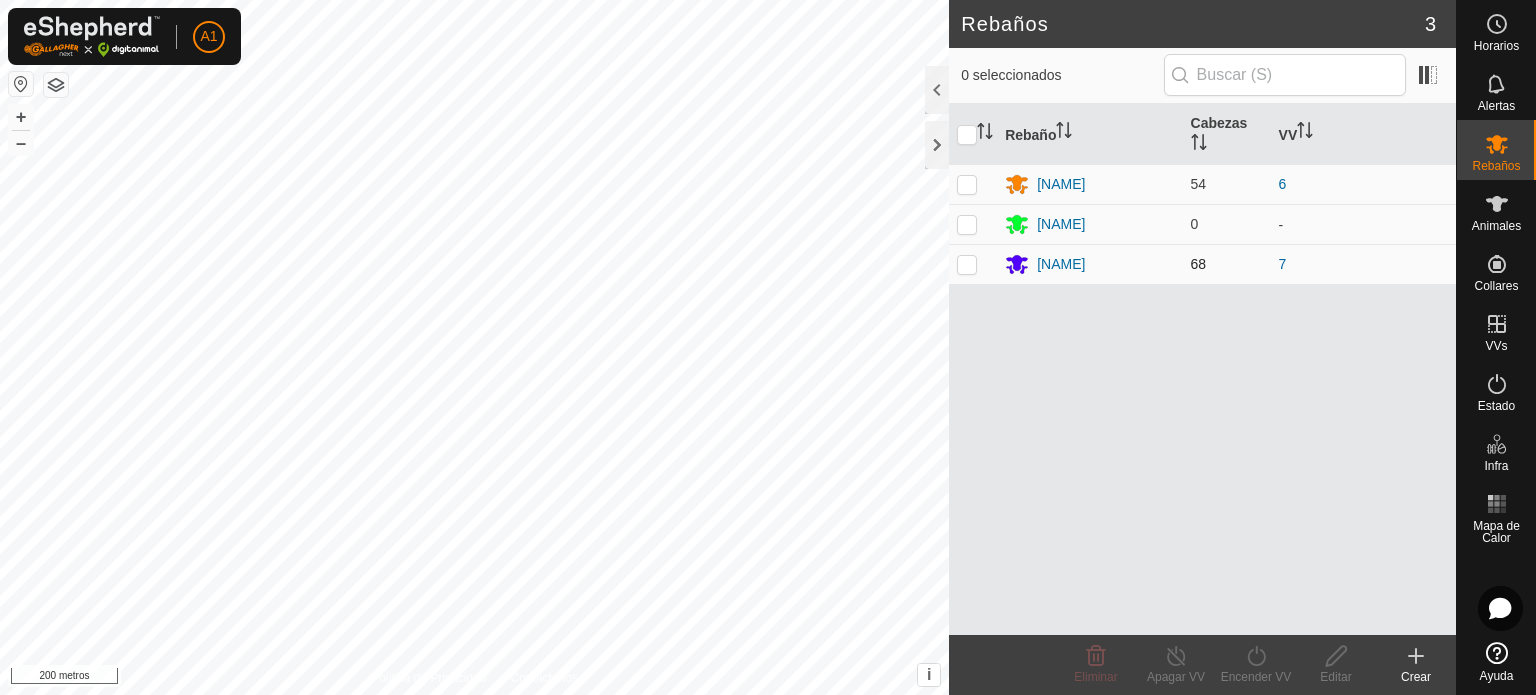 click at bounding box center [967, 264] 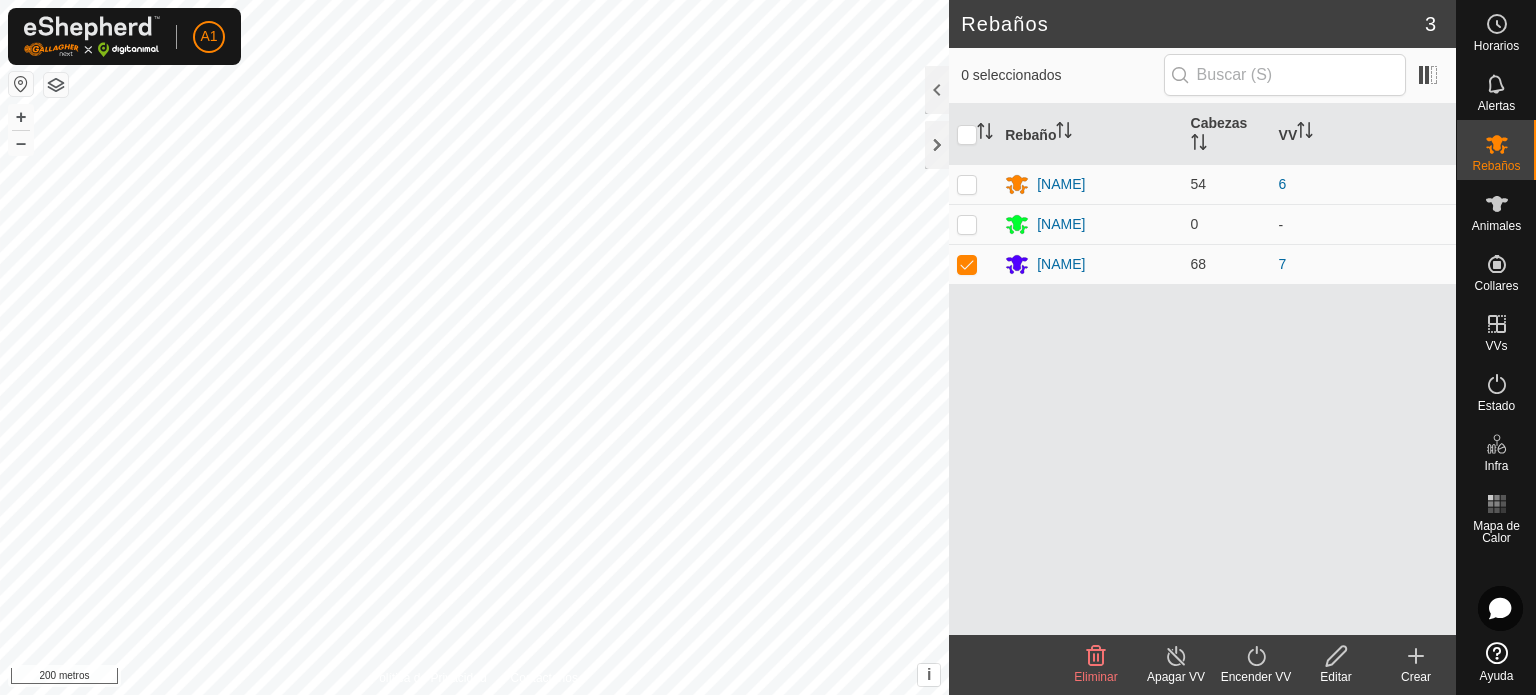 click 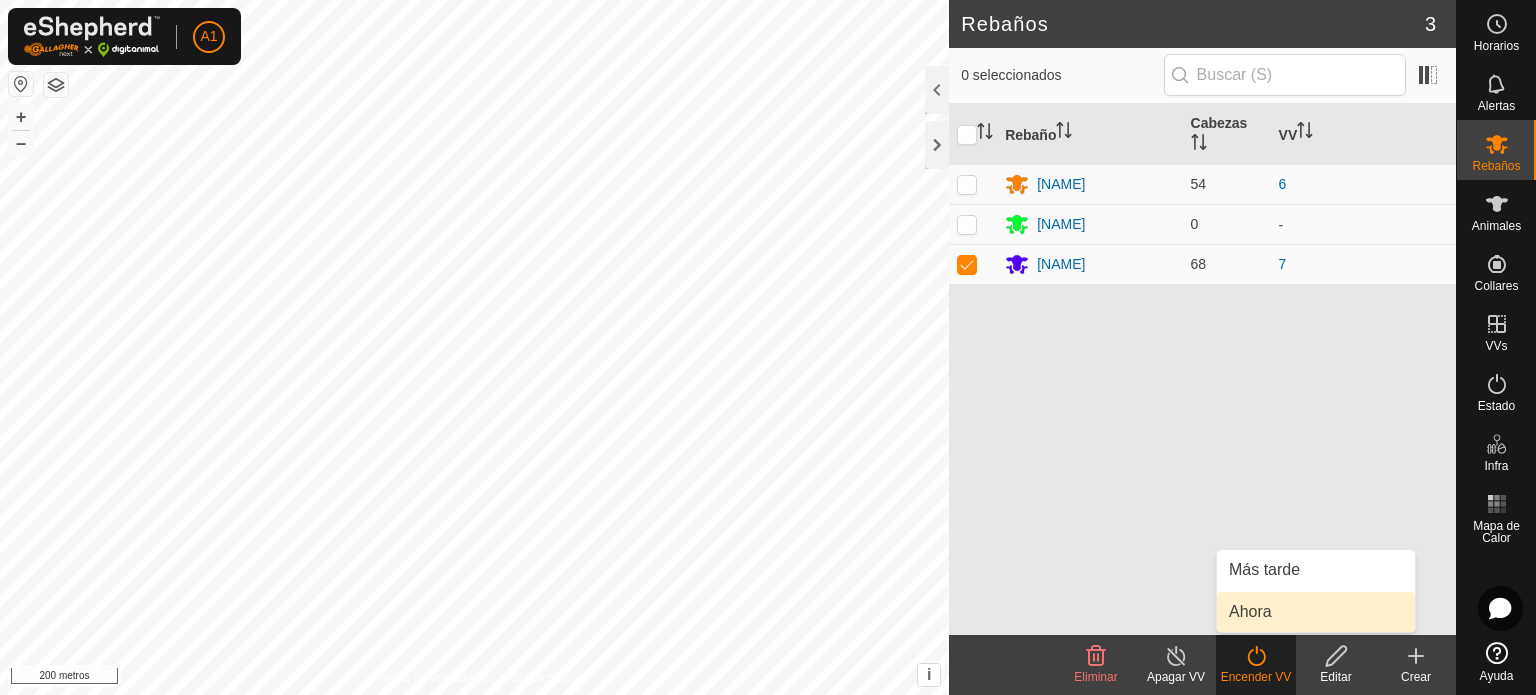 click on "Ahora" at bounding box center [1316, 612] 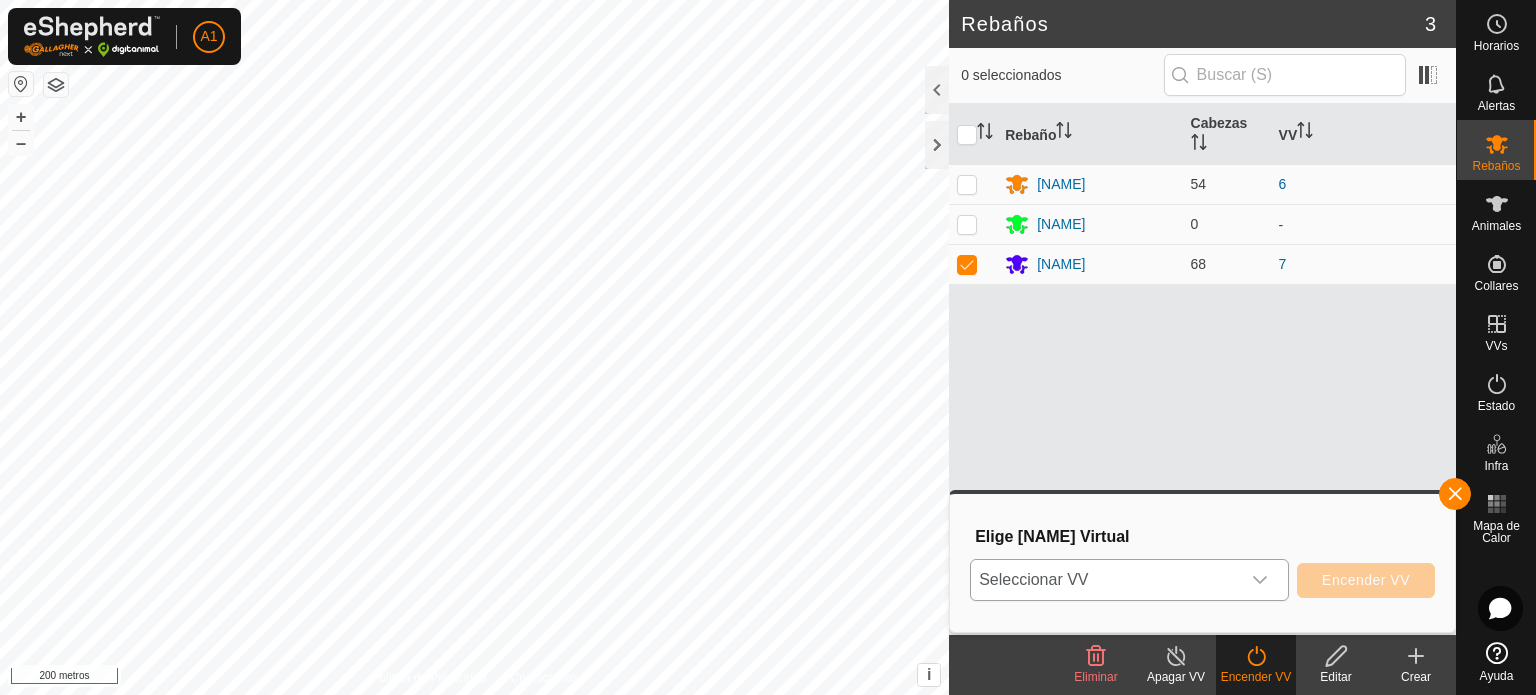click 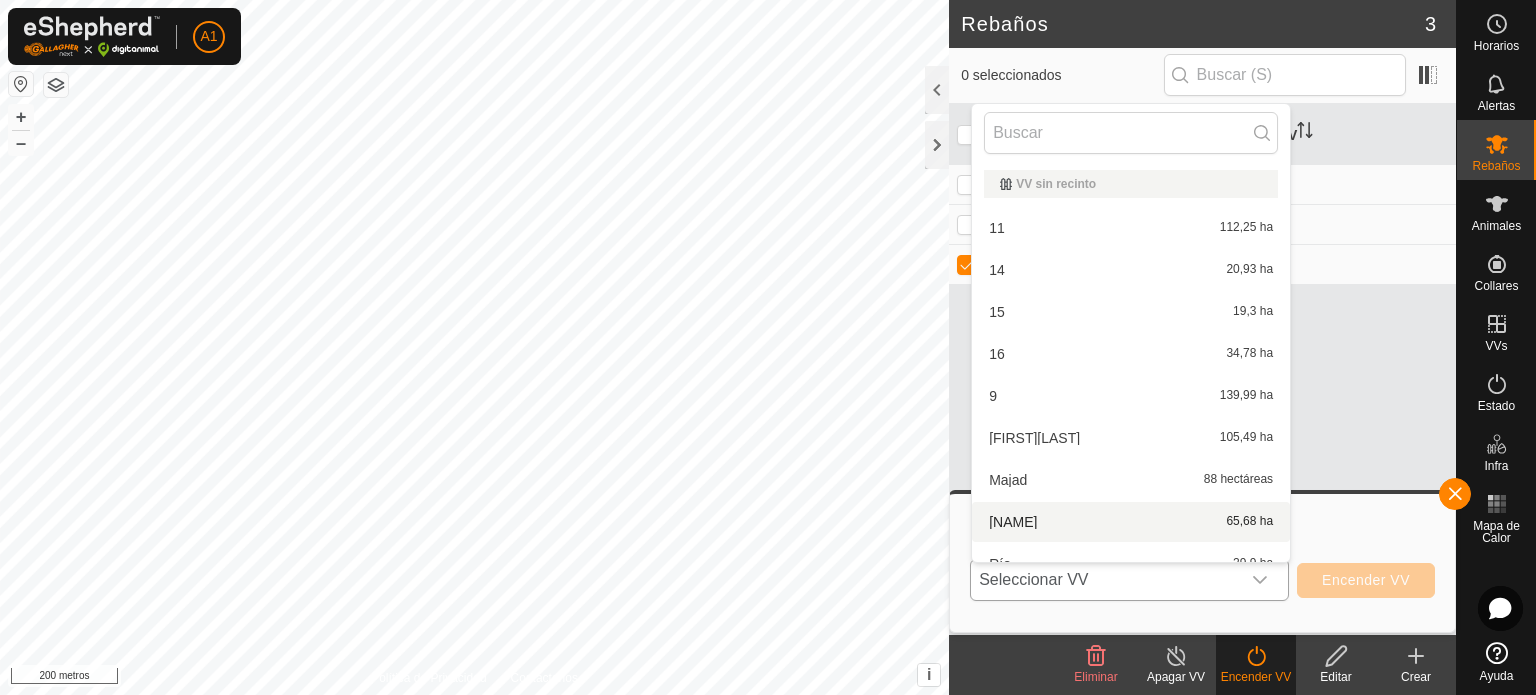 scroll, scrollTop: 22, scrollLeft: 0, axis: vertical 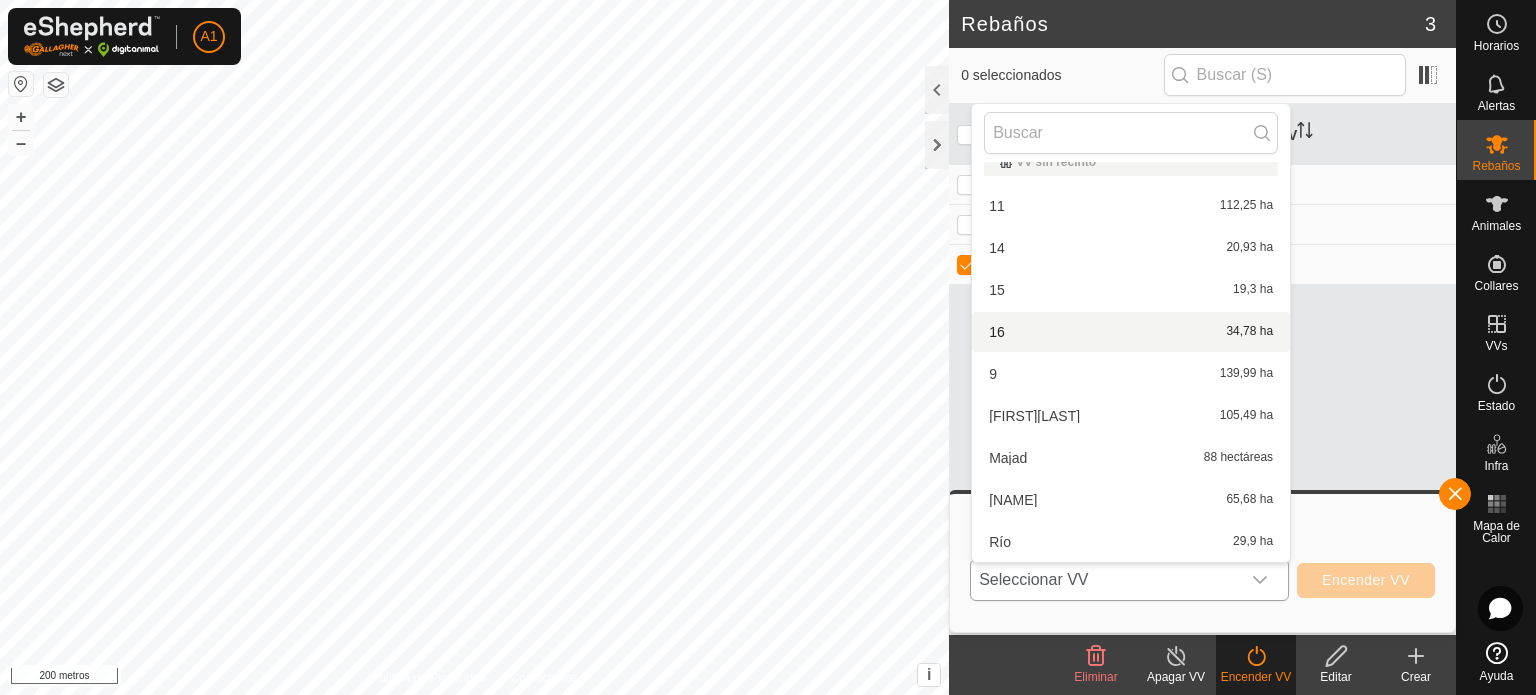 click on "[NUMBER] [AREA]" at bounding box center [1131, 332] 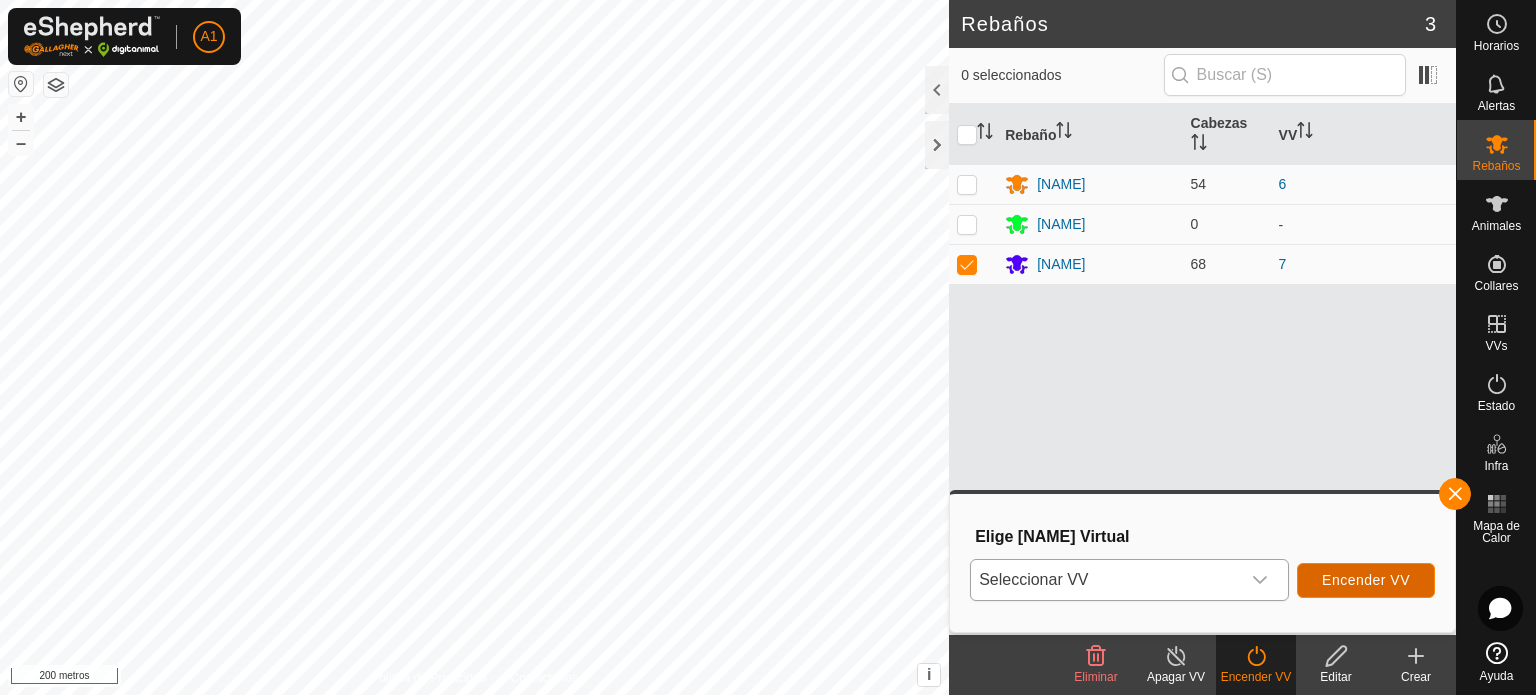 click on "Encender VV" at bounding box center [1366, 580] 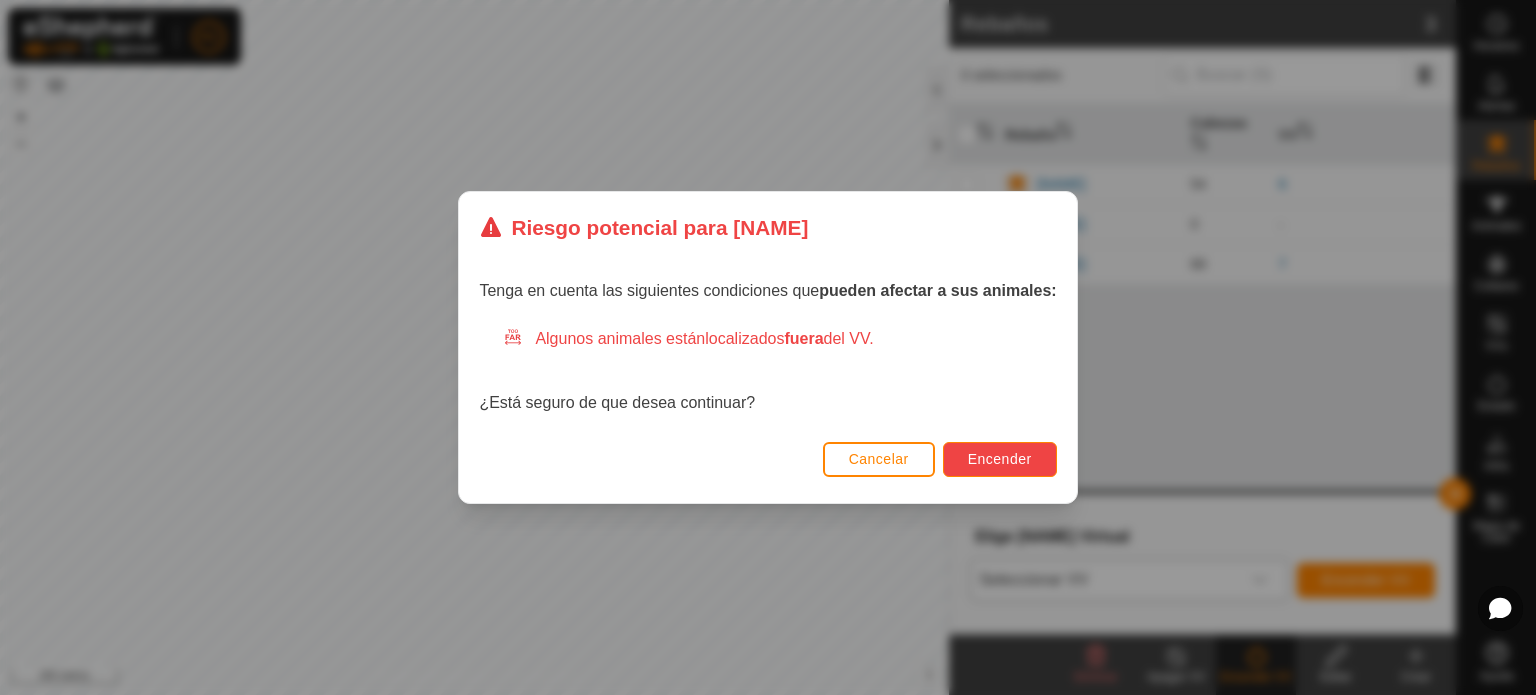 click on "Encender" at bounding box center (1000, 459) 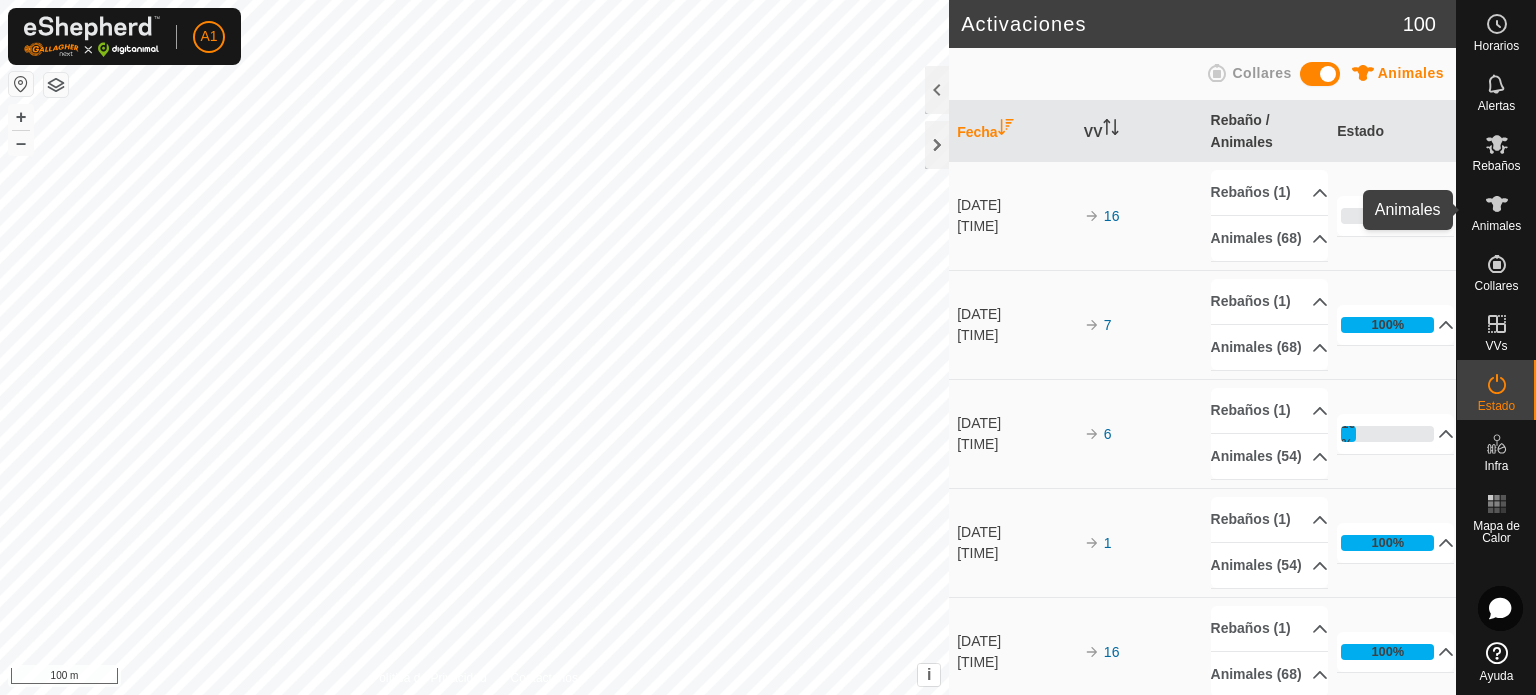 click on "Animales" at bounding box center (1496, 226) 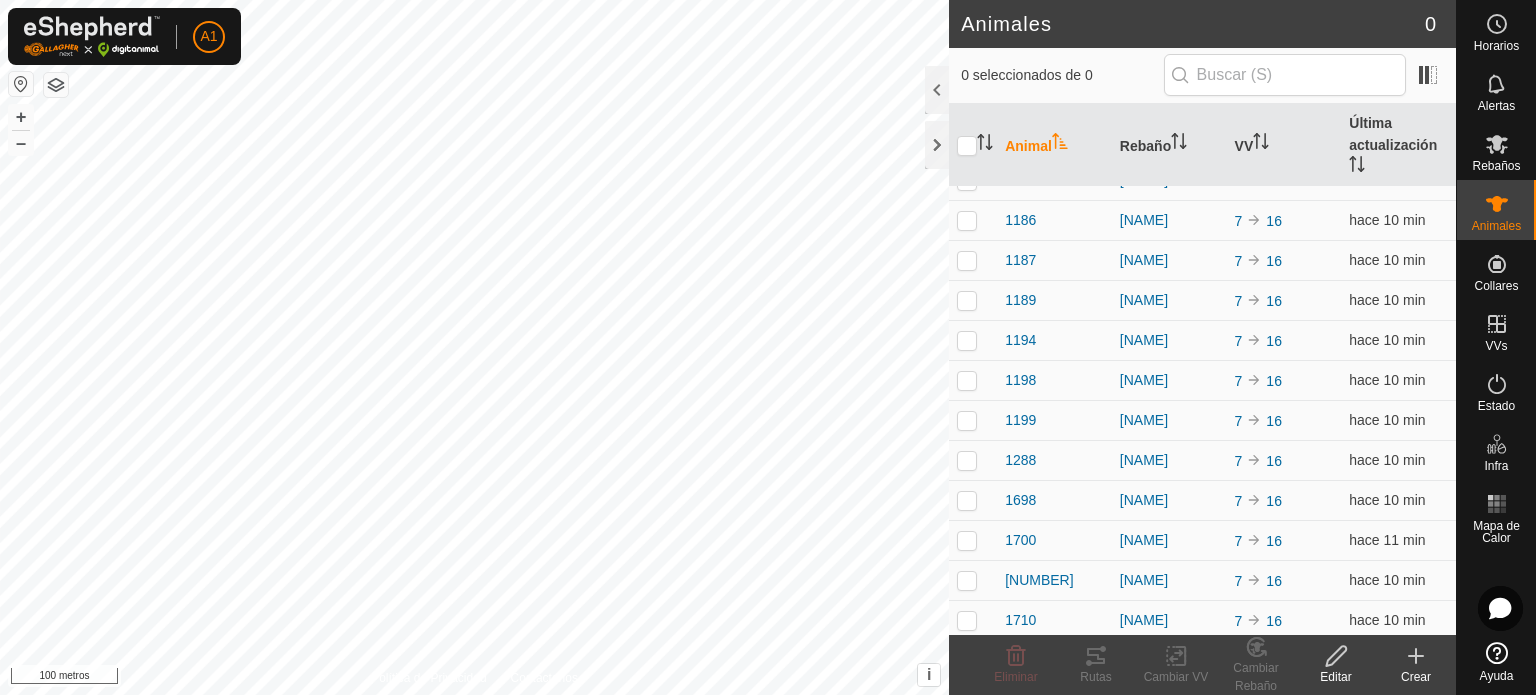 scroll, scrollTop: 523, scrollLeft: 0, axis: vertical 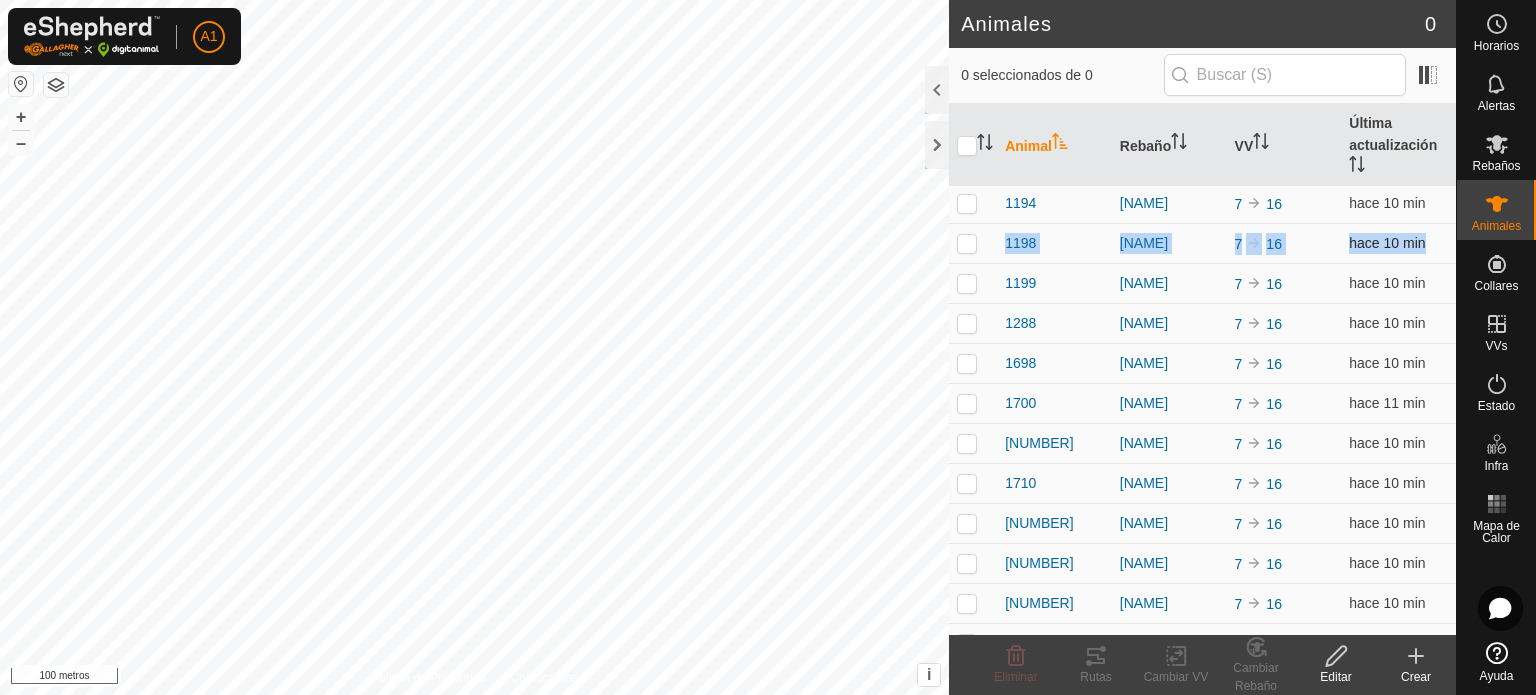 drag, startPoint x: 1436, startPoint y: 219, endPoint x: 1436, endPoint y: 245, distance: 26 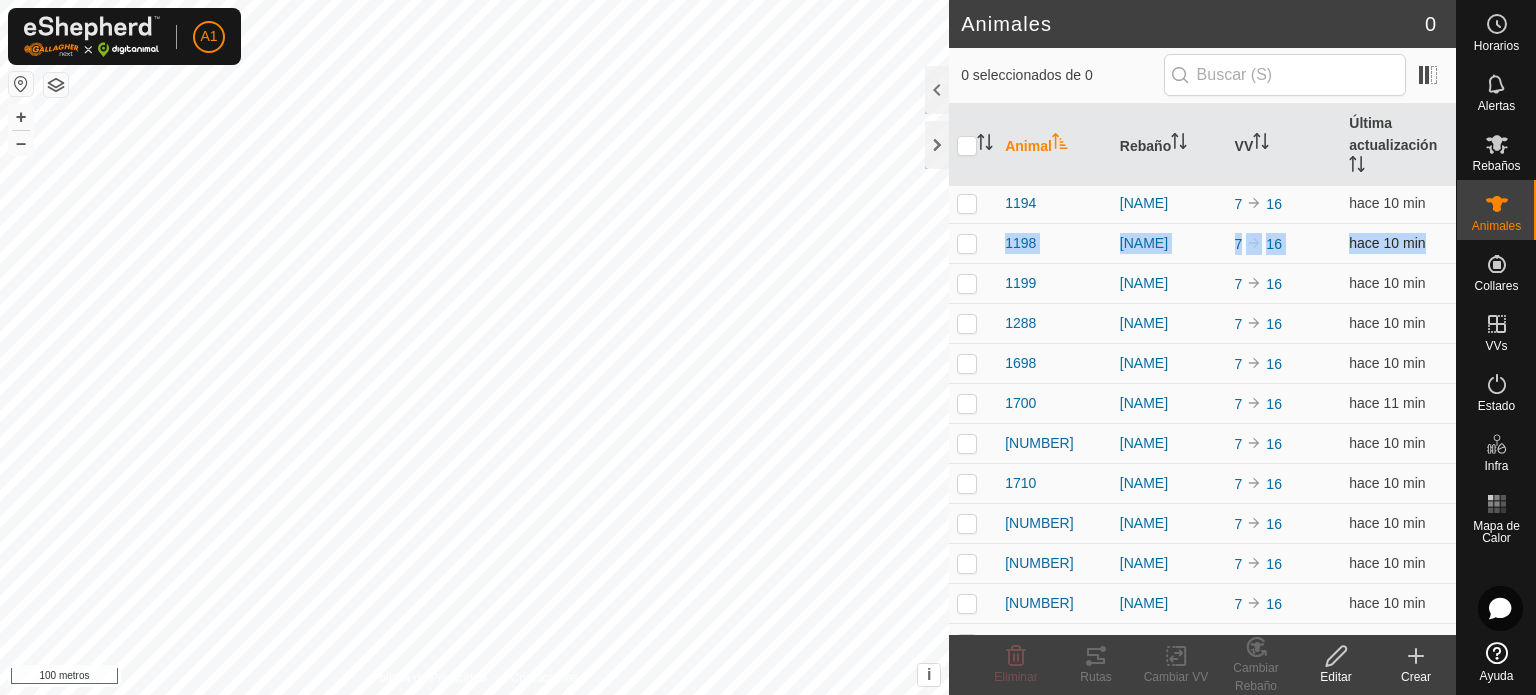 click on "0646 Saler 7  16 hace 10 min 0636 Saler 7  16 hace 10 min 0642 Saler 7  16 hace 10 min 0644 Saler 7  16 hace 10 min 0645 Saler 7  16 hace 10 min 0646 Saler 7  16 hace 10 min 0996 ALENTE 6 hace 11 min 0997 ALENTE 1  6 hace 1 hora 1001 ALENTE 1  6 hace 56 min 1007 Saler 7  16 hace 10 min 1186 Saler 7  16 hace 10 min 1187 Saler 7  16 hace 10 min 1189 Saler 7  16 hace 10 min 1194 Saler 7  16 hace 10 min 1198 Saler 7  16 hace 10 min 1199 Saler 7  16 hace 10 min 1288 Saler 7  16 hace 10 min 1698 Saler 7  16 hace 10 min 1700 Saler 7  16 hace 11 min 1705 Saler 7  16 hace 10 min 1710 Saler 7  16 hace 10 min 1713 Saler 7  16 hace 10 min 1715 Saler 7  16 hace 10 min 1851 Saler 7  16 hace 10 min 2234 ALENTE 6 hace 11 min 2251 ALENTE 6 hace 11 min 2410 ALENTE 3  6 hace 26 min 2608 ALENTE 1  6 hace 26 min 2971 ALENTE 1  6 hace 1 hora 2978 ALENTE 1  6 hace 26 min 2980 ALENTE 6 hace 11 min 3155 ALENTE 1  6 hace 2 h 3157 ALENTE 6 hace 26 min 3161 ALENTE 1  6 hace 41 min 3162 ALENTE 1  6 hace 56 min 3168 ALENTE 6 hace 26 min" at bounding box center (1202, 2107) 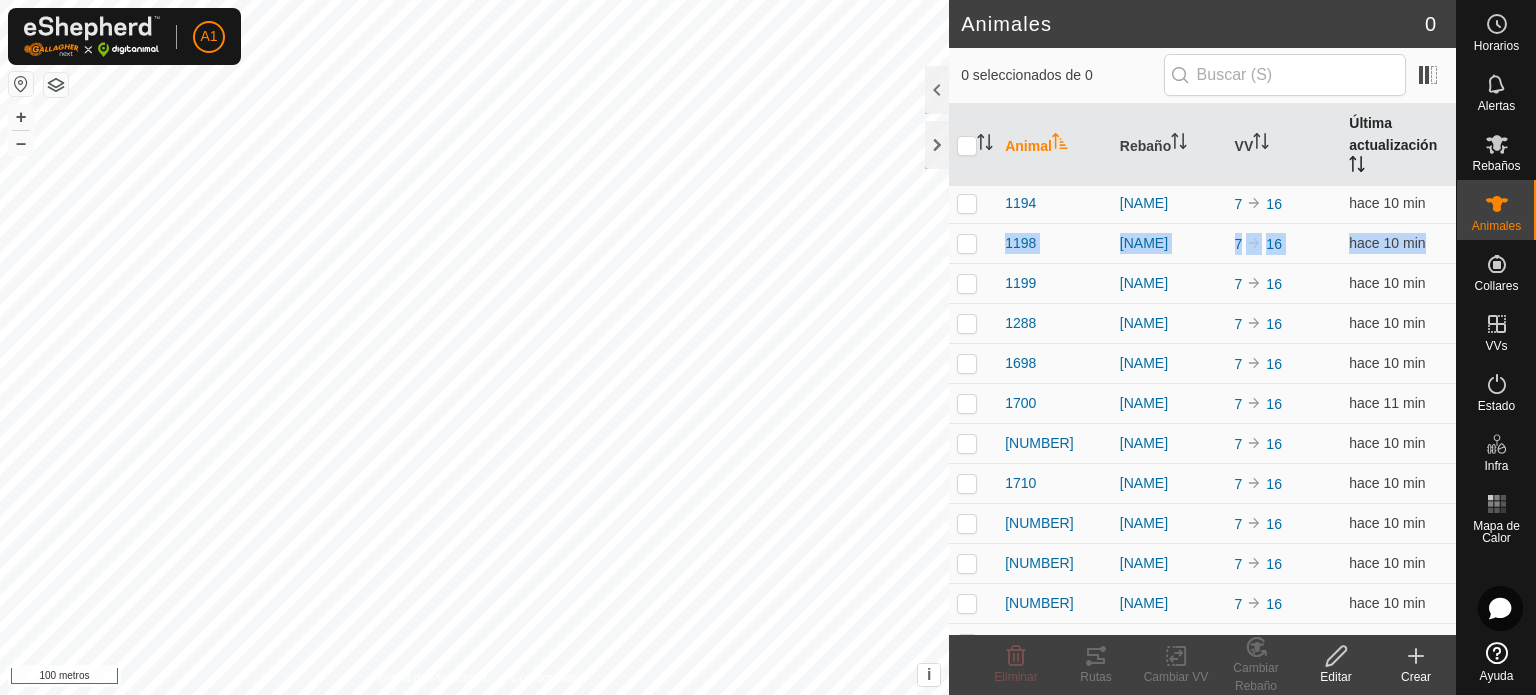 click on "Última actualización" at bounding box center [1398, 145] 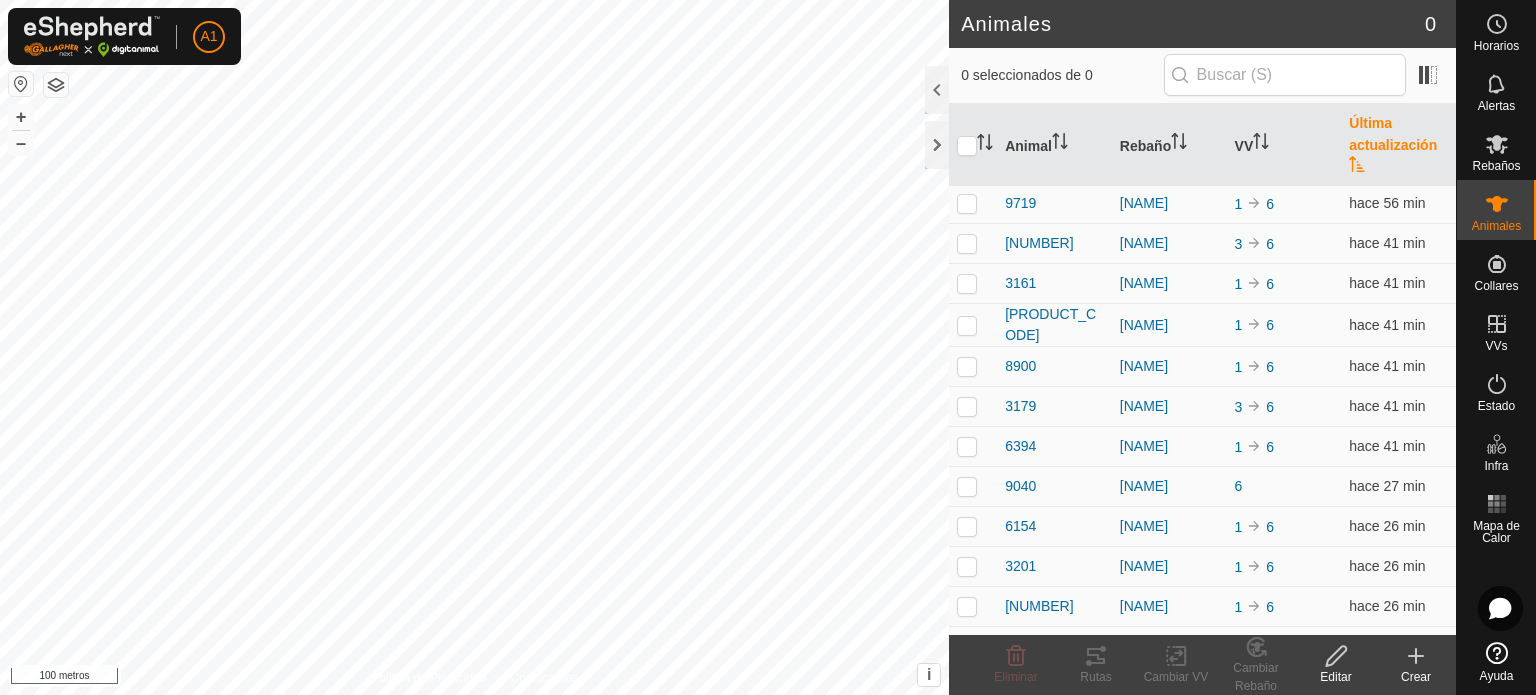 scroll, scrollTop: 0, scrollLeft: 0, axis: both 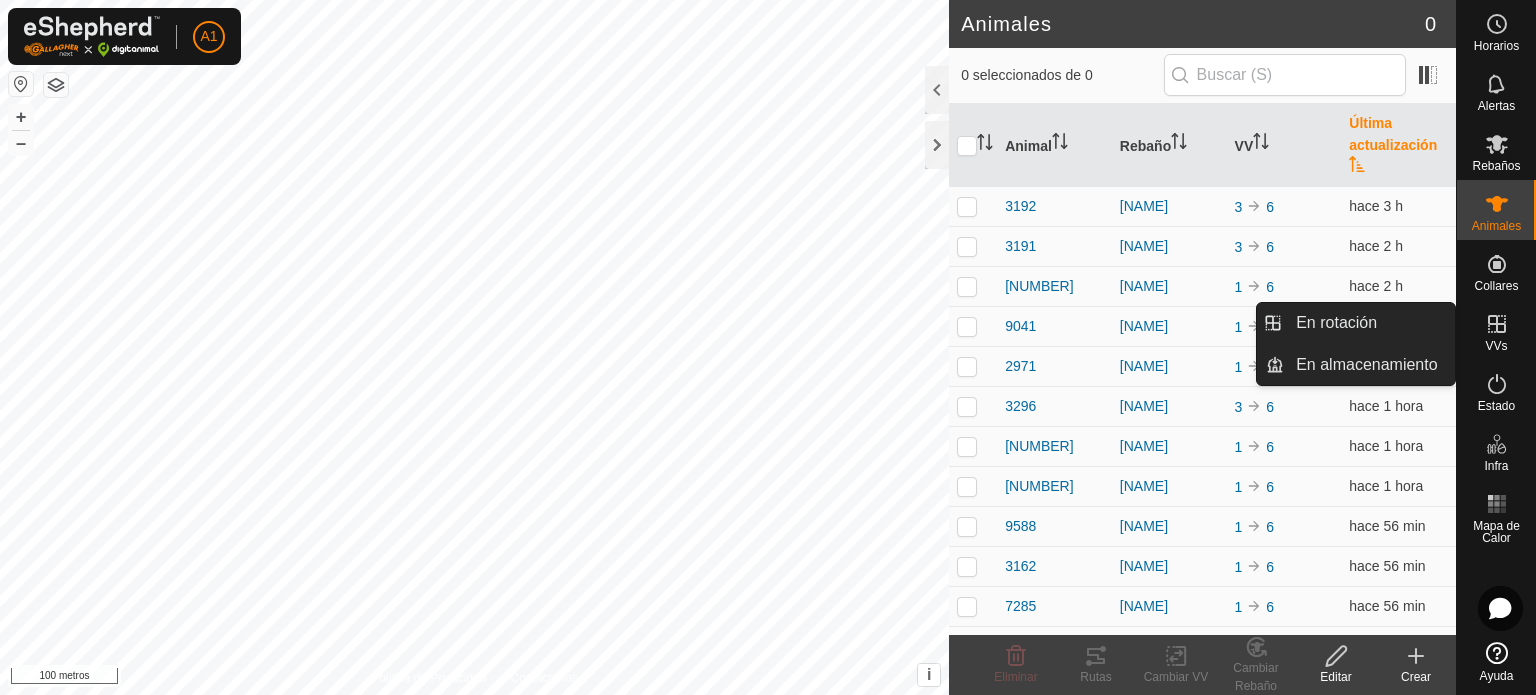 click 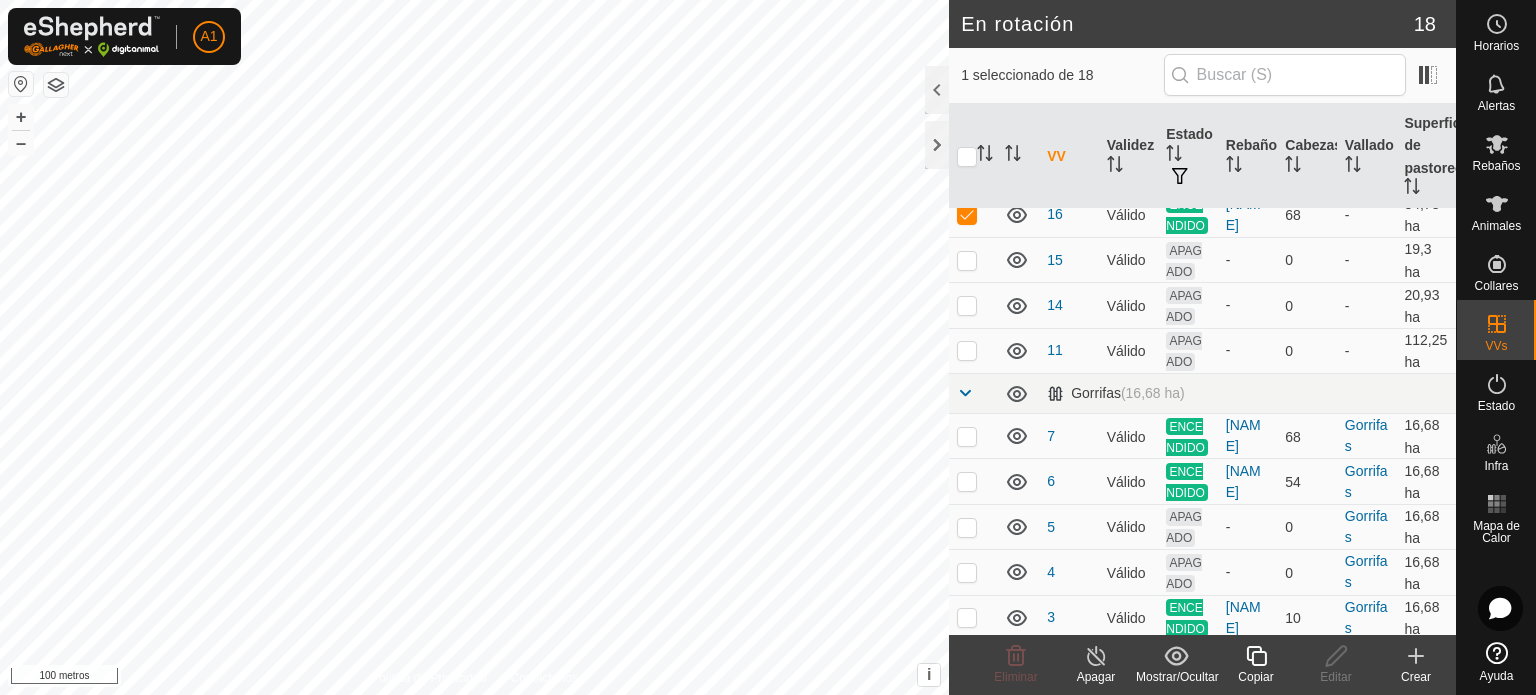 scroll, scrollTop: 463, scrollLeft: 0, axis: vertical 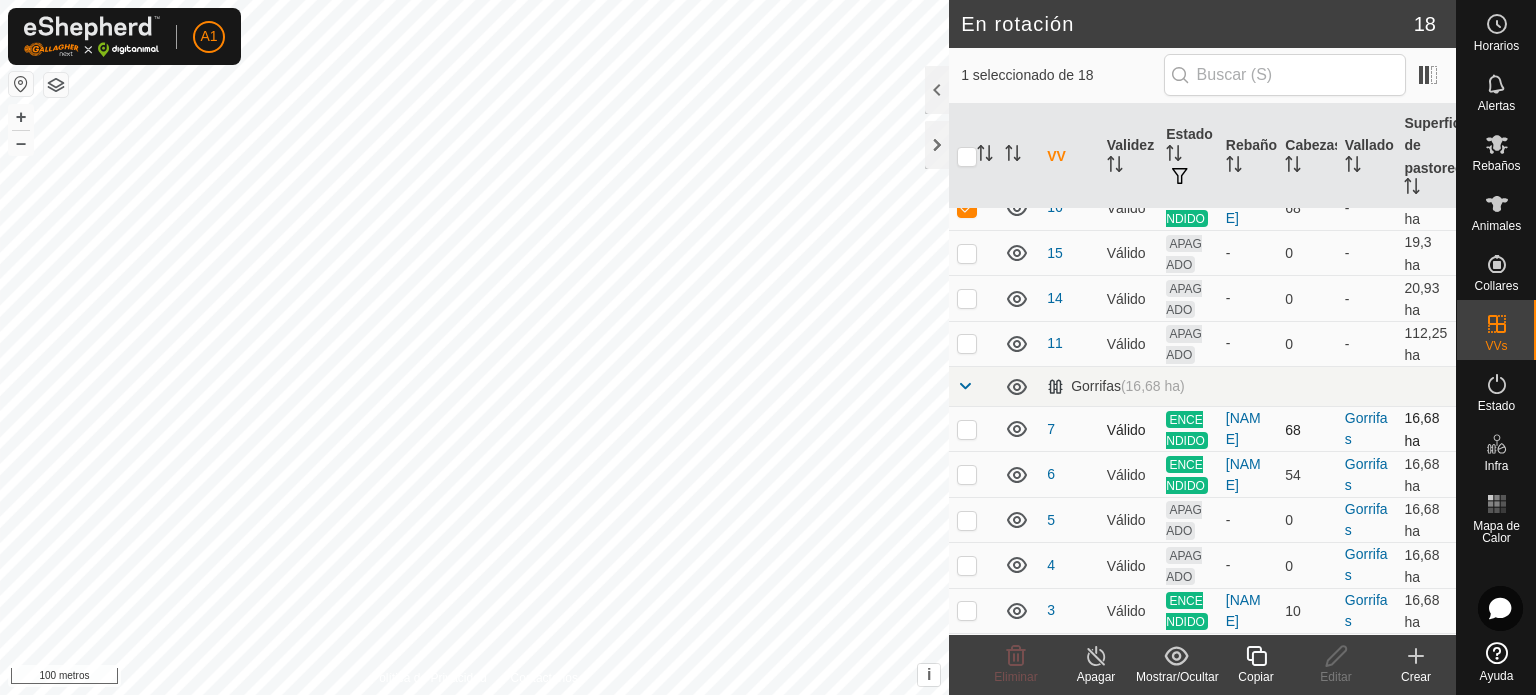 click at bounding box center (967, 429) 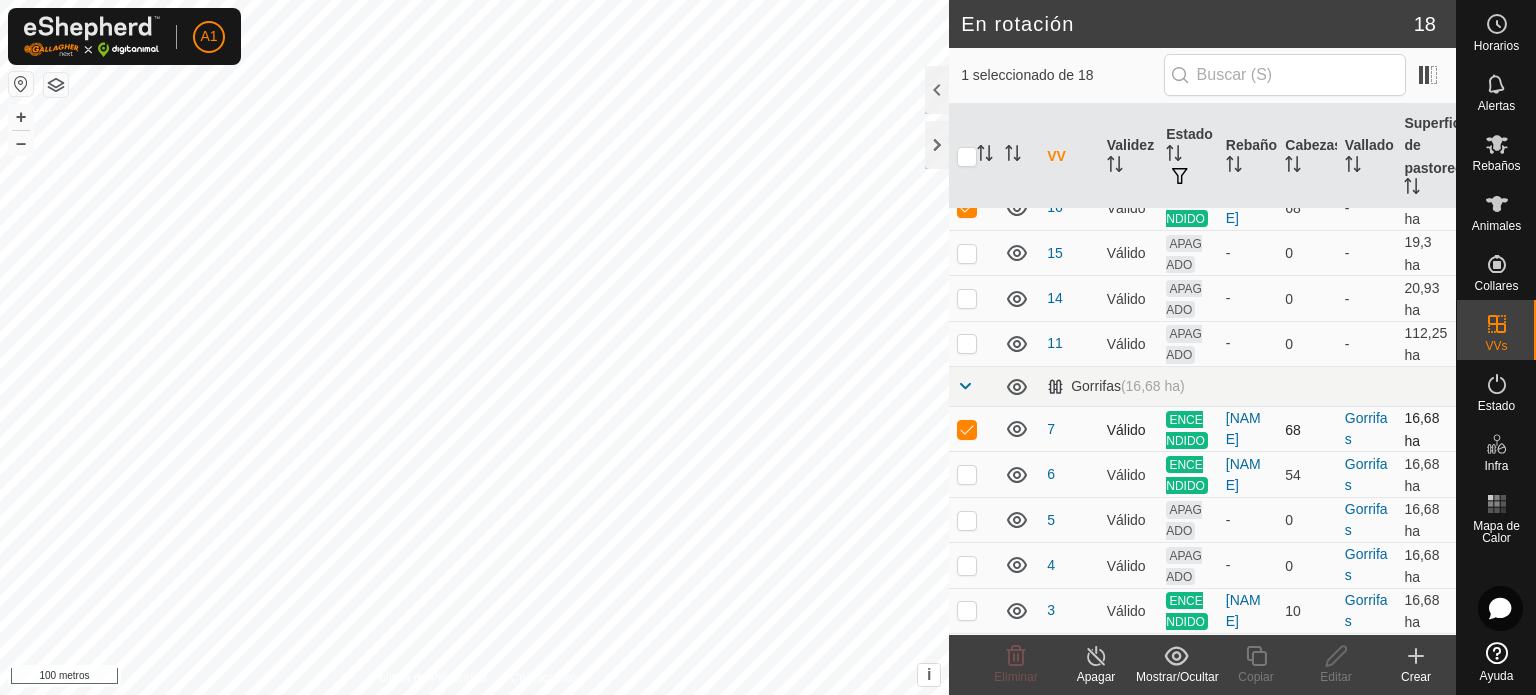 click at bounding box center (967, 429) 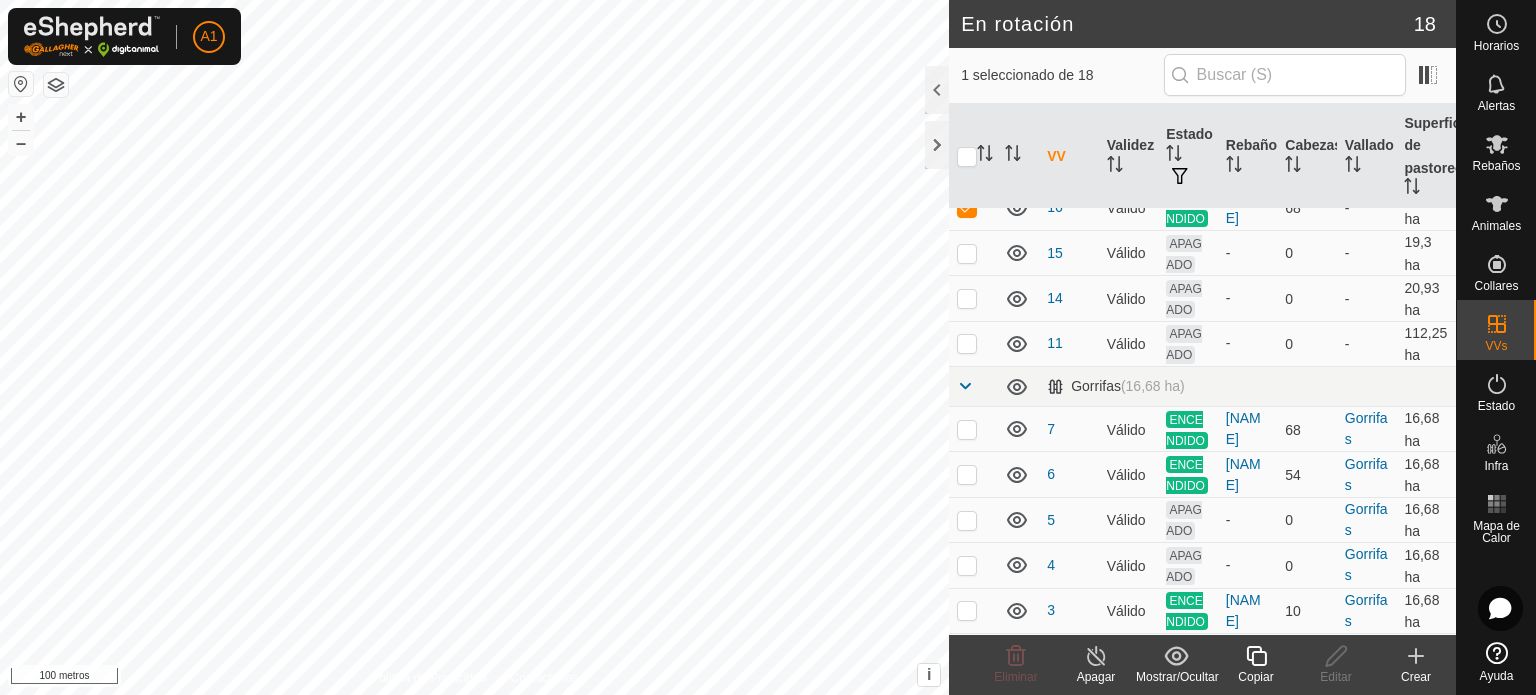 scroll, scrollTop: 418, scrollLeft: 0, axis: vertical 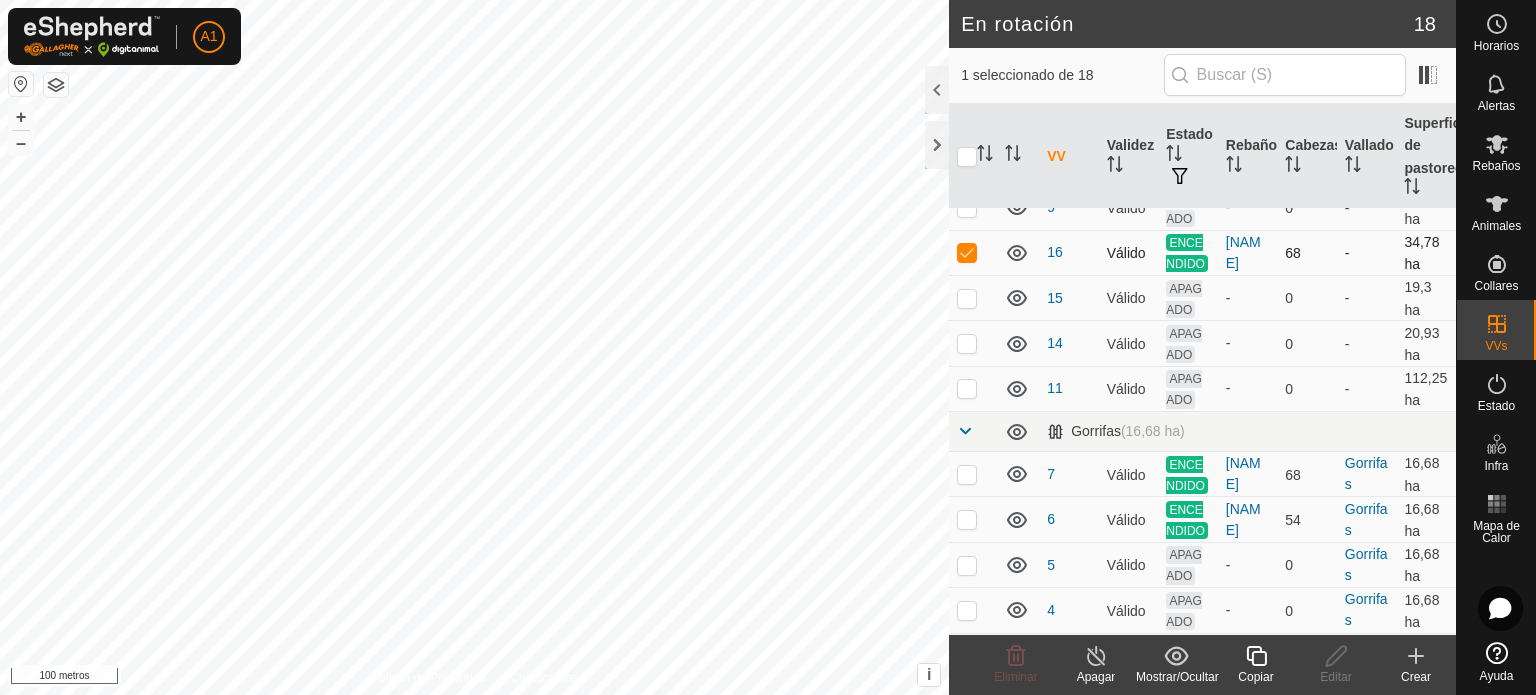 click at bounding box center (973, 252) 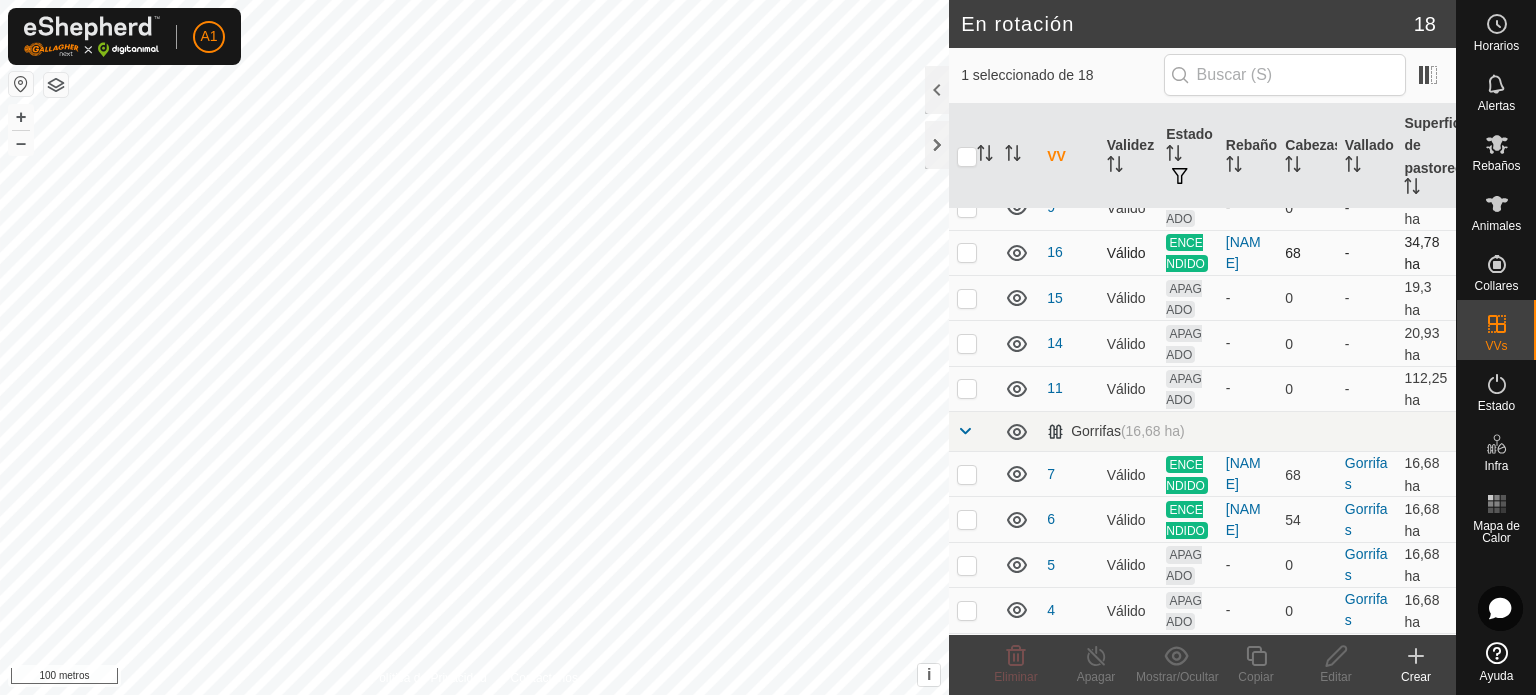 click at bounding box center (967, 252) 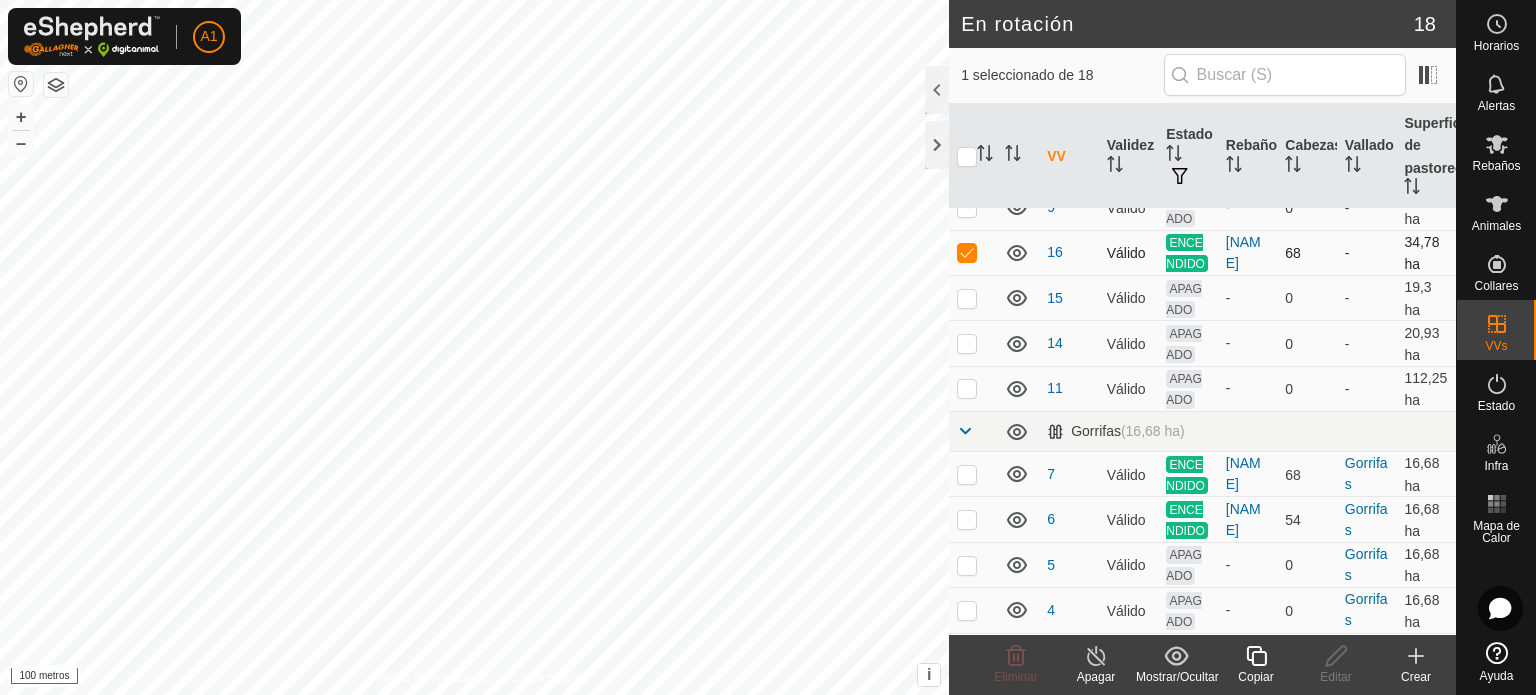 click at bounding box center (967, 252) 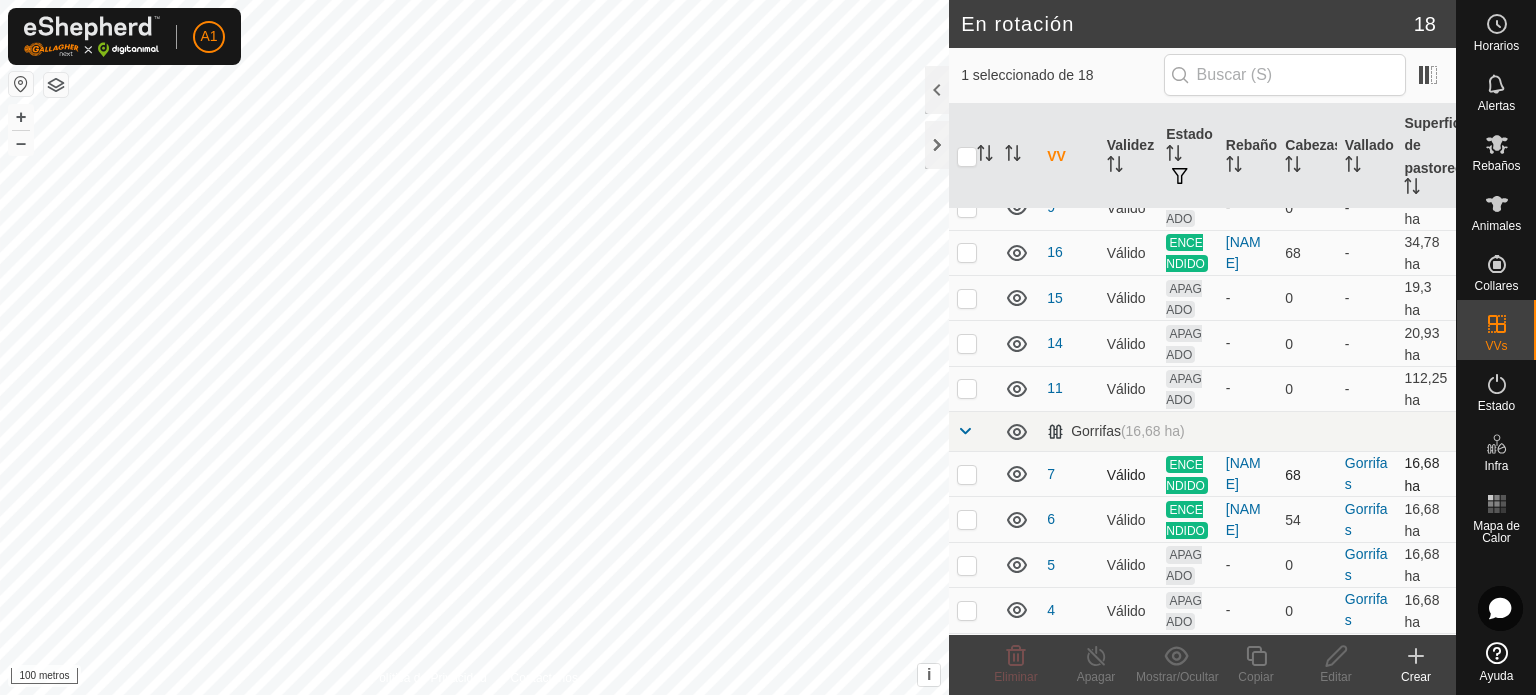 click at bounding box center [967, 474] 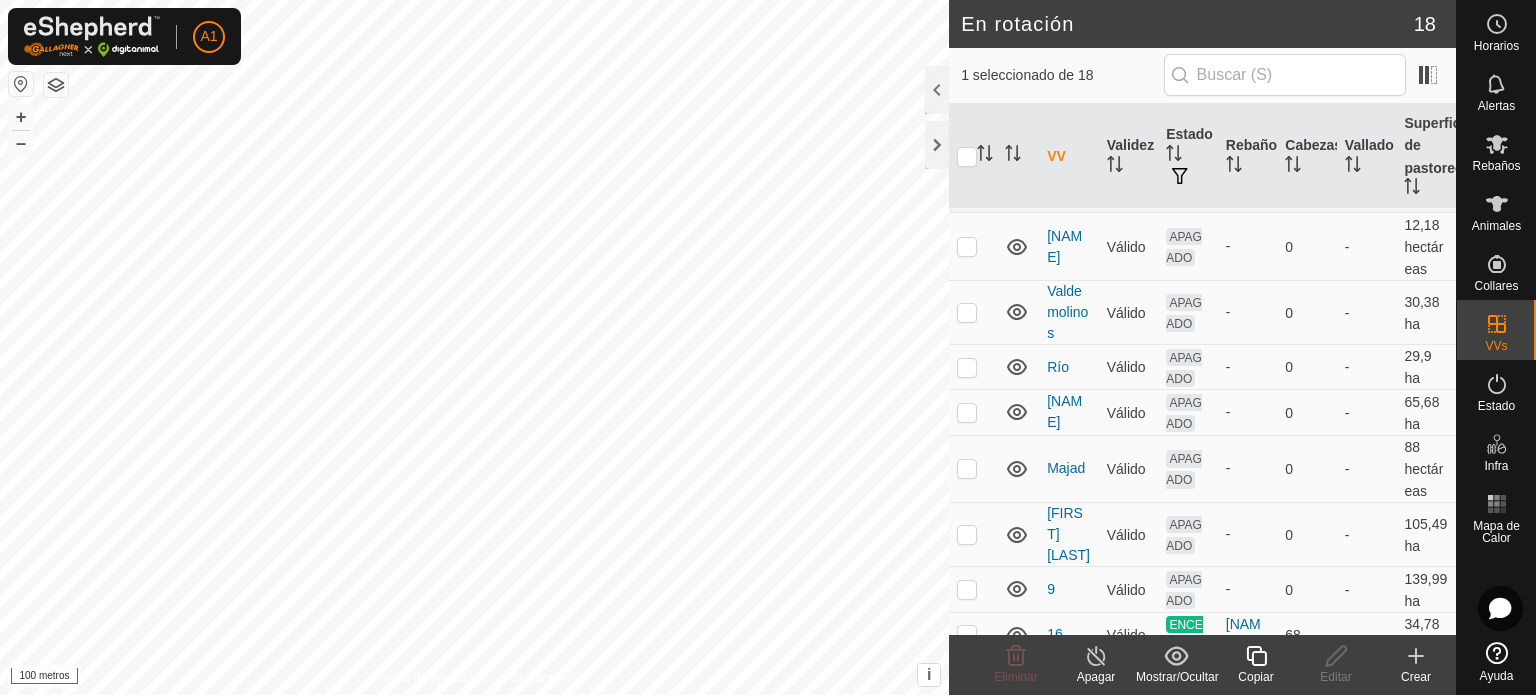 scroll, scrollTop: 0, scrollLeft: 0, axis: both 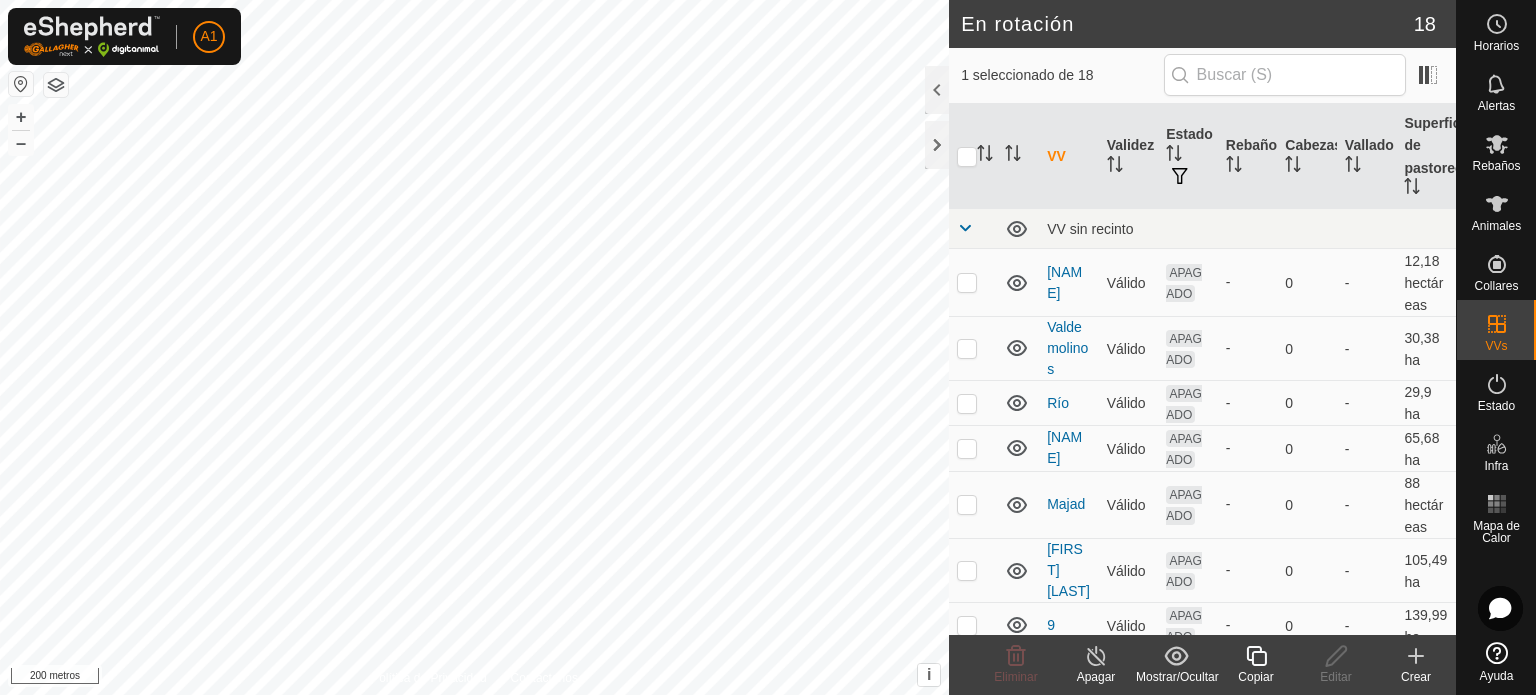 click on "En rotación 18 1 seleccionado de 18    VV Validez Estado Rebaño Cabezas Vallado Superficie de pastoreo VV sin recinto Volandera Válido APAGADO - 0 - 12,18 hectáreas Valdemolinos Válido APAGADO - 0 - 30,38 ha Río Válido APAGADO - 0 - 29,9 ha Molares Válido APAGADO - 0 - 65,68 ha Majad Válido APAGADO - 0 - 88 hectáreas Juan2A Válido APAGADO - 0 - 105,49 ha 9 Válido APAGADO - 0 - 139,99 ha 16 Válido ENCENDIDO Saler 68 - 34,78 ha 15 Válido APAGADO - 0 - 19,3 ha 14 Válido APAGADO - 0 - 20,93 ha 11 Válido APAGADO - 0 - 112,25 ha Gorrifas  (16,68 ha) 7 Válido ENCENDIDO Saler 68 Gorrifas 16,68 ha 6 Válido ENCENDIDO ALENTE 54 Gorrifas 16,68 ha 5 Válido APAGADO - 0 Gorrifas 16,68 ha 4 Válido APAGADO - 0 Gorrifas 16,68 ha 3 Válido ENCENDIDO ALENTE 10 Gorrifas 16,68 ha 1 Válido ENCENDIDO ALENTE 35 Gorrifas 16,68 ha Manatial  (18,14 ha) 2 Válido APAGADO - 0 Manatial 8,56 ha Eliminar Apagar Mostrar/Ocultar" at bounding box center [768, 347] 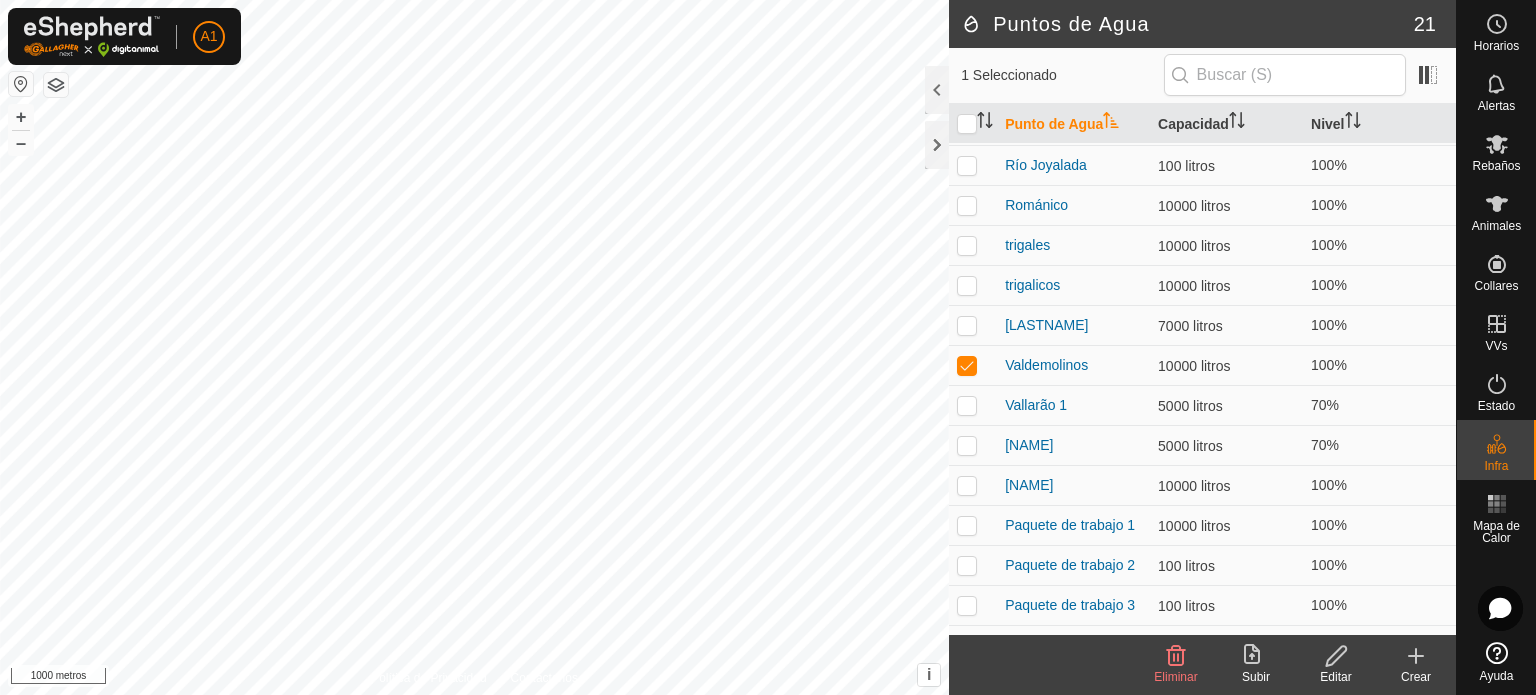 scroll, scrollTop: 348, scrollLeft: 0, axis: vertical 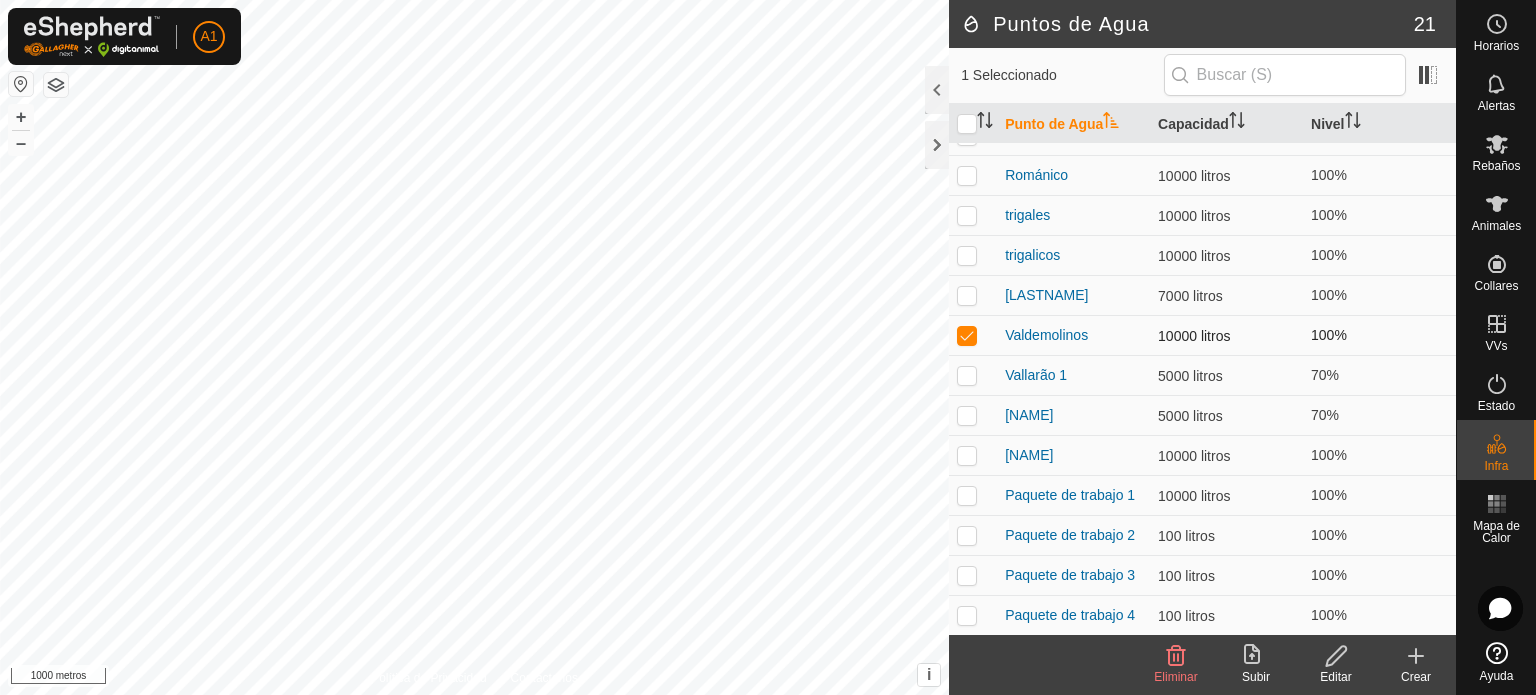 click at bounding box center [967, 335] 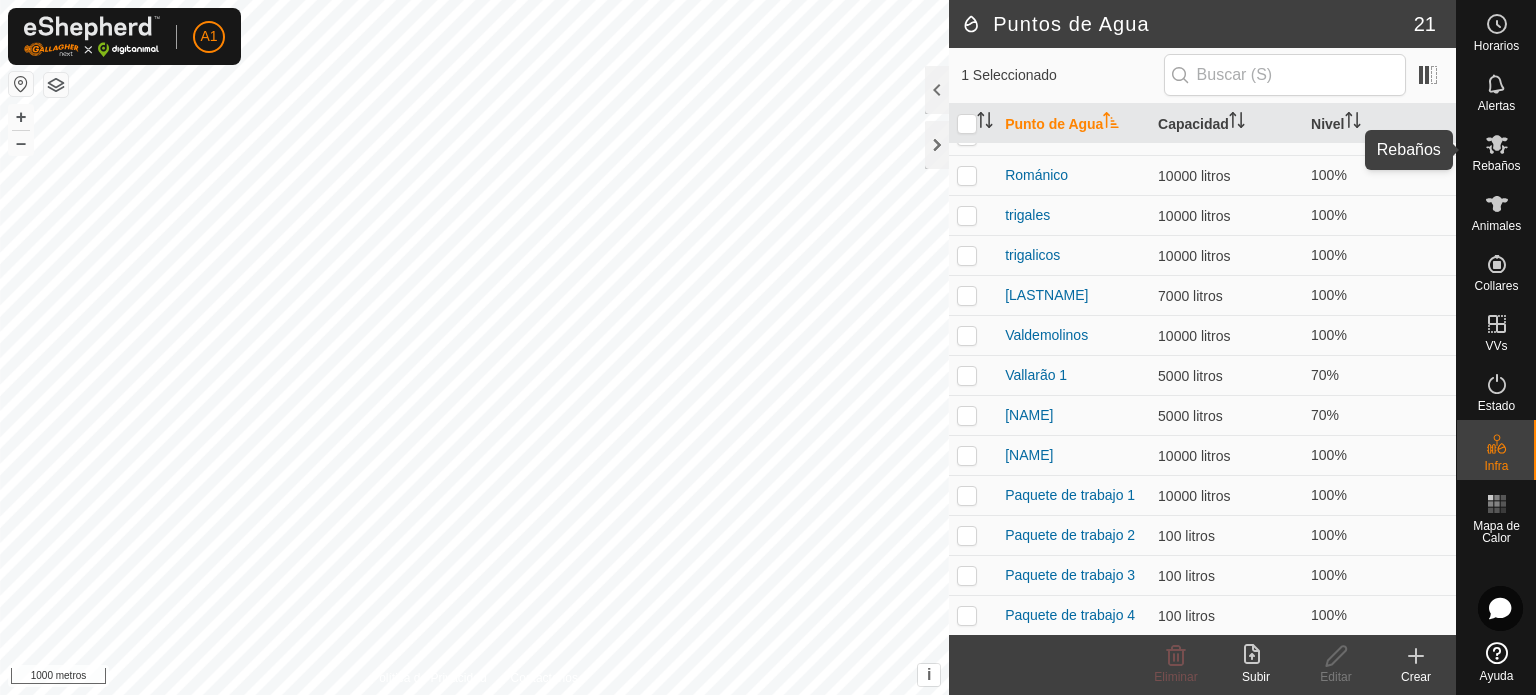 click on "Rebaños" at bounding box center [1496, 166] 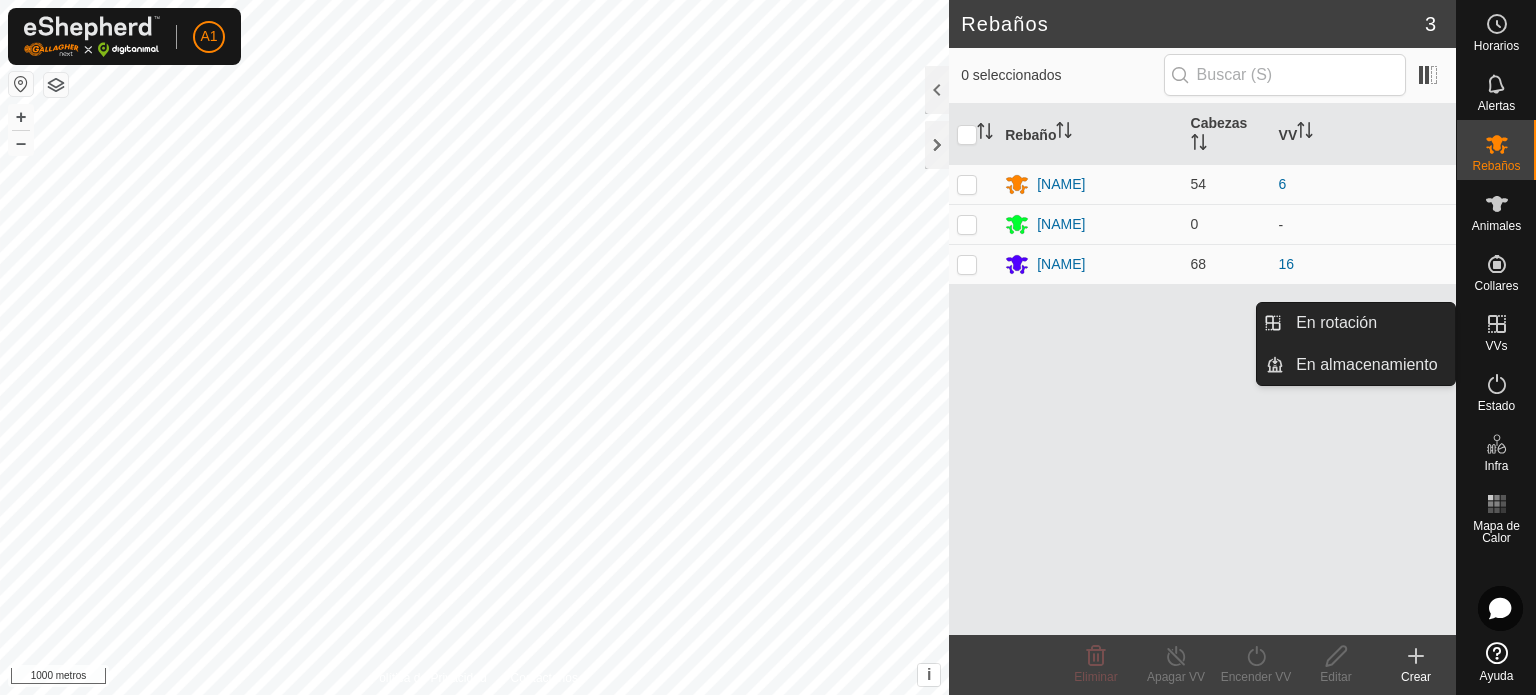 click 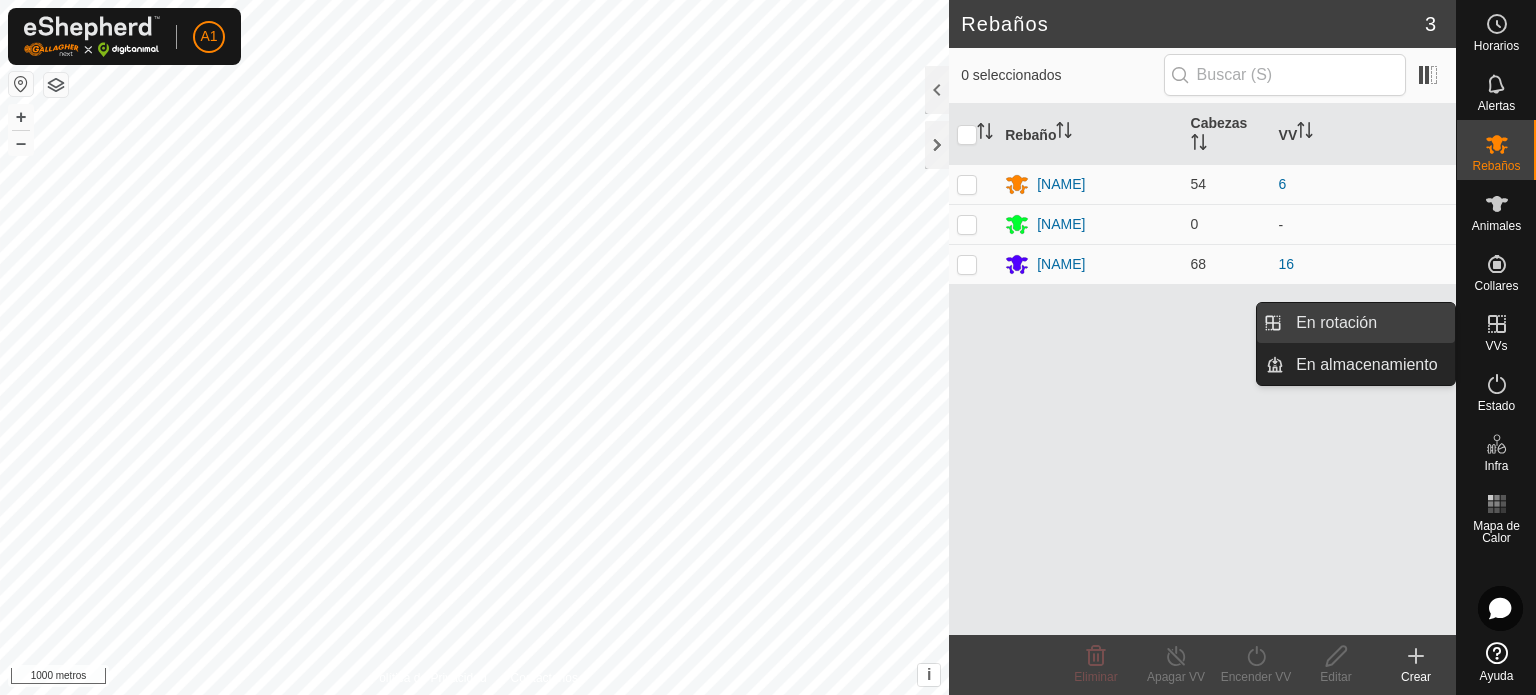 click on "En rotación" at bounding box center (1369, 323) 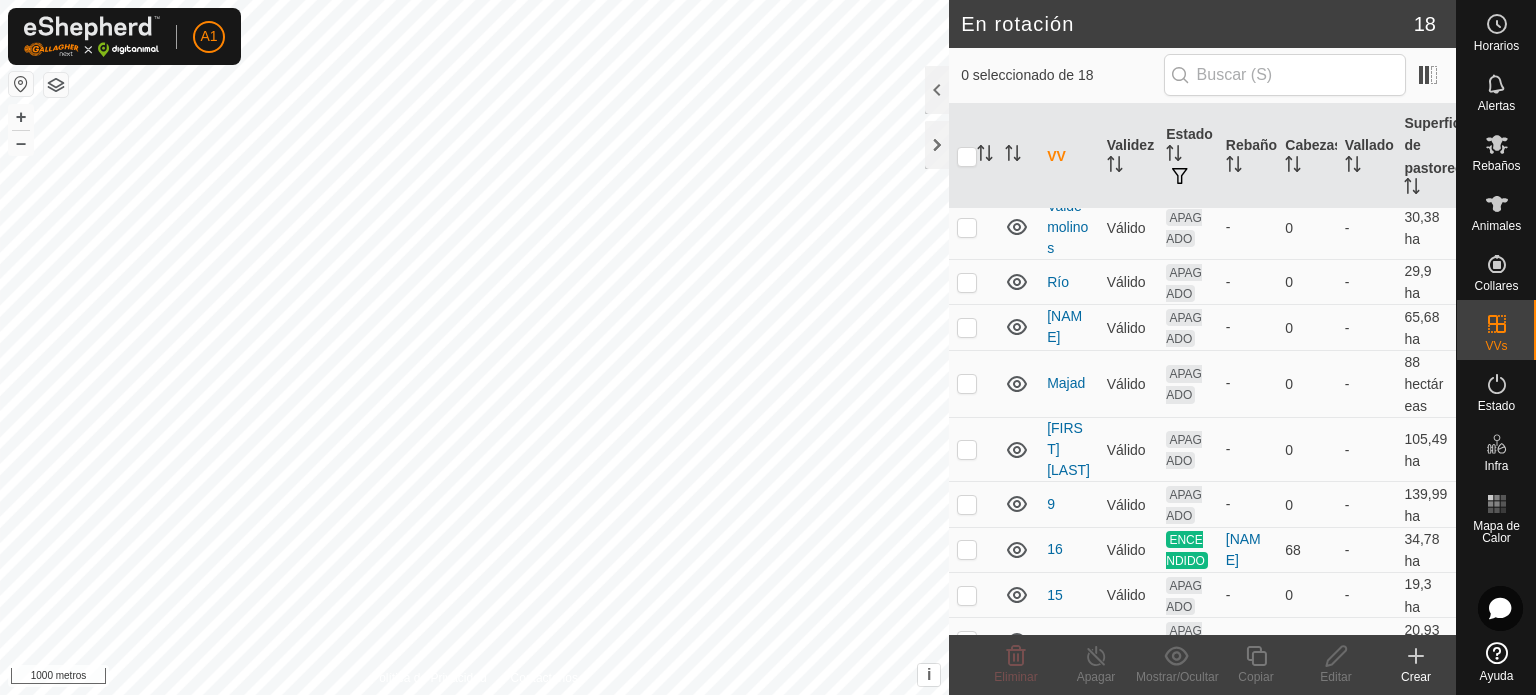 scroll, scrollTop: 136, scrollLeft: 0, axis: vertical 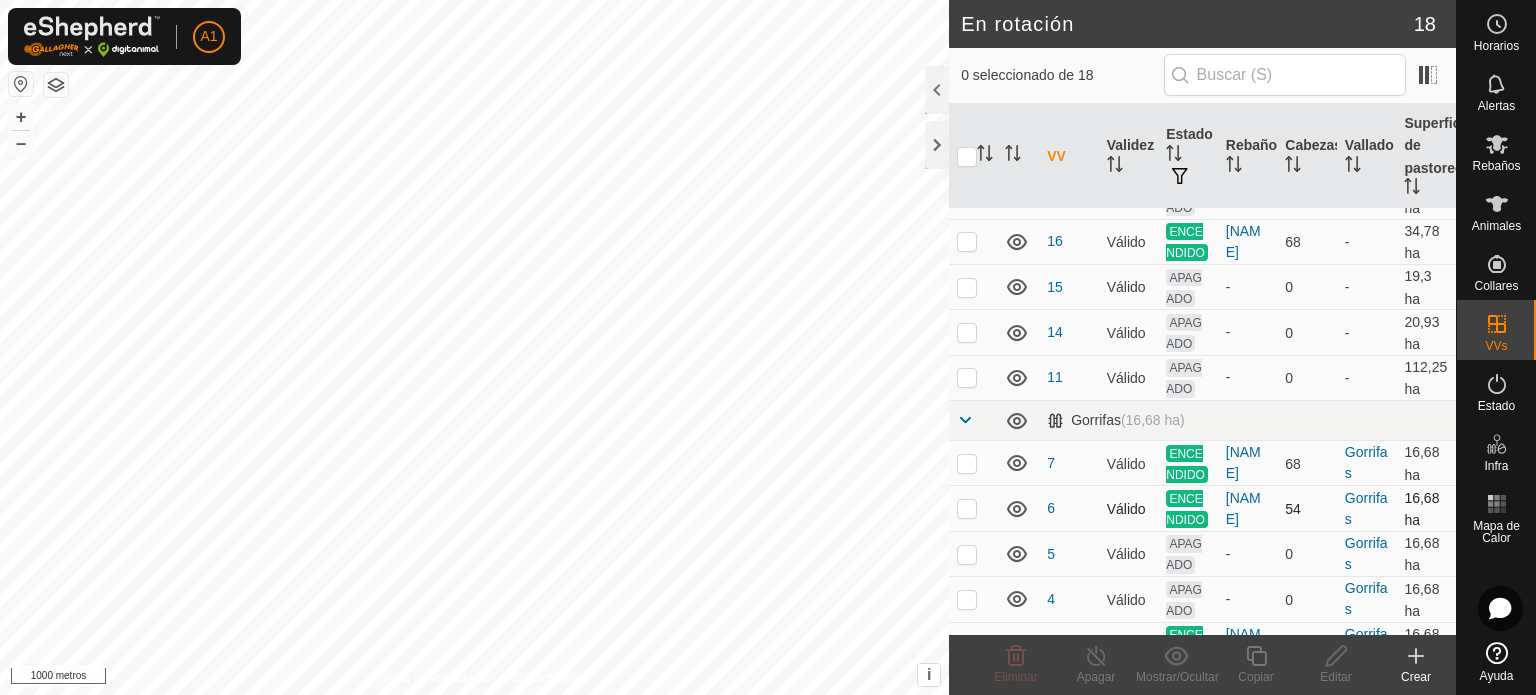 click at bounding box center (967, 508) 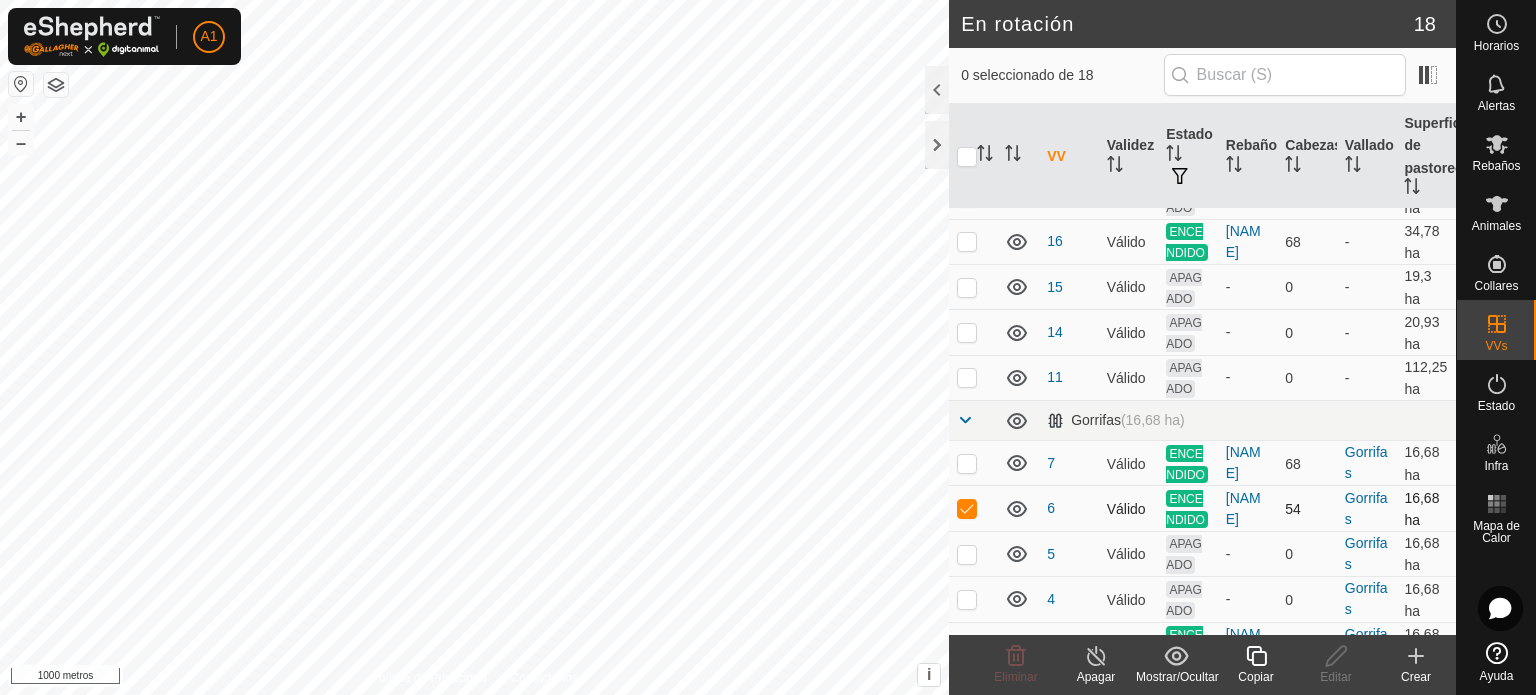 click at bounding box center [967, 508] 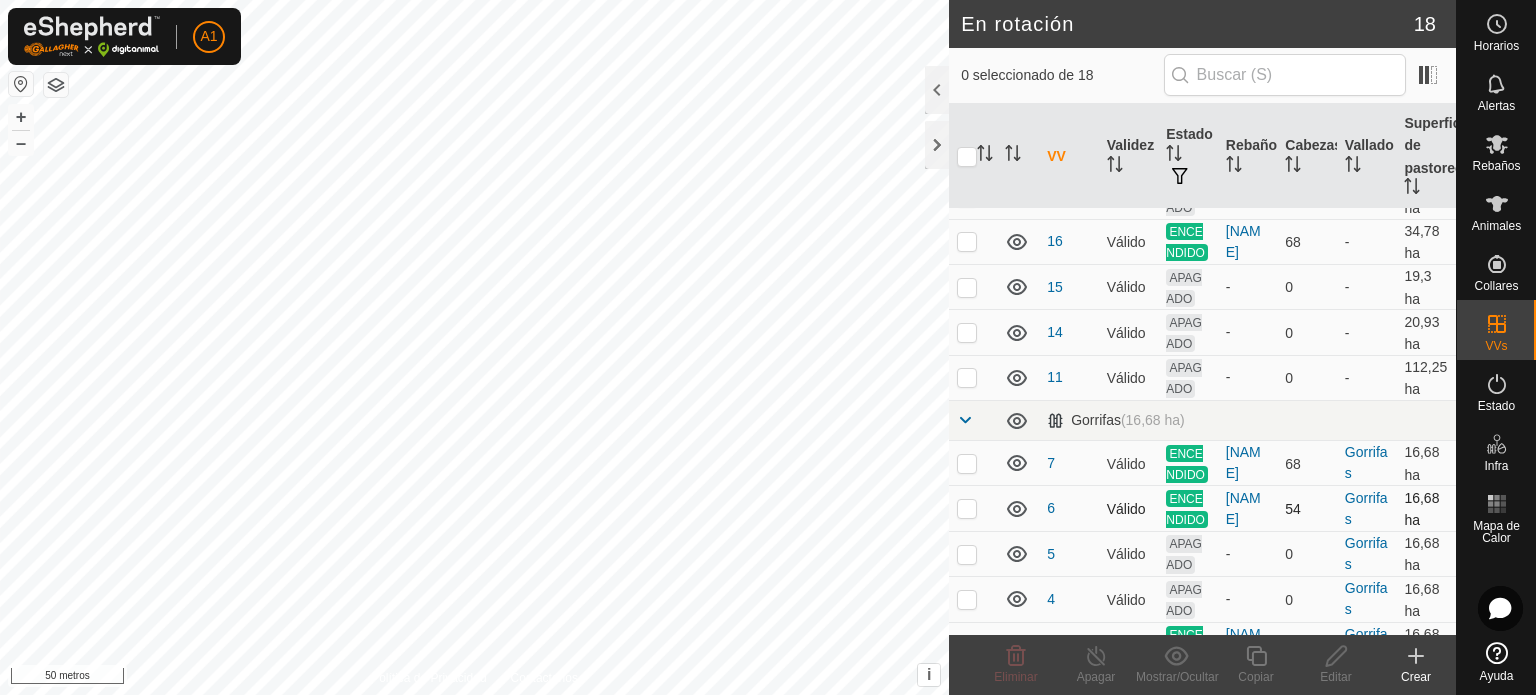 click at bounding box center (967, 508) 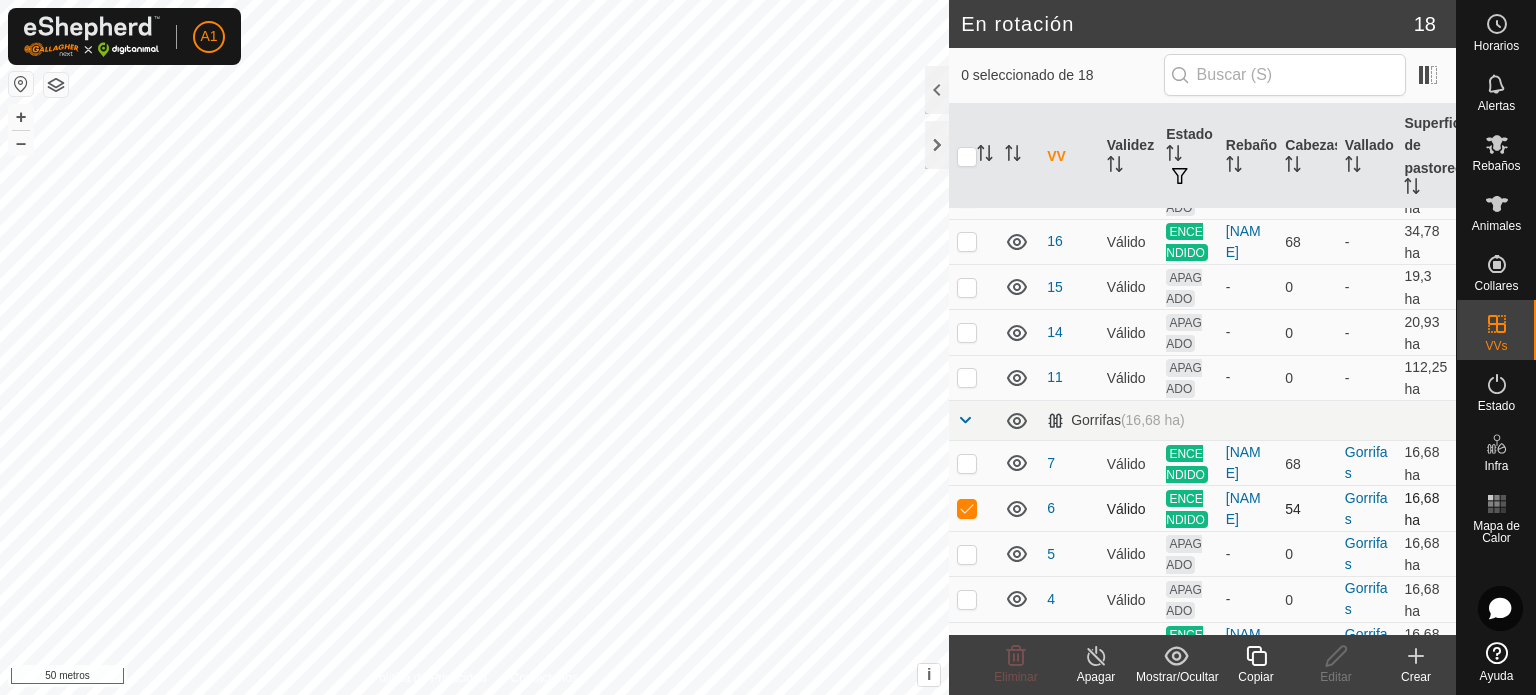 click at bounding box center [967, 508] 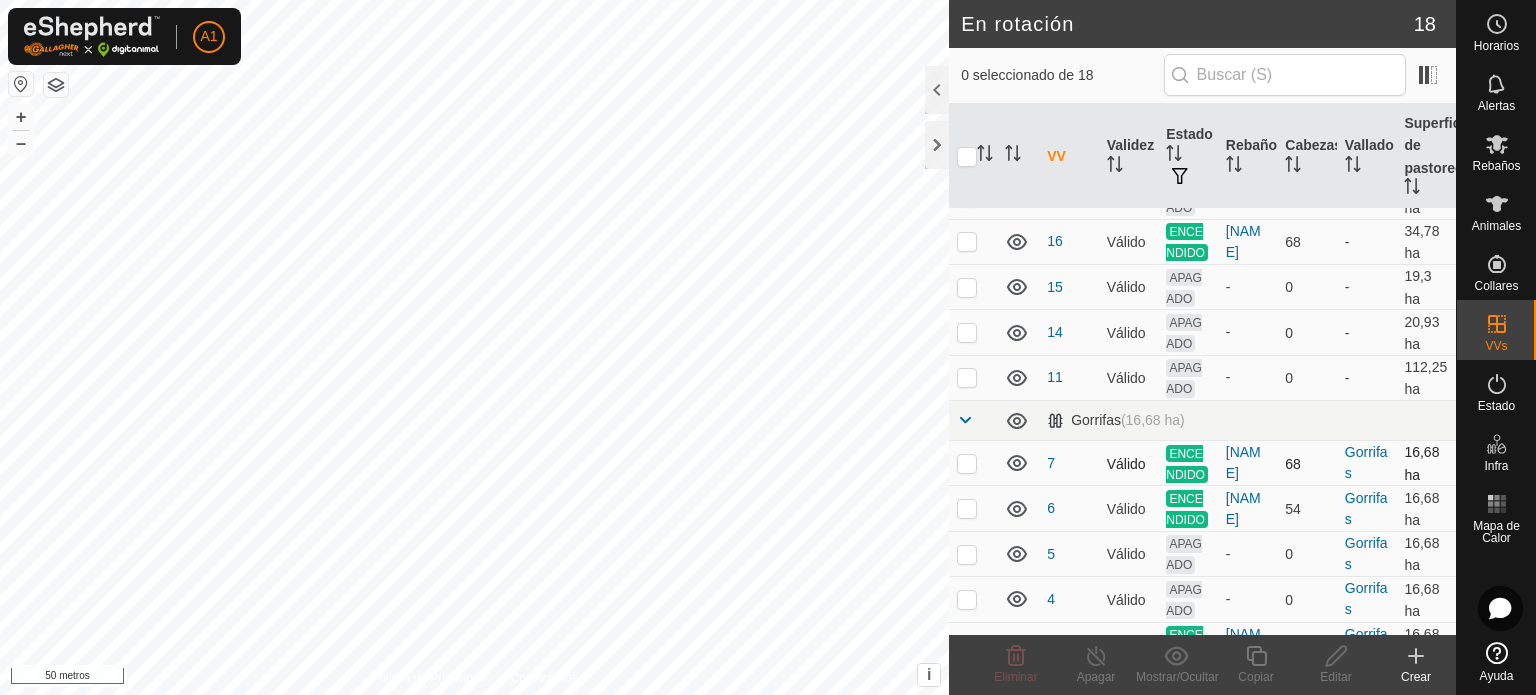 click at bounding box center [967, 463] 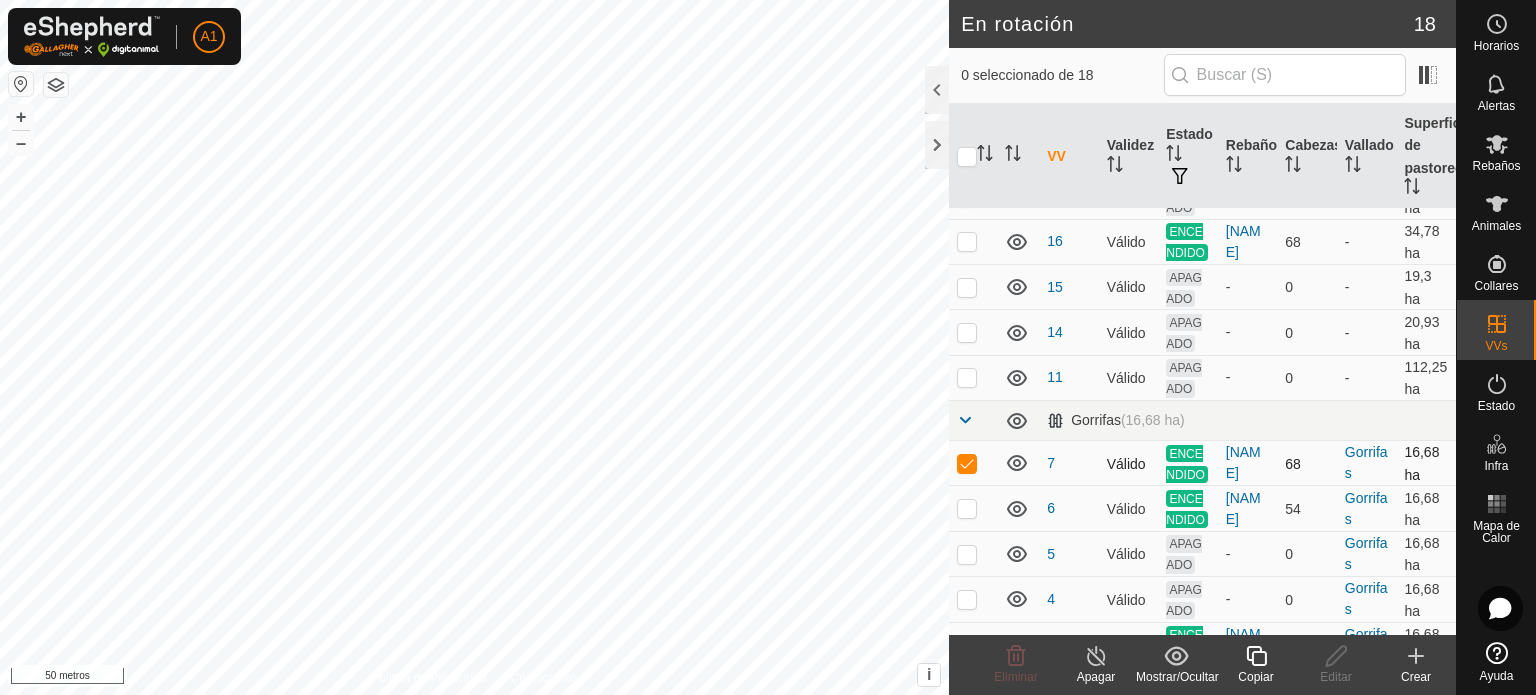 checkbox on "true" 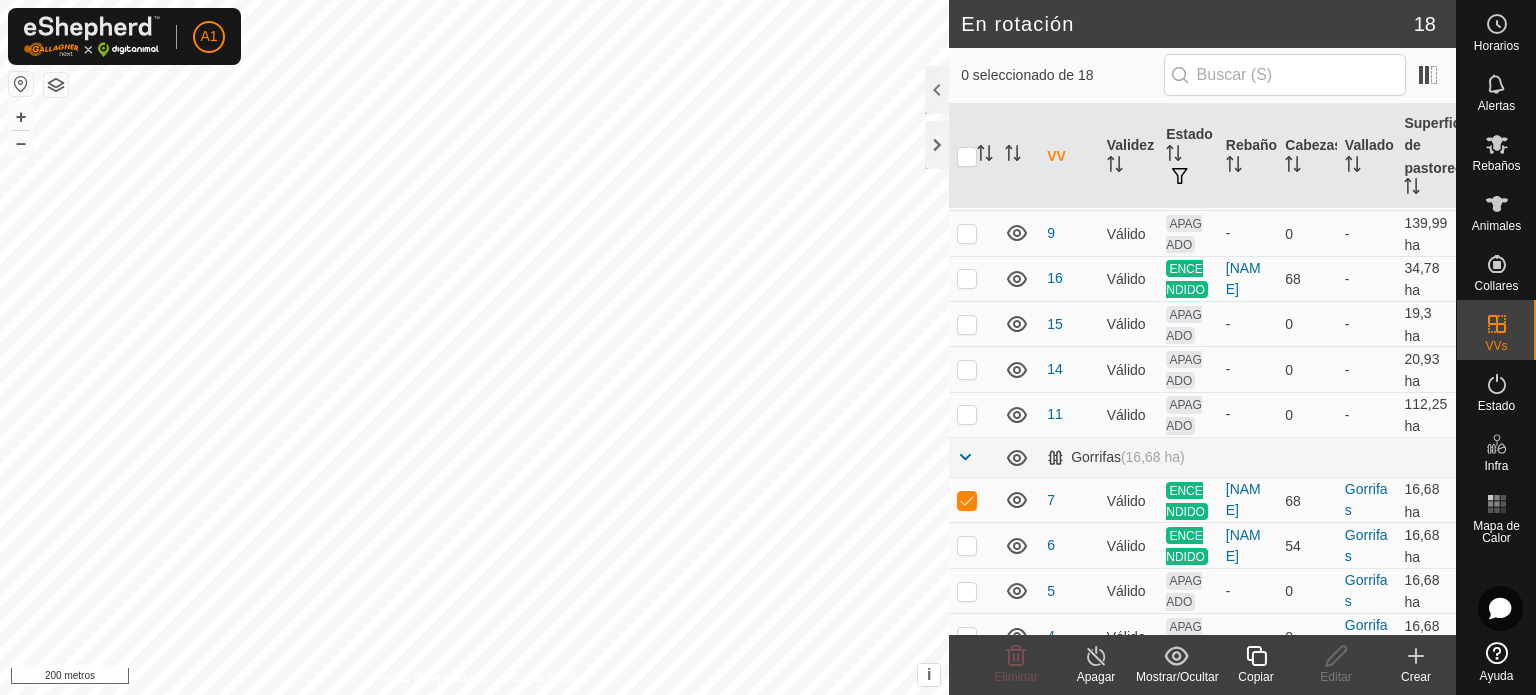 scroll, scrollTop: 374, scrollLeft: 0, axis: vertical 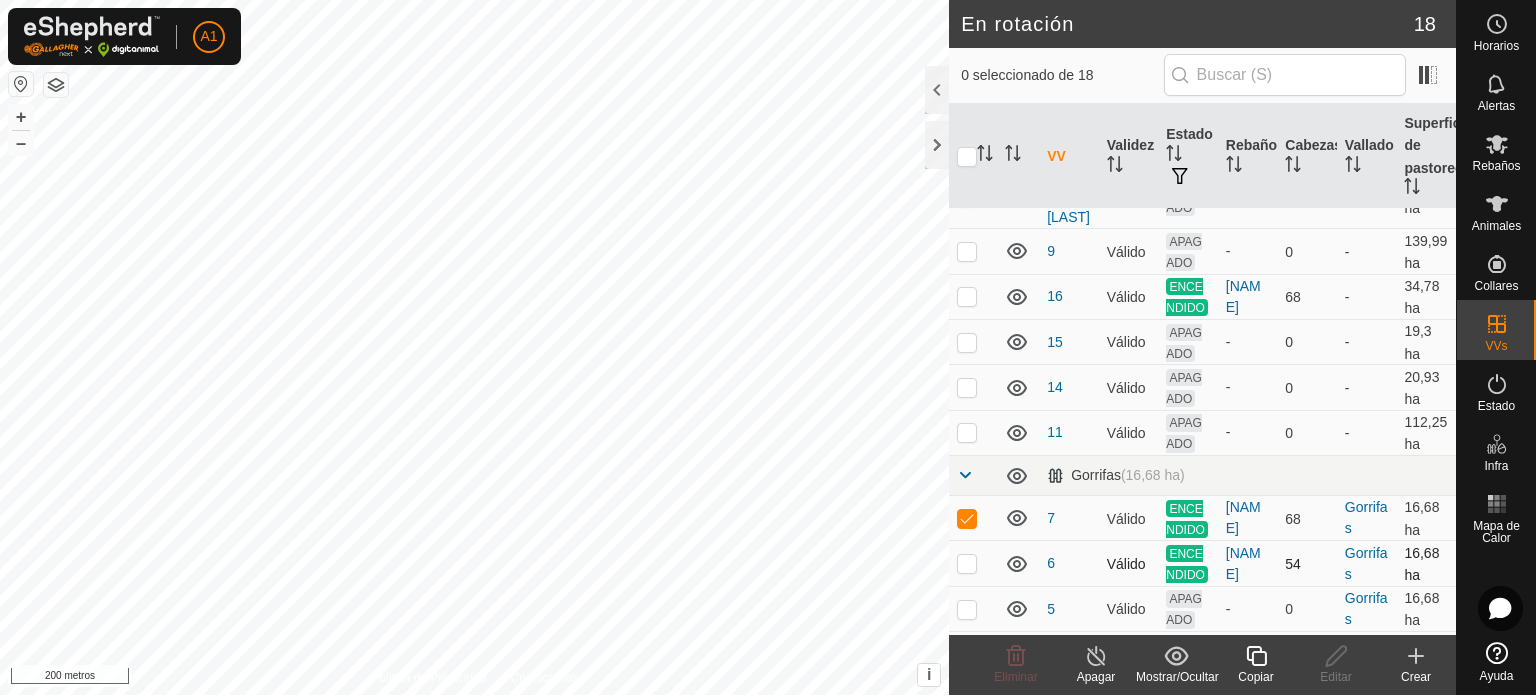 click at bounding box center [967, 563] 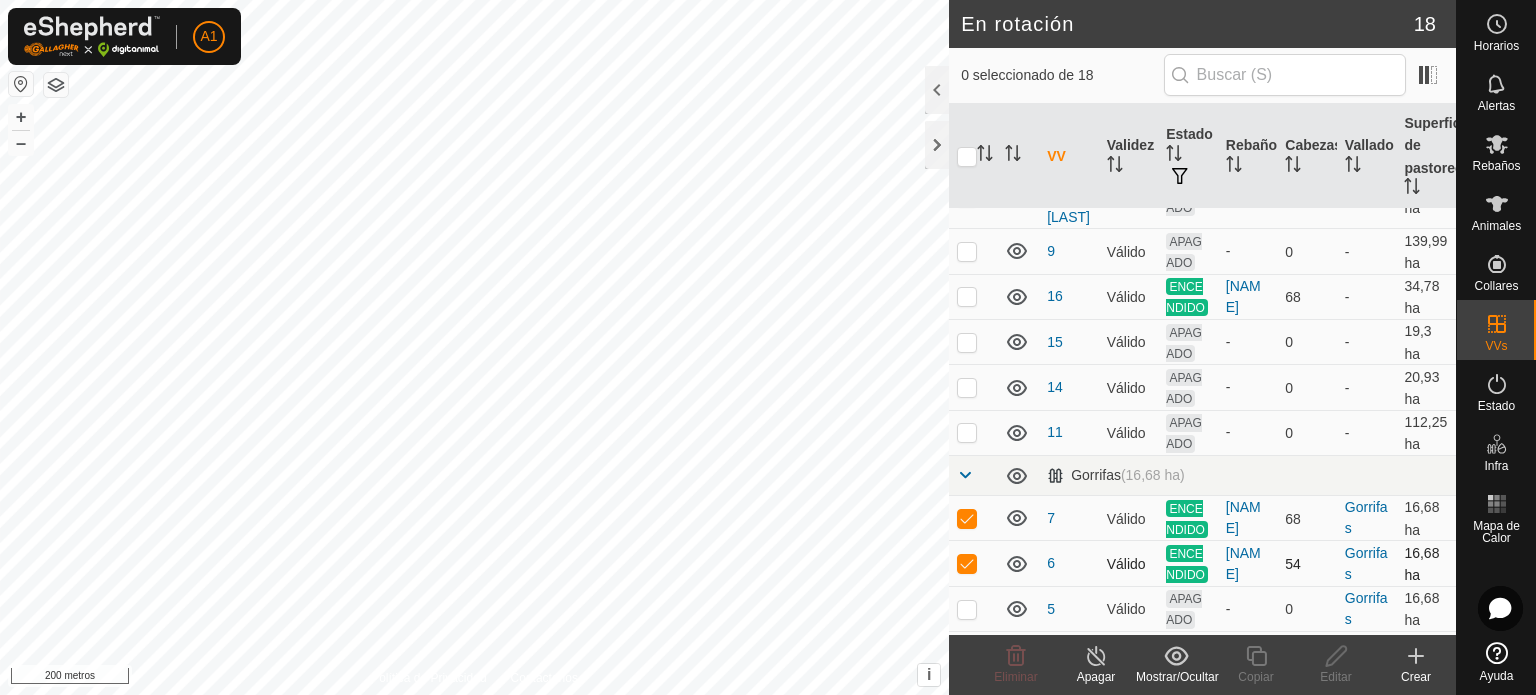 click at bounding box center (967, 563) 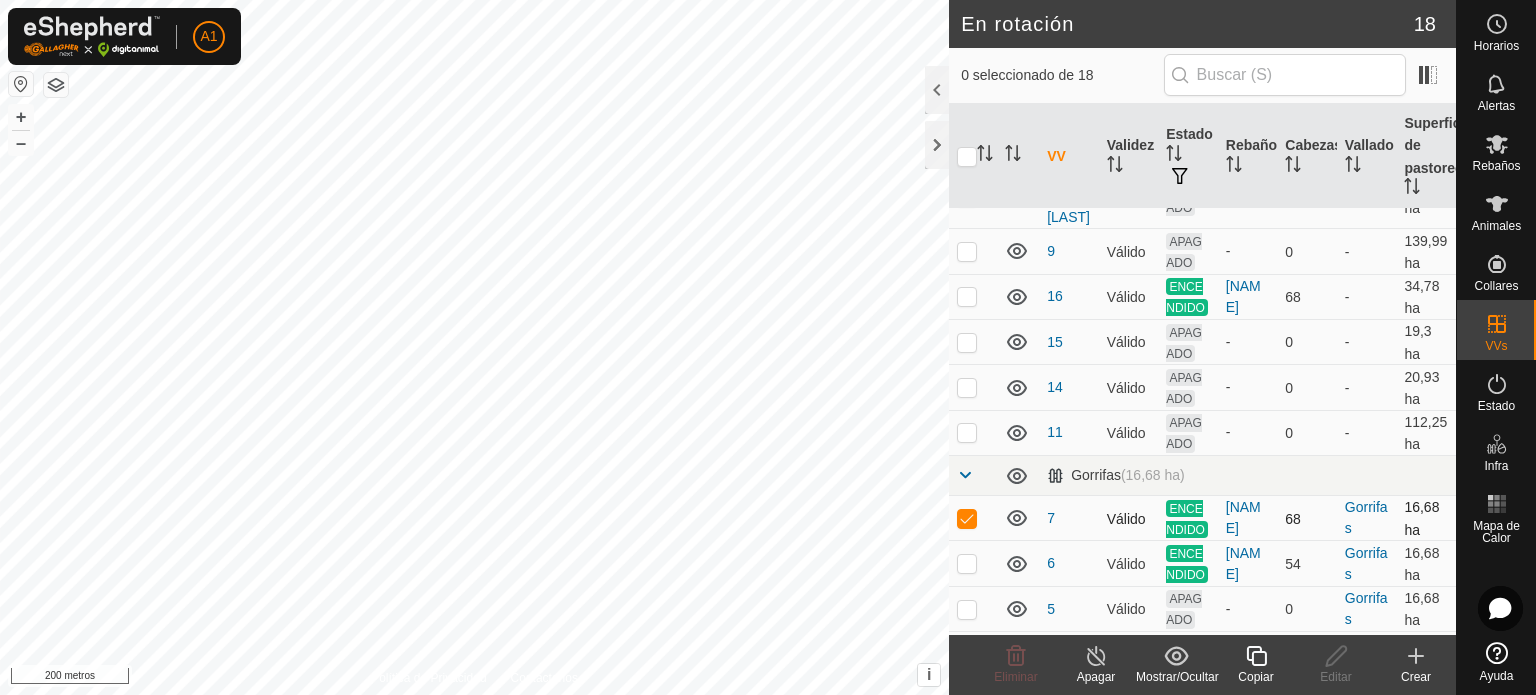 click at bounding box center (967, 518) 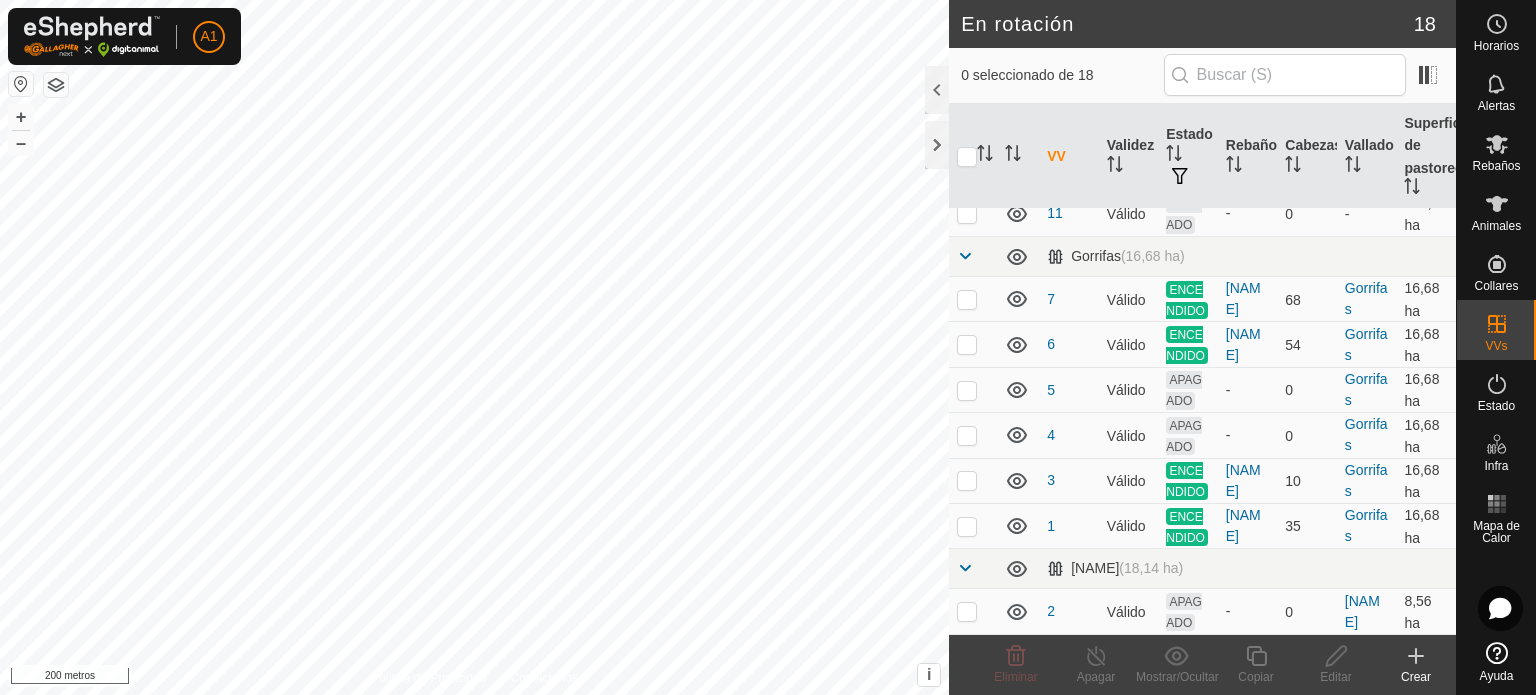 scroll, scrollTop: 674, scrollLeft: 0, axis: vertical 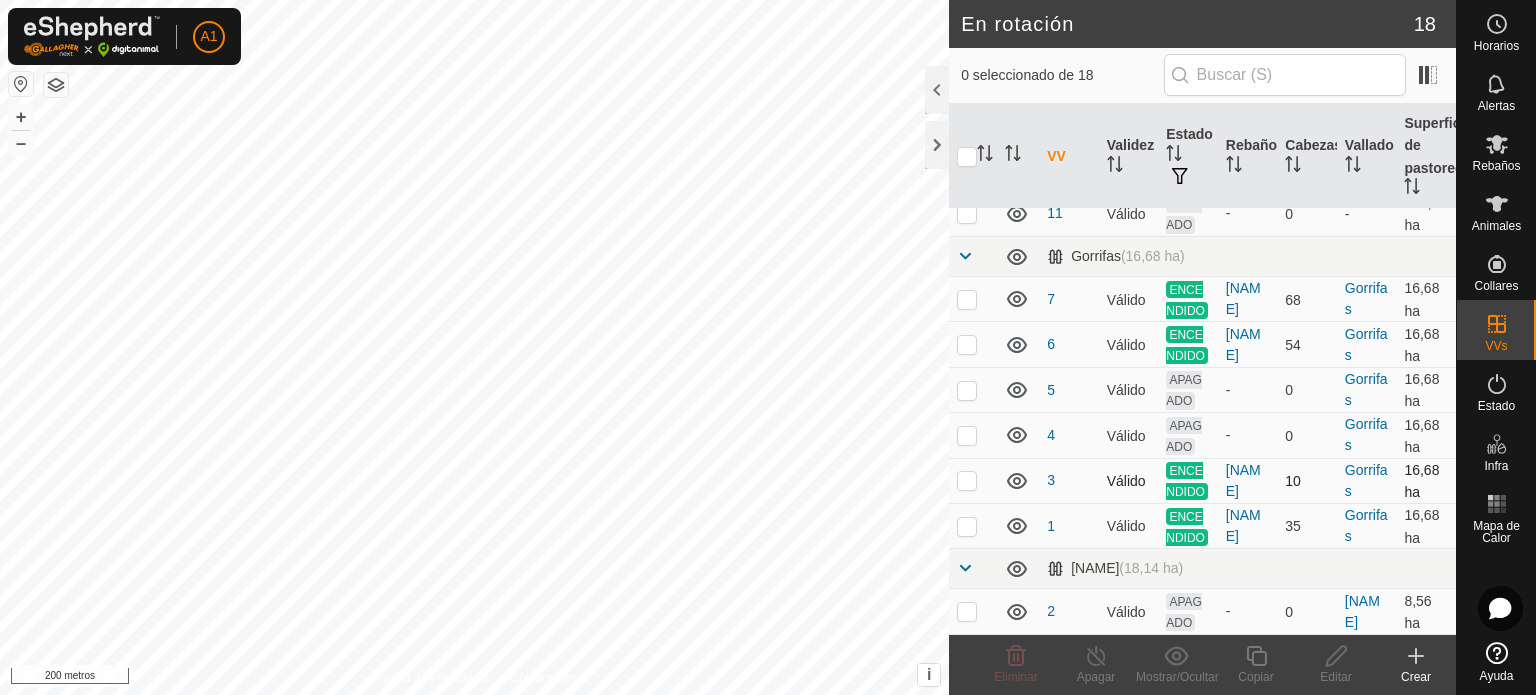 click at bounding box center [967, 480] 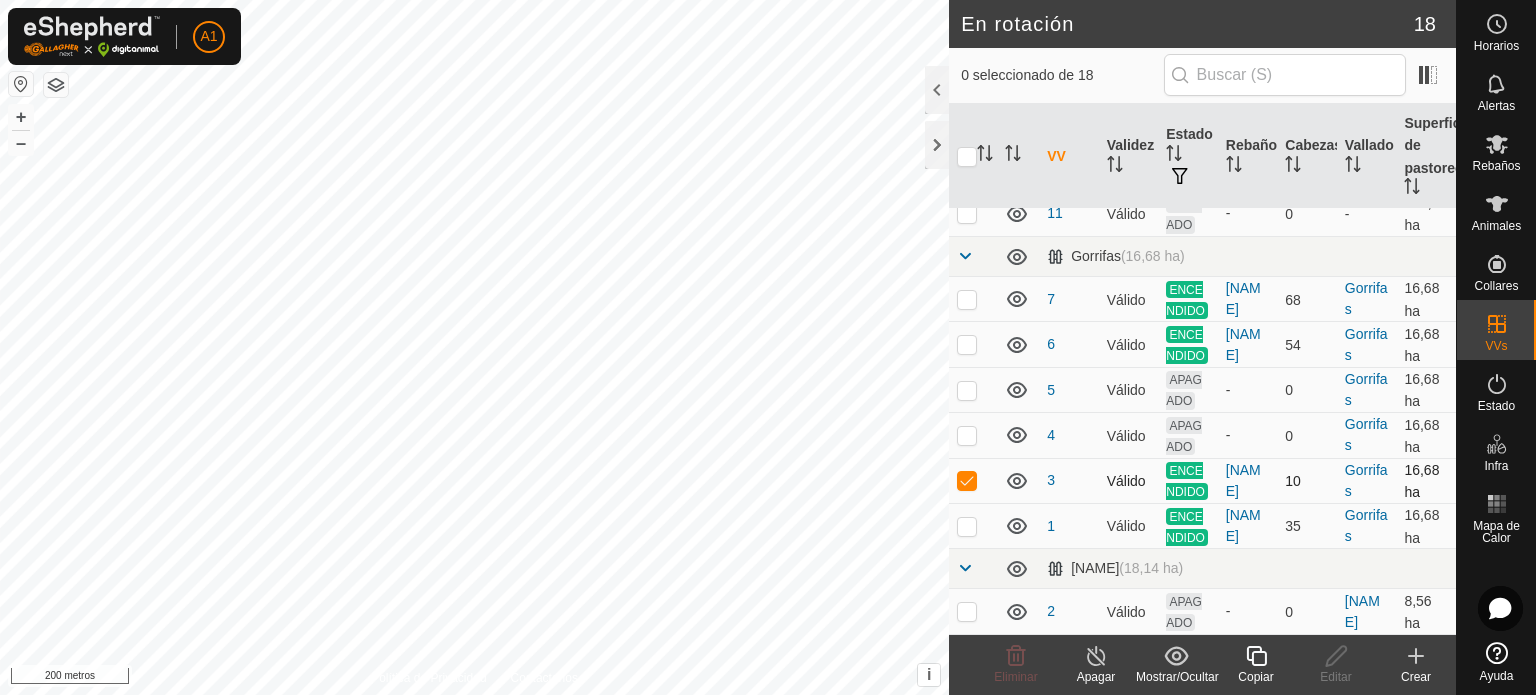 click at bounding box center (967, 480) 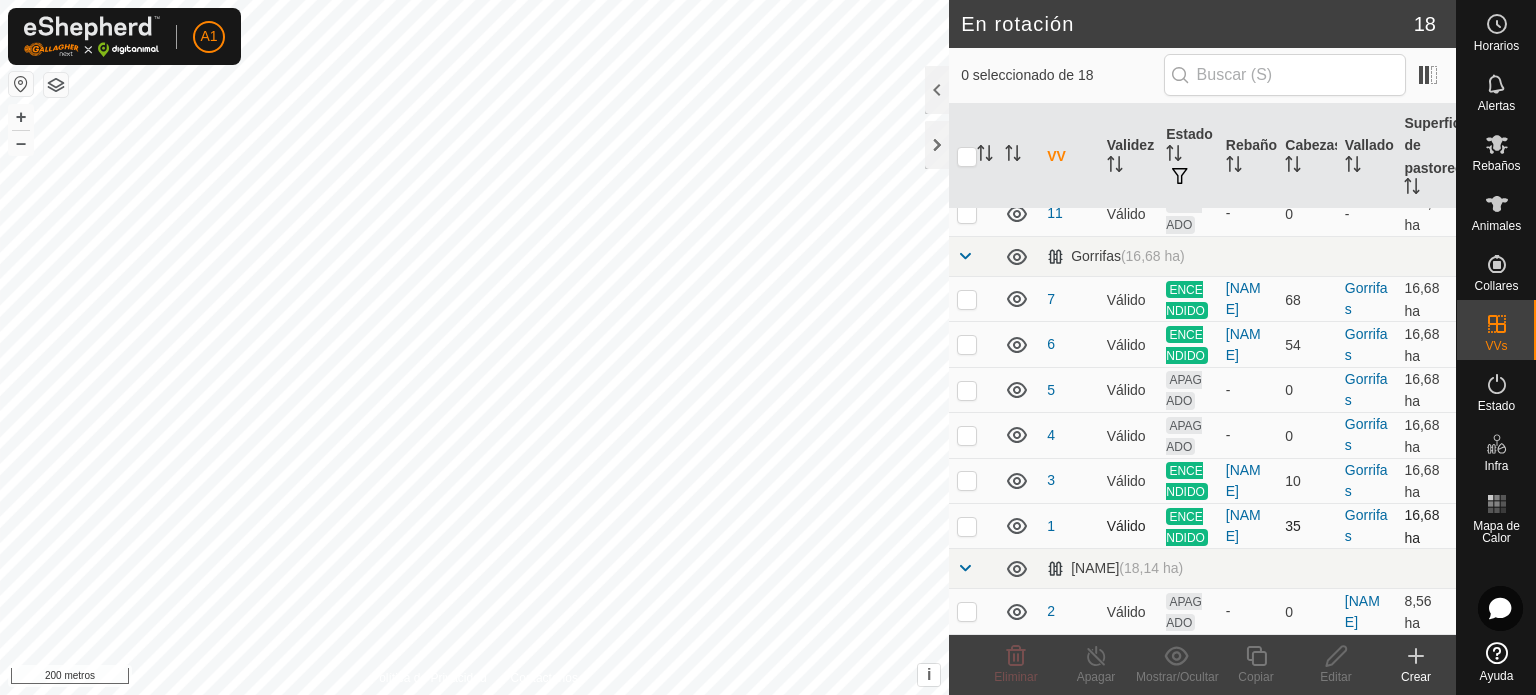 click at bounding box center (967, 526) 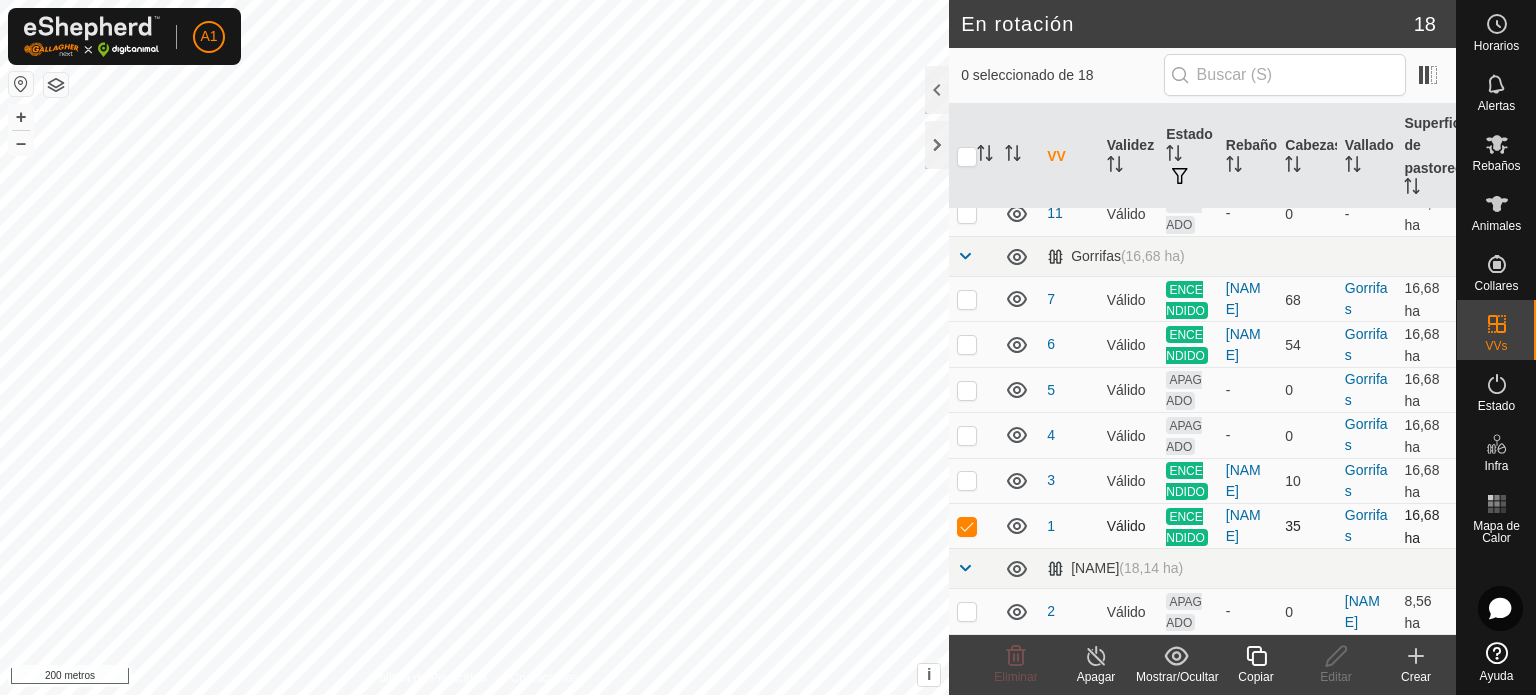 click at bounding box center (967, 526) 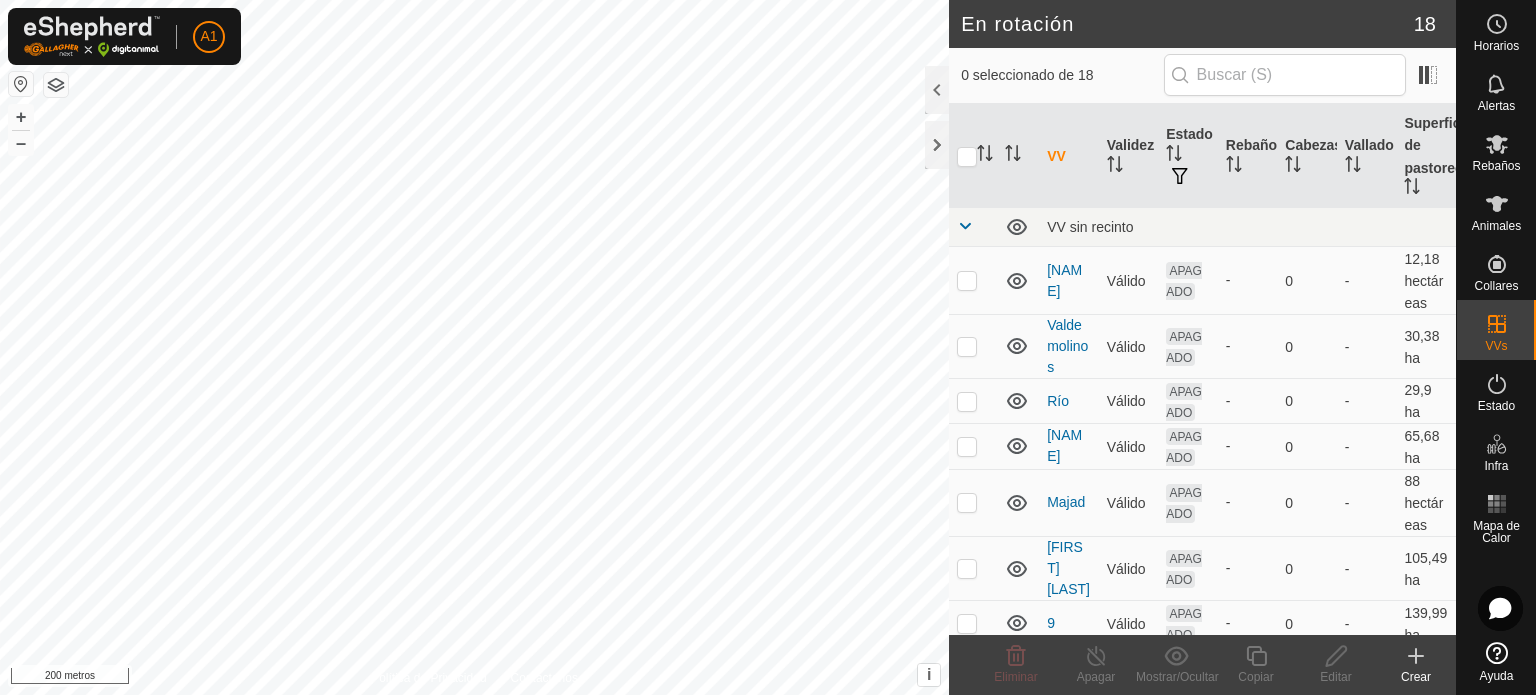 scroll, scrollTop: 0, scrollLeft: 0, axis: both 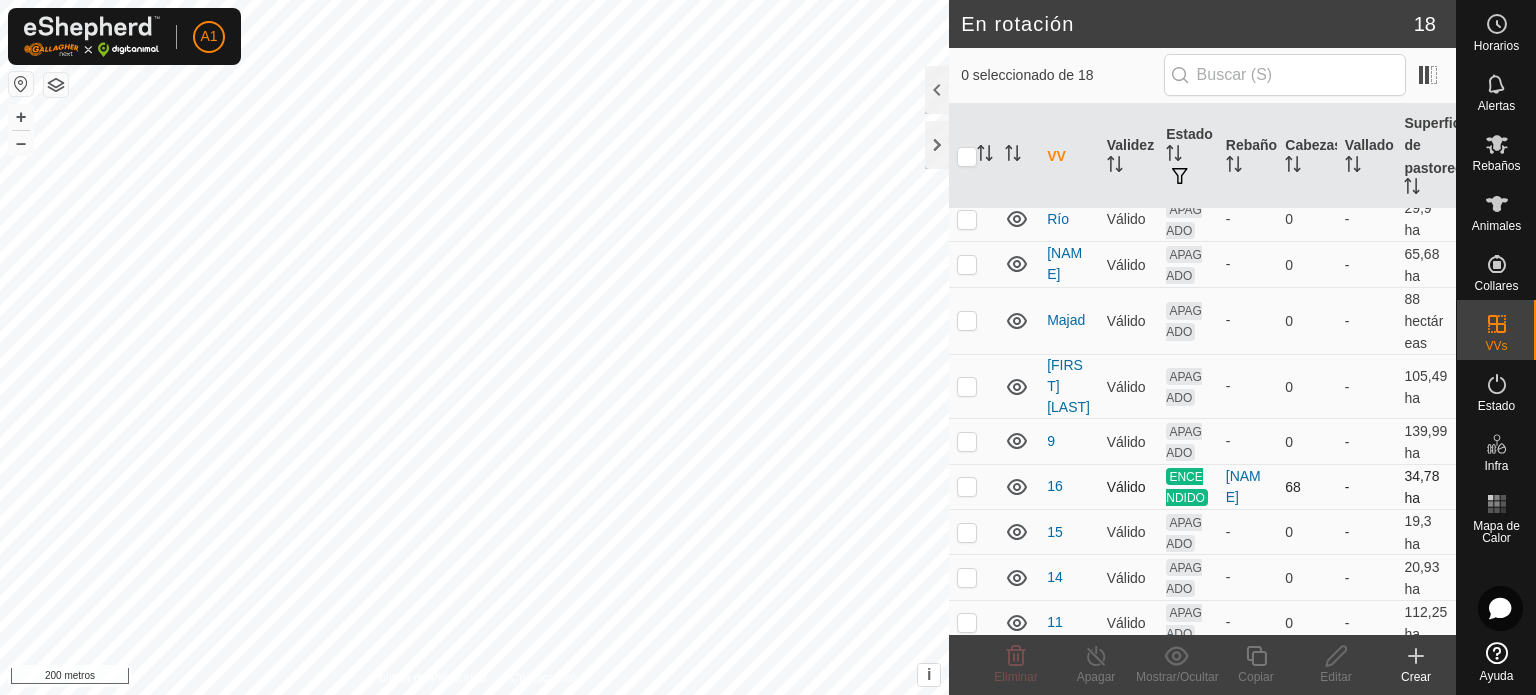 click at bounding box center (967, 486) 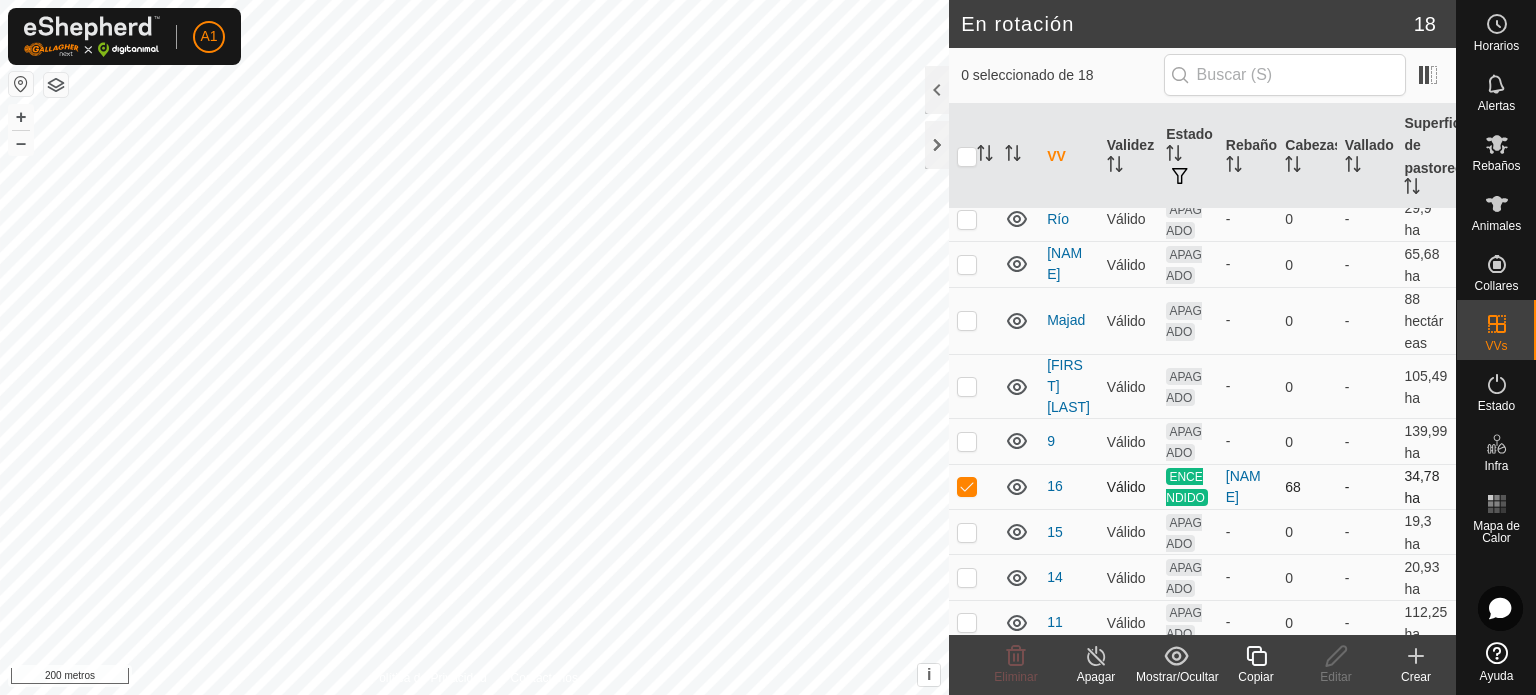 click at bounding box center [967, 486] 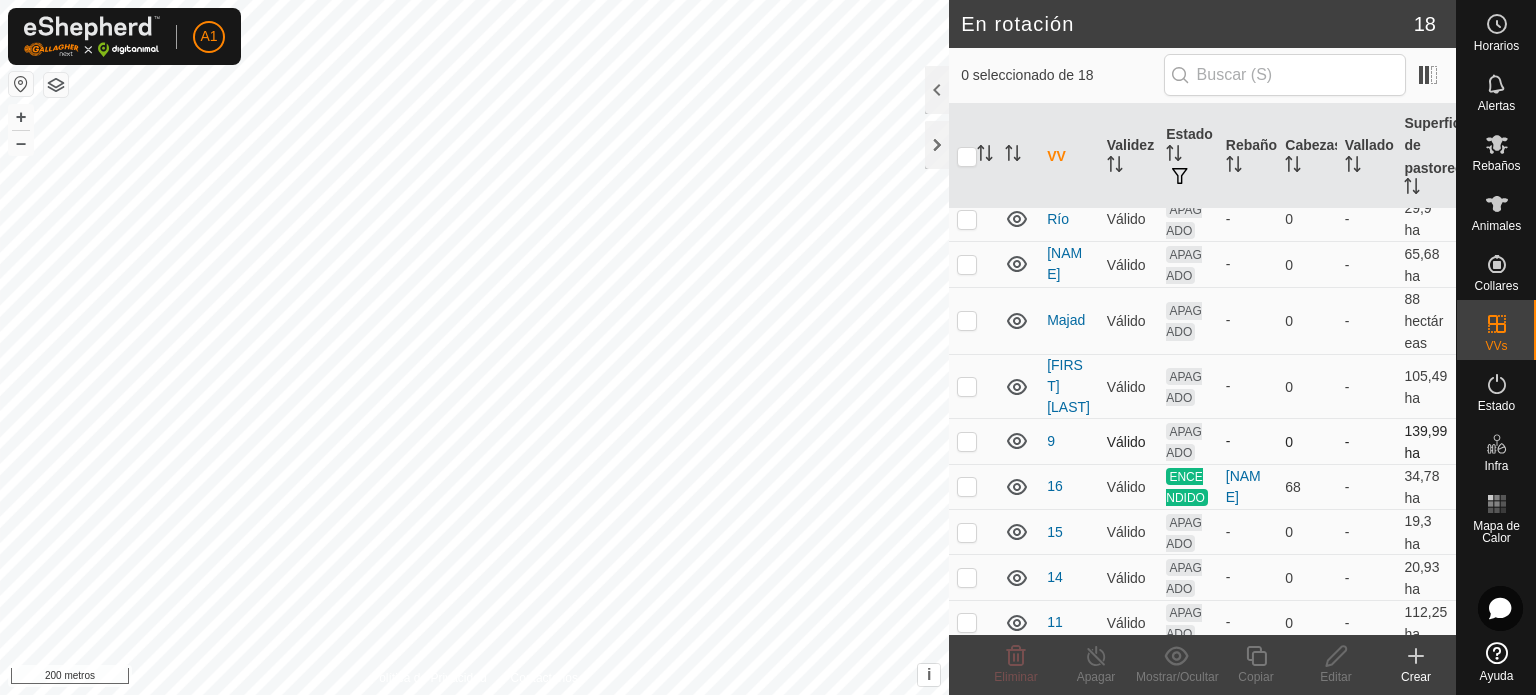 click at bounding box center [967, 441] 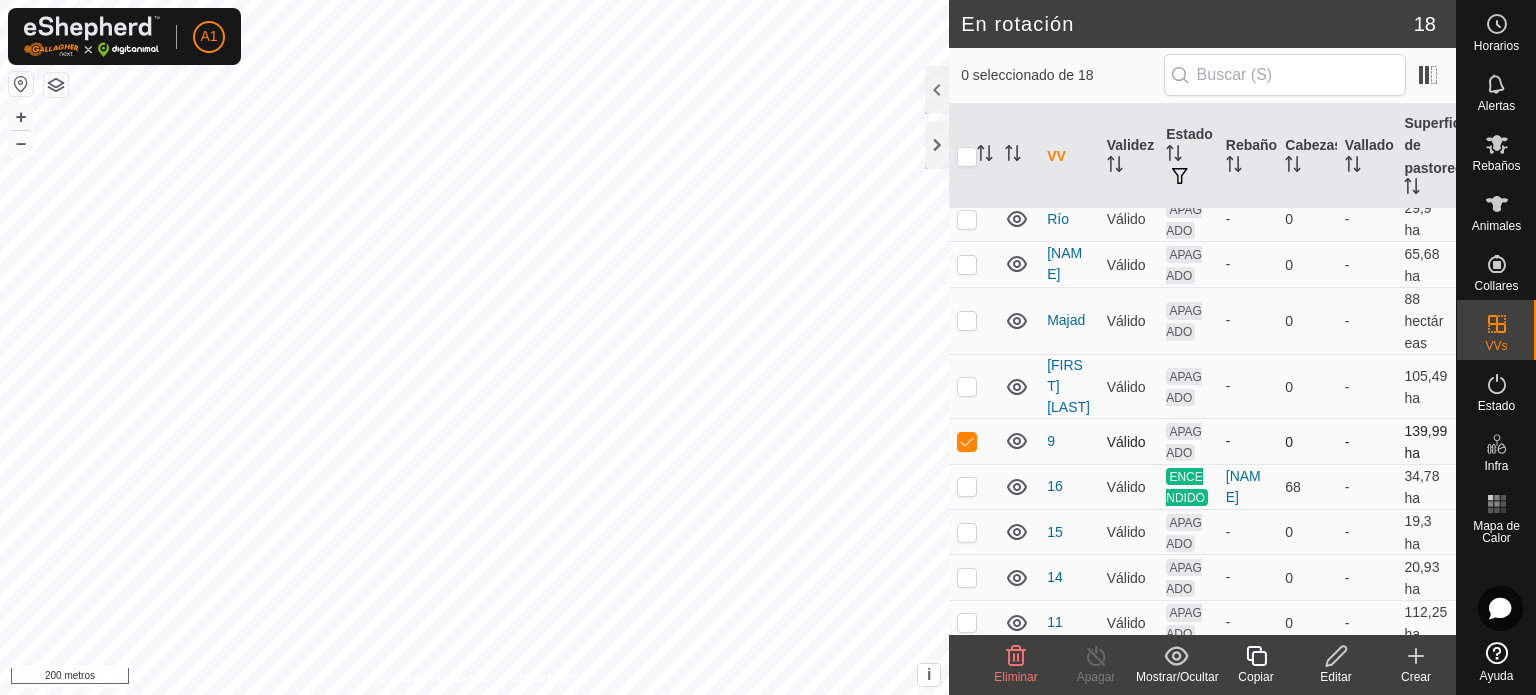 click at bounding box center [967, 441] 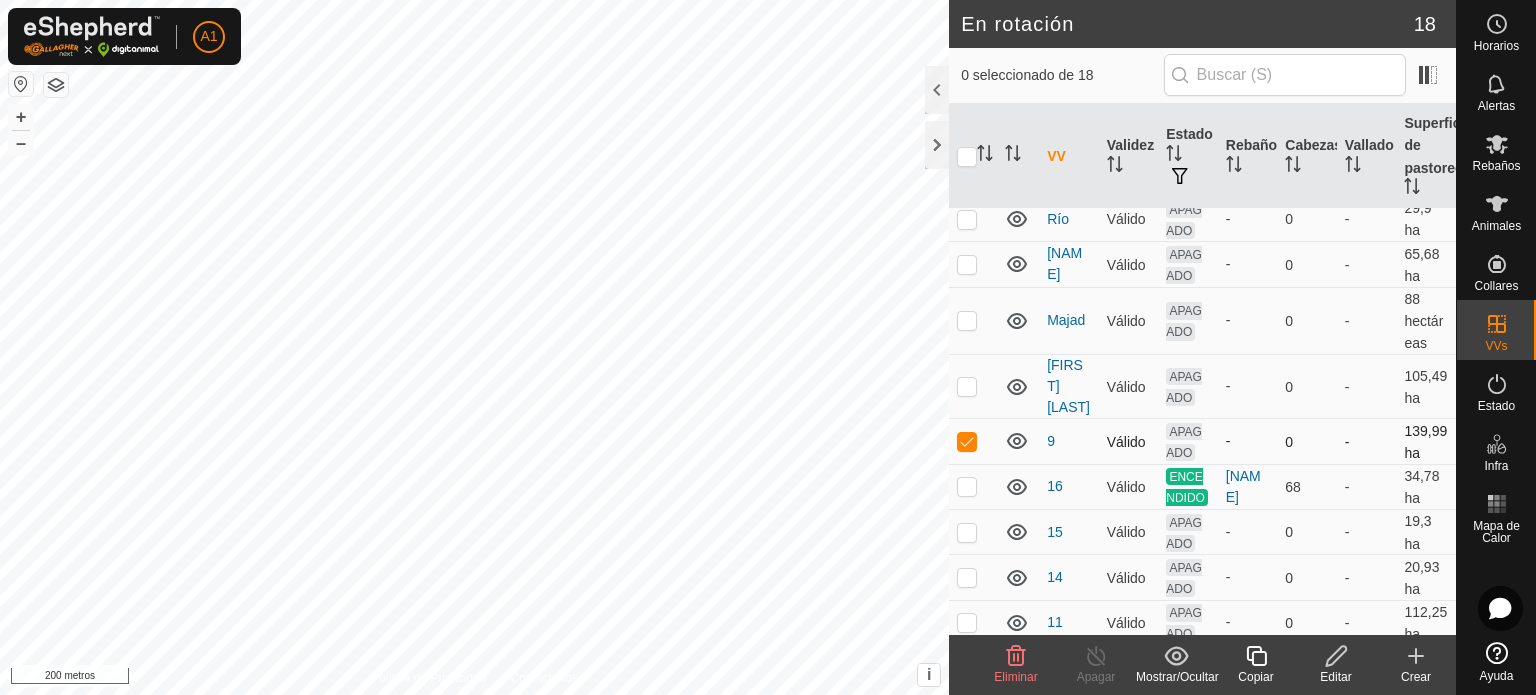 checkbox on "false" 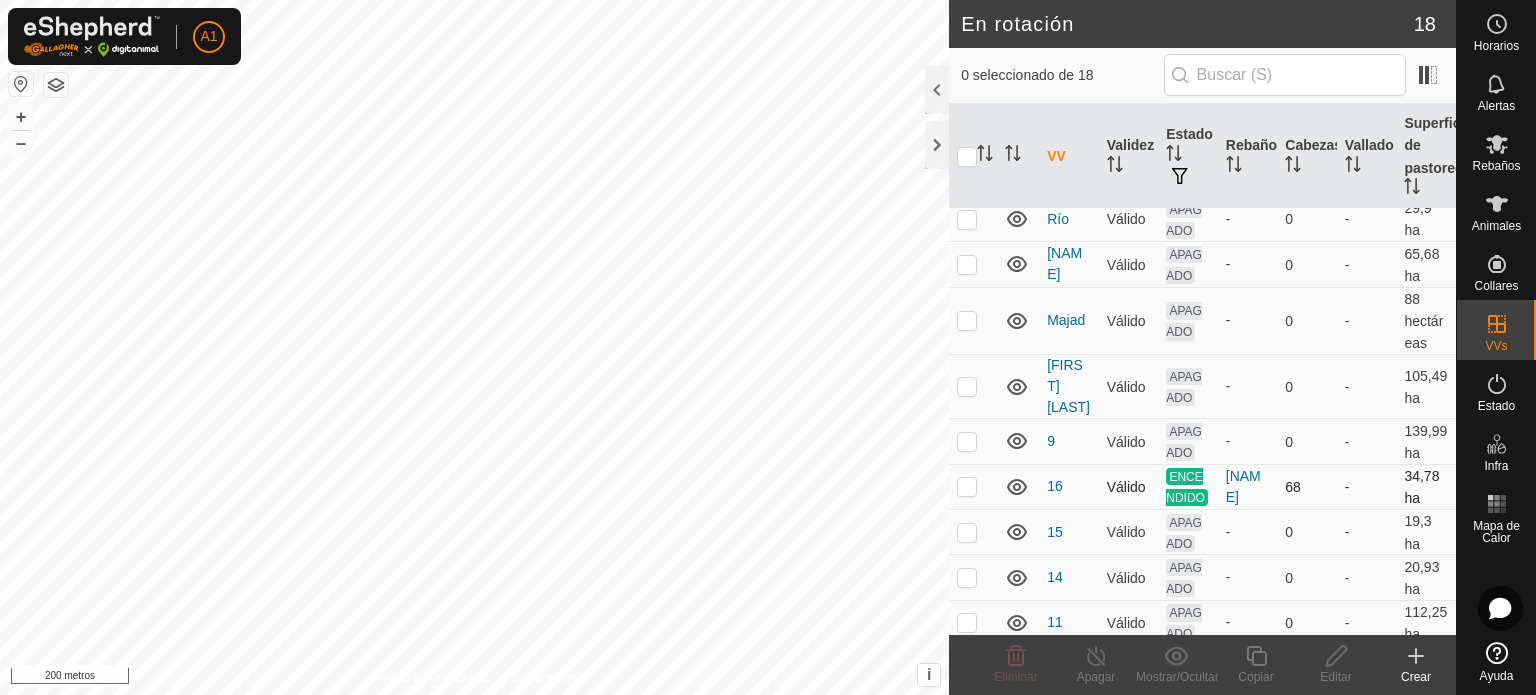 click at bounding box center [967, 486] 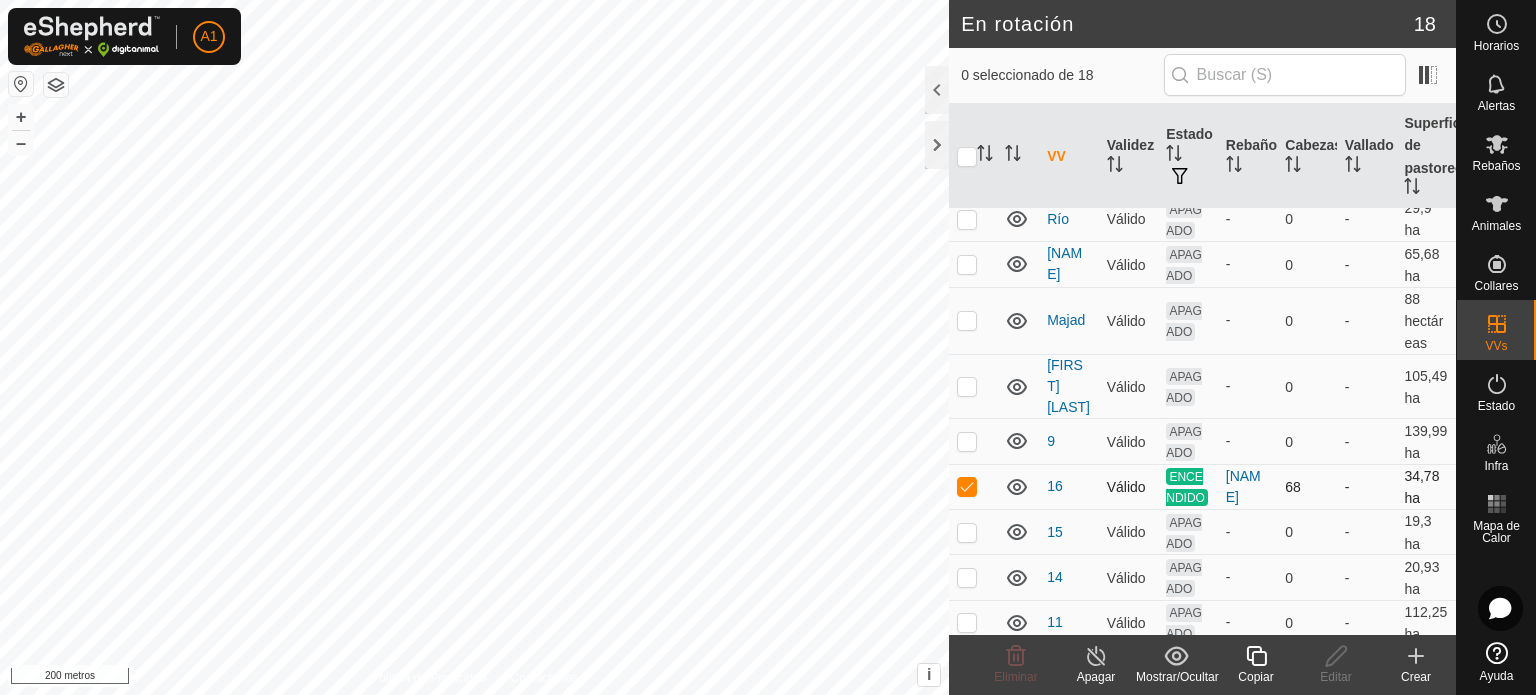click at bounding box center (967, 486) 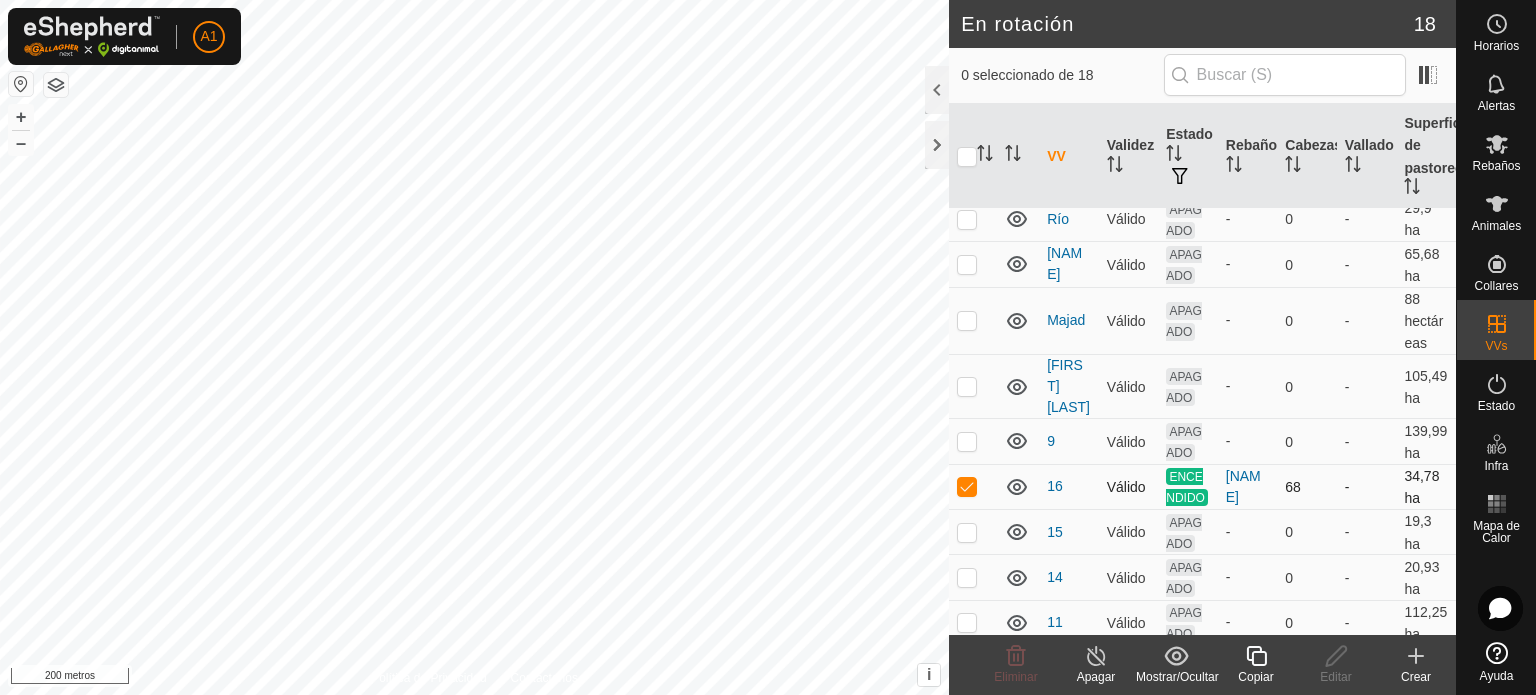 checkbox on "false" 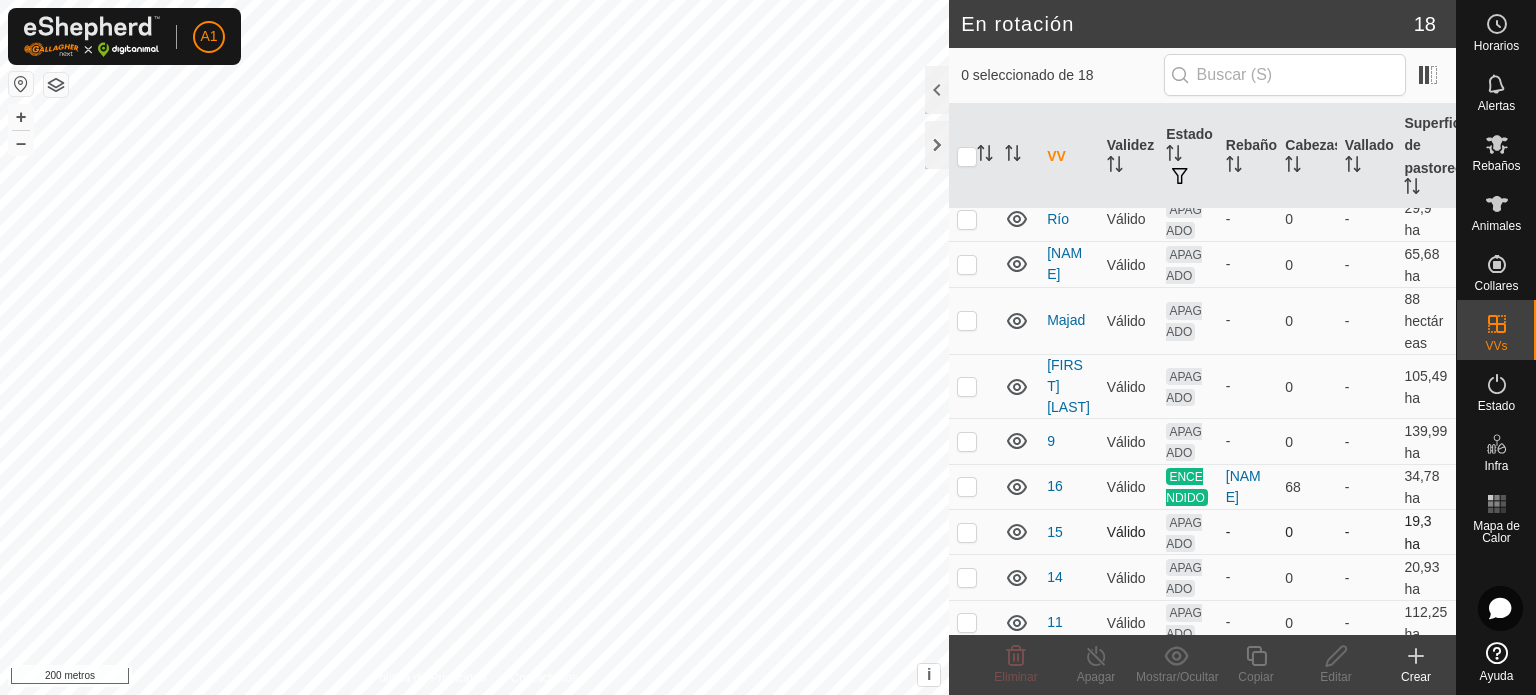 click at bounding box center (967, 532) 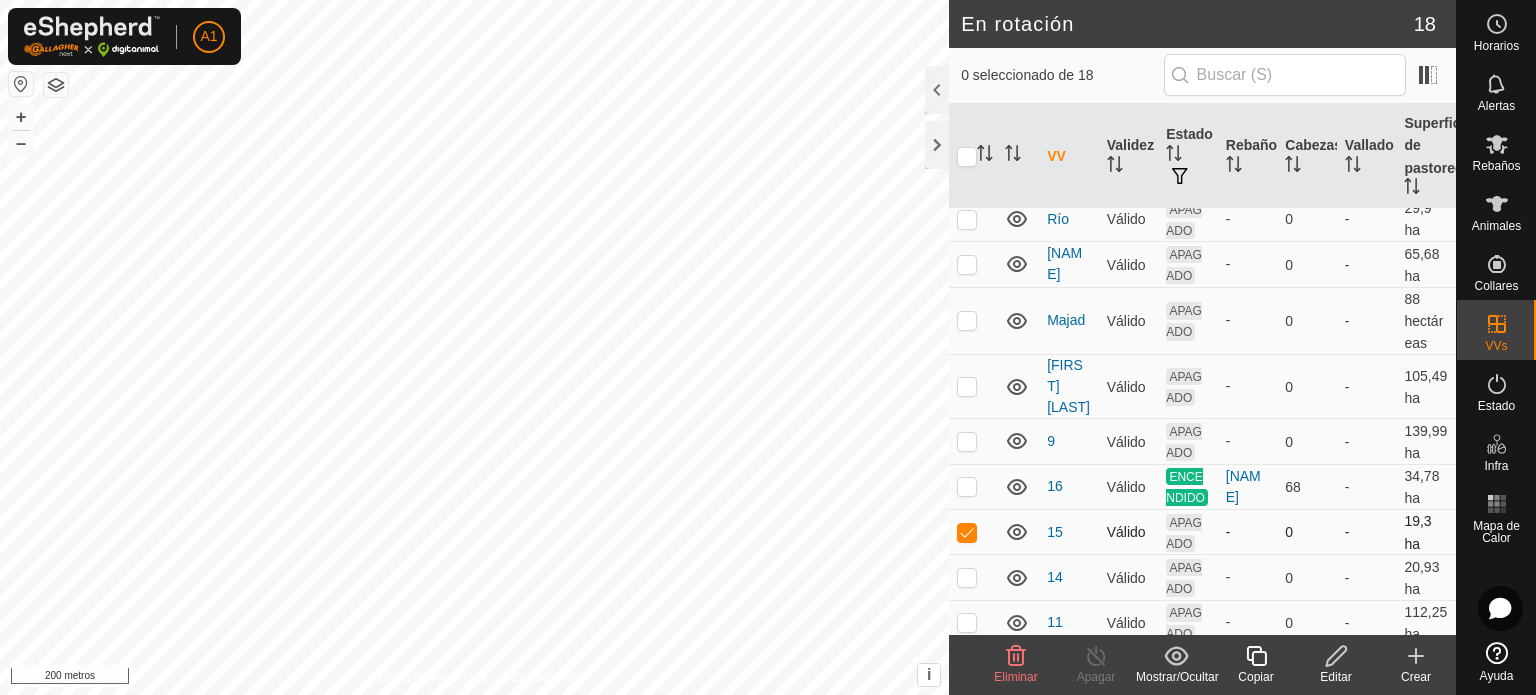 click at bounding box center [967, 532] 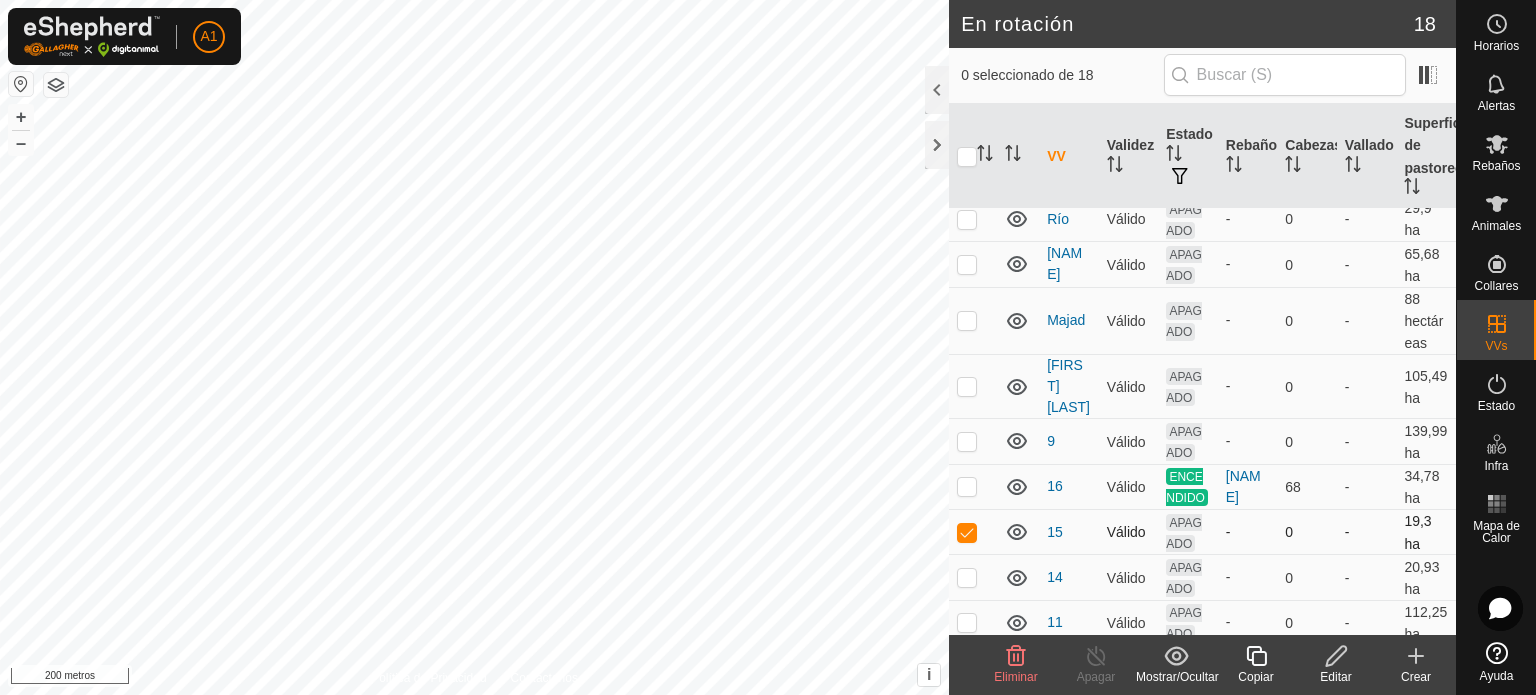 checkbox on "false" 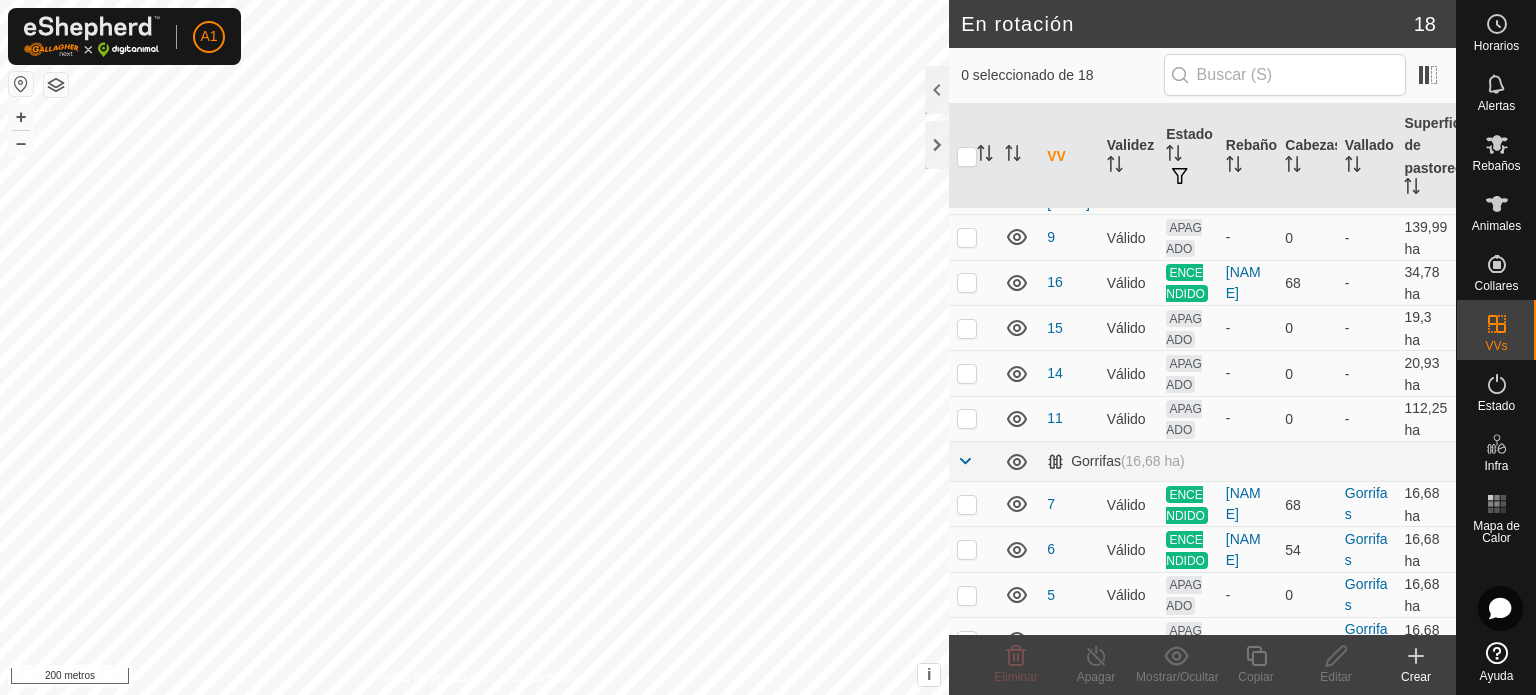 scroll, scrollTop: 433, scrollLeft: 0, axis: vertical 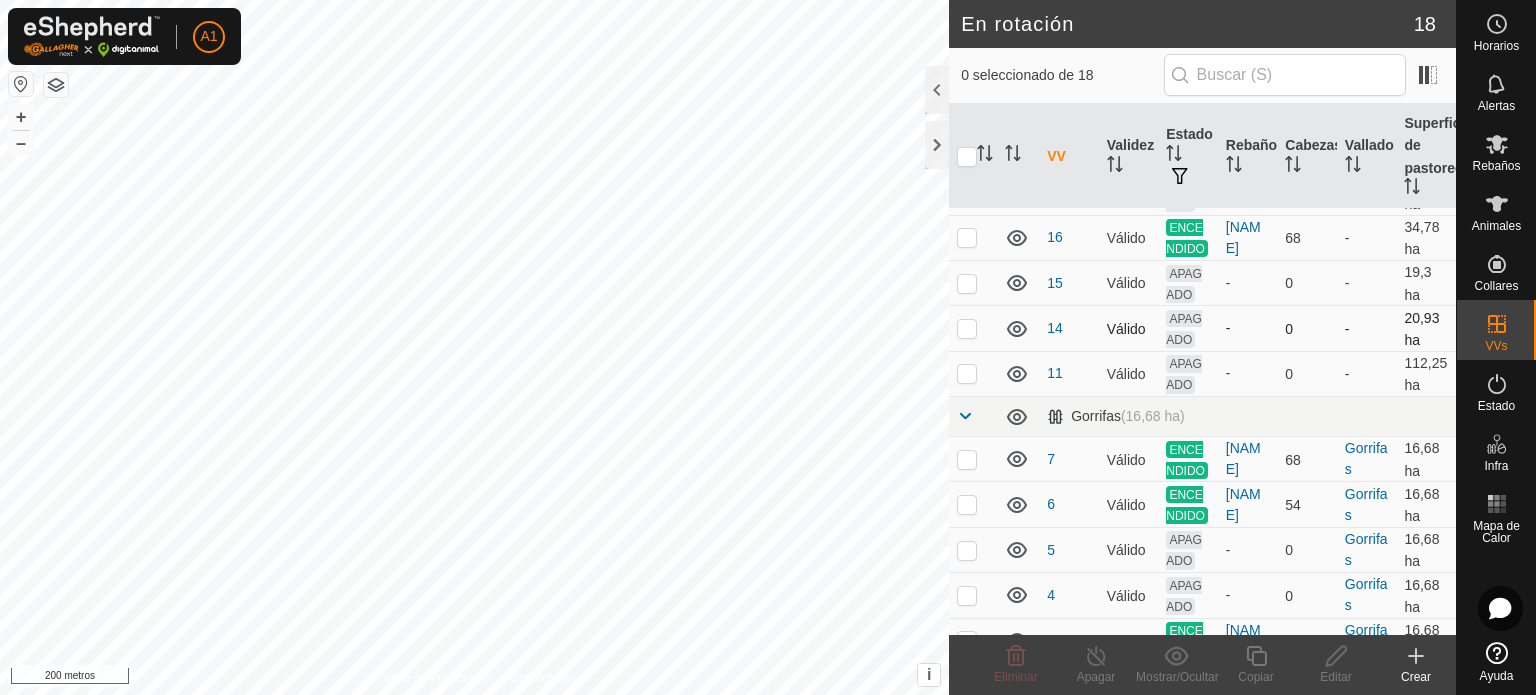 click at bounding box center [967, 328] 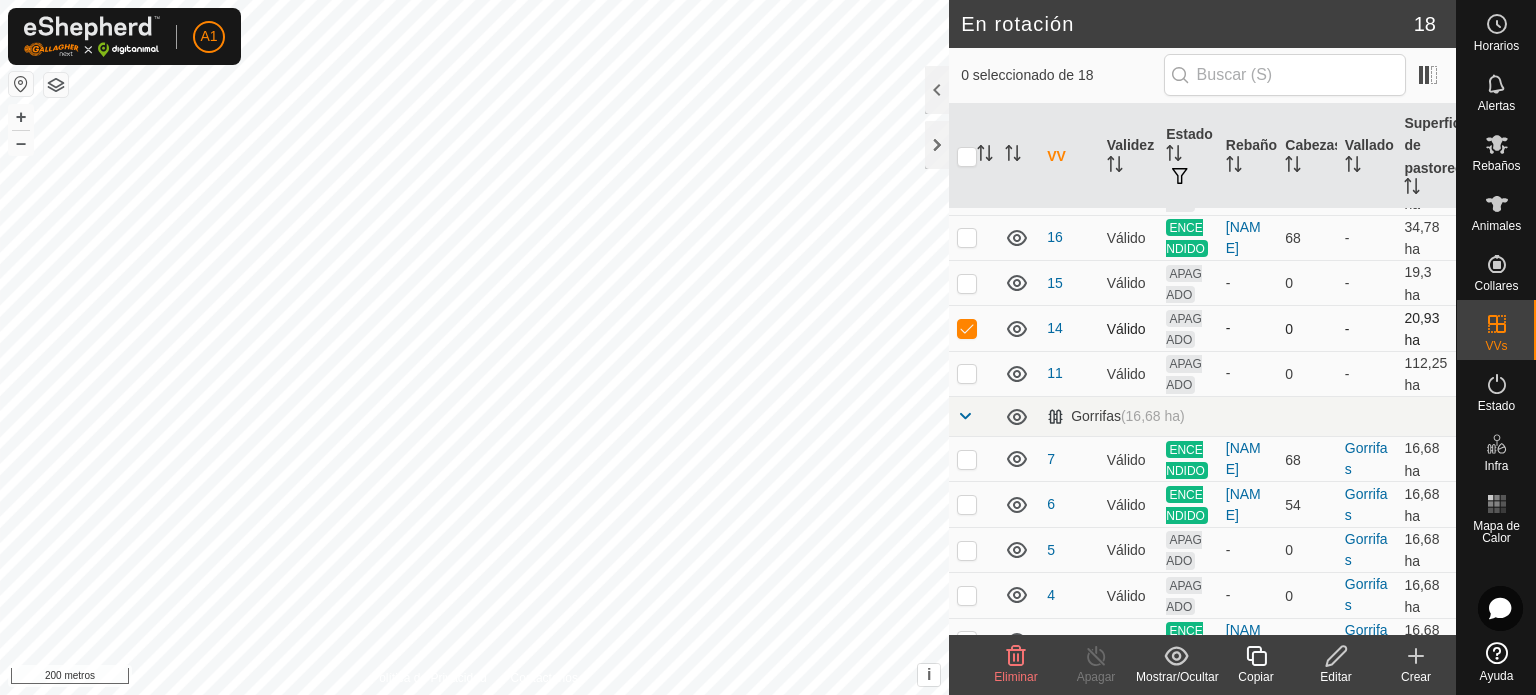 click at bounding box center [967, 328] 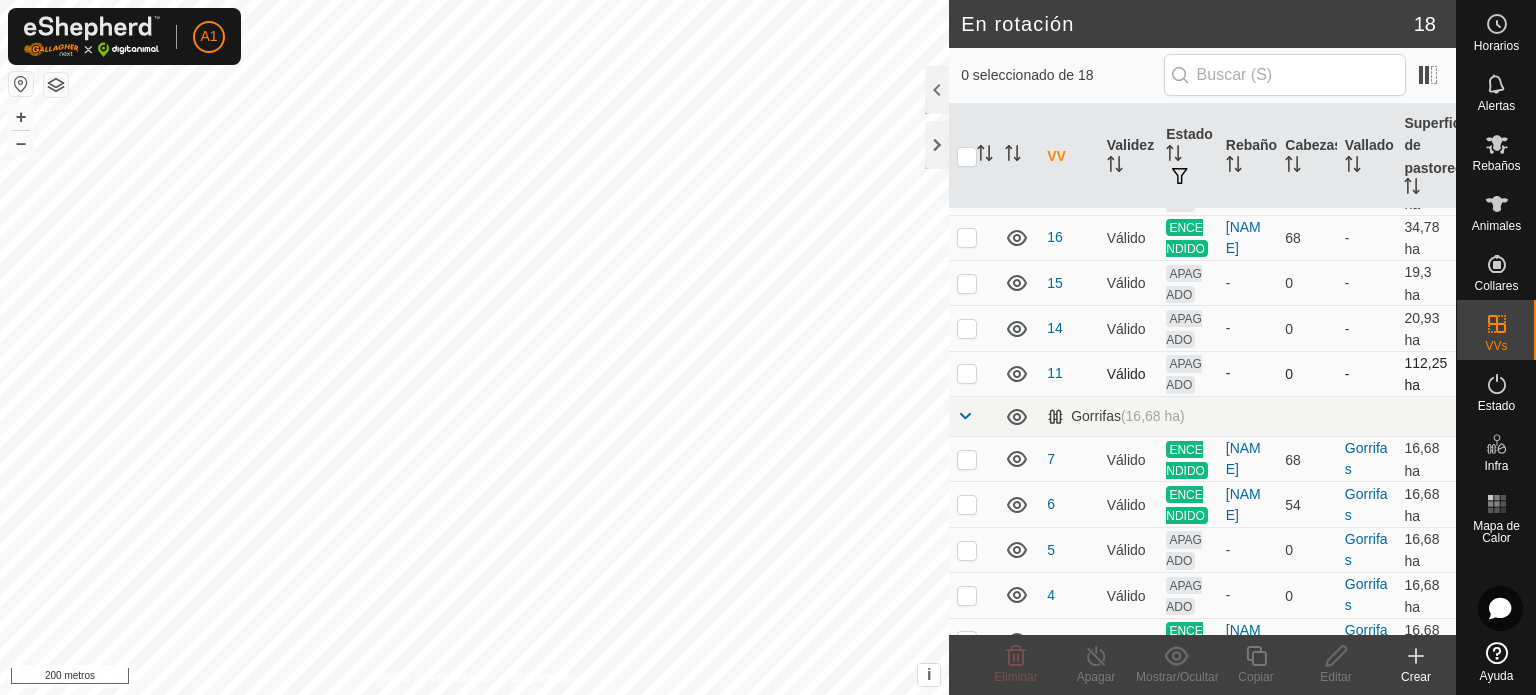 checkbox on "false" 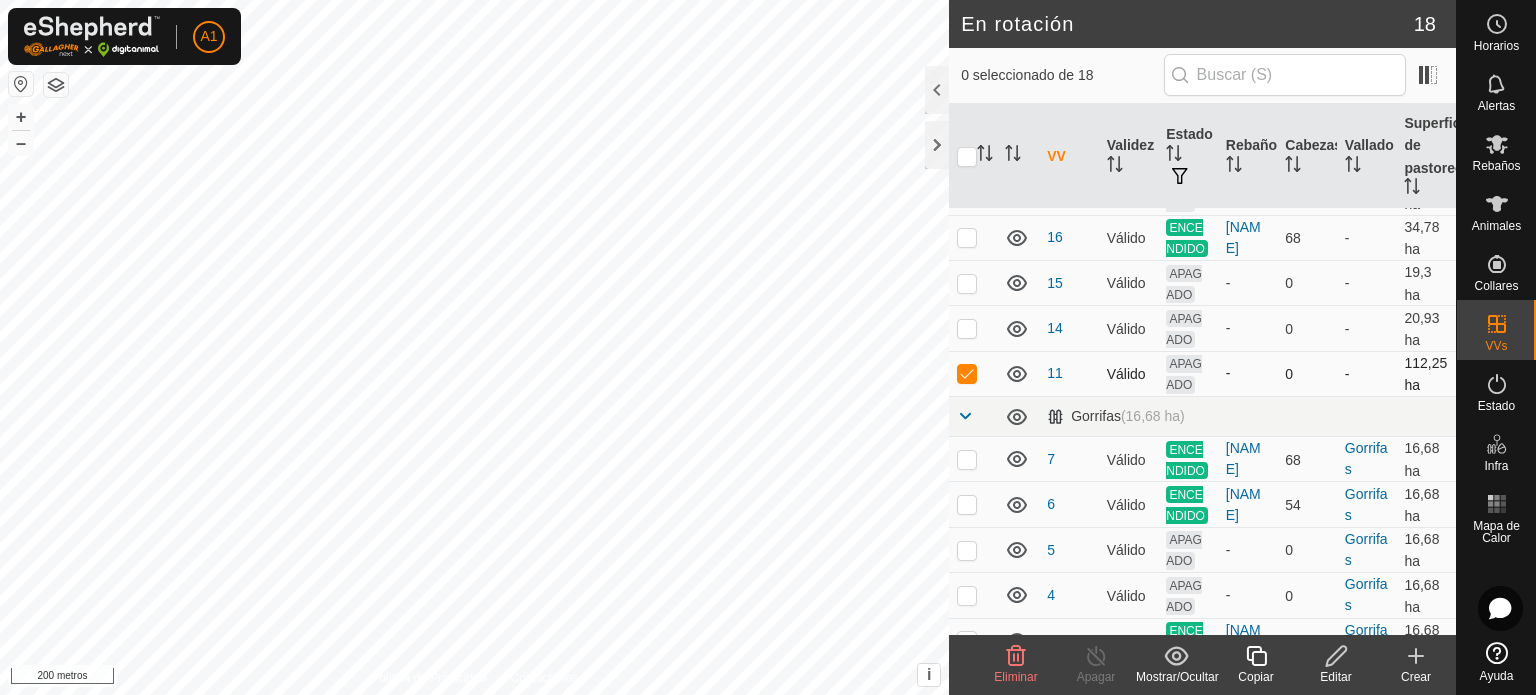 click at bounding box center [967, 373] 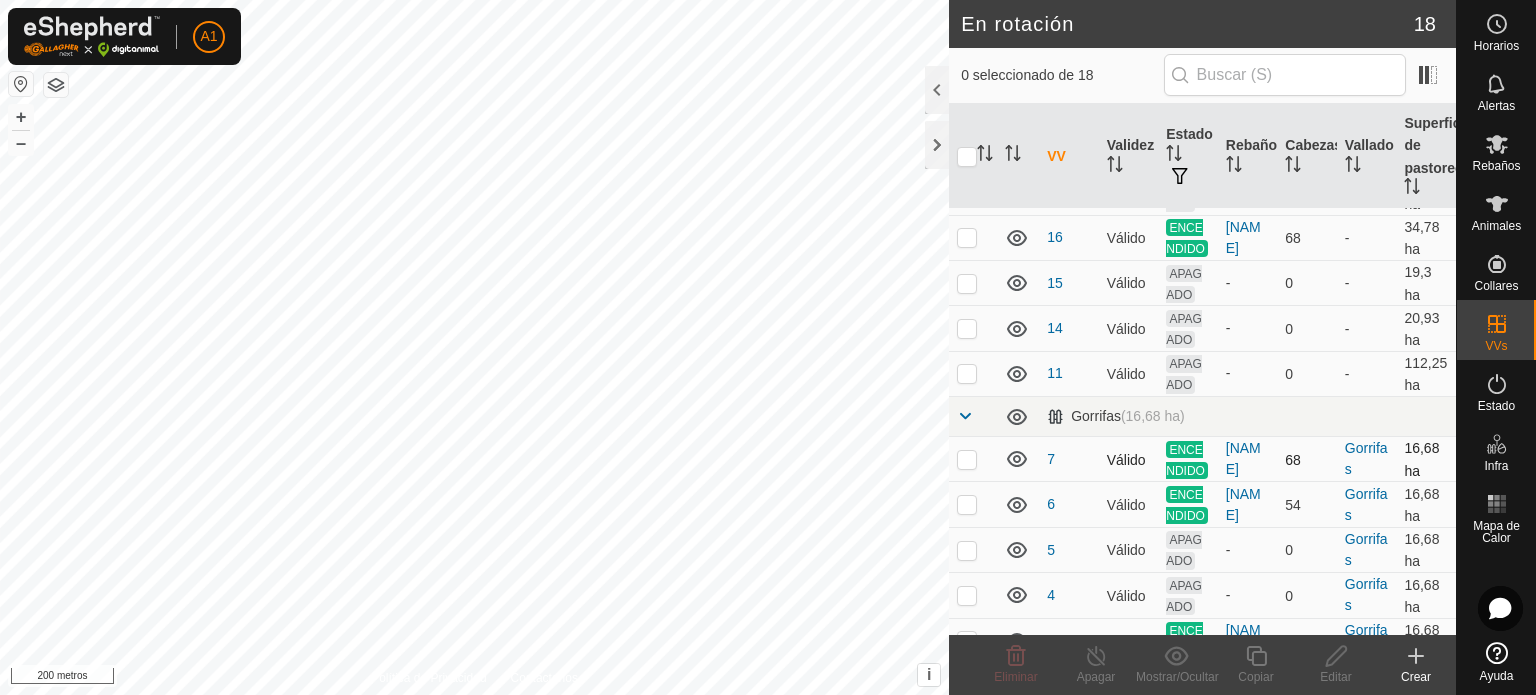 click at bounding box center [967, 459] 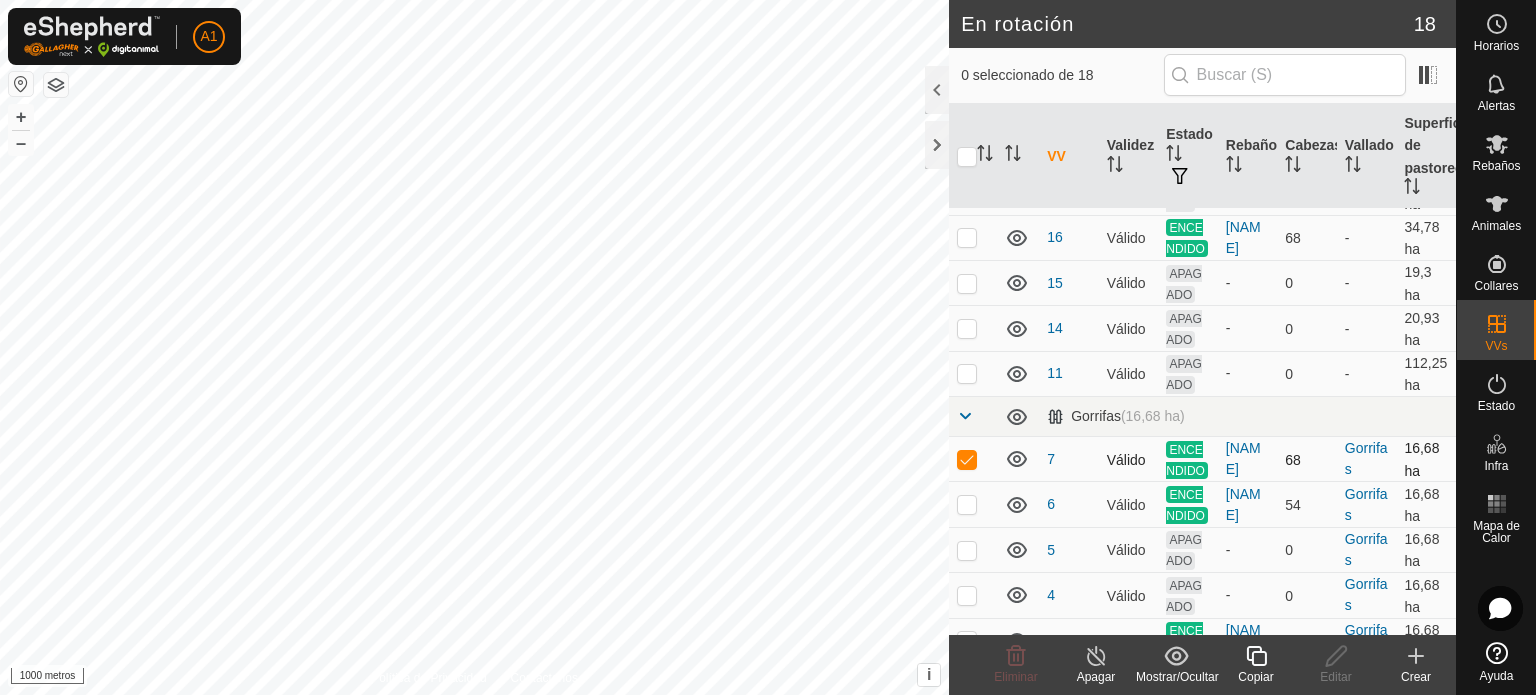click at bounding box center [967, 459] 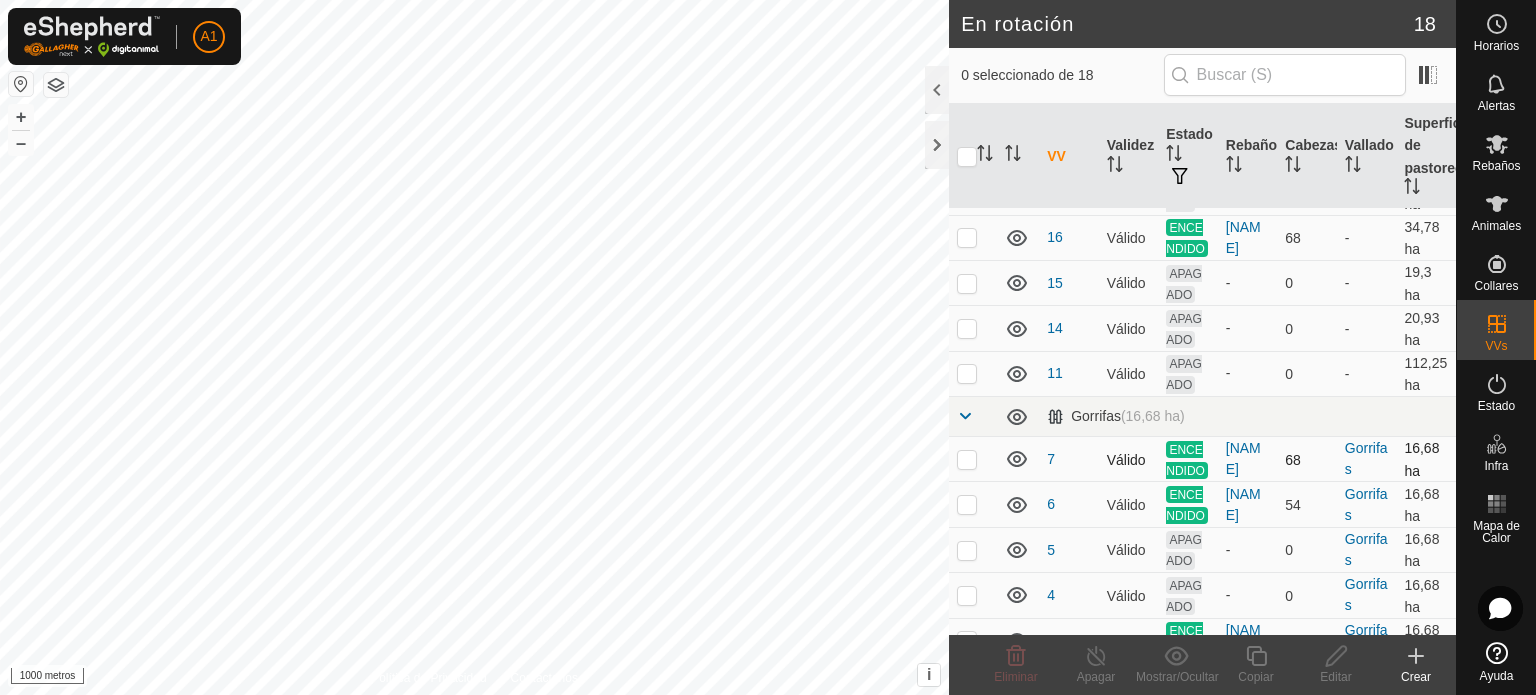 click at bounding box center [967, 459] 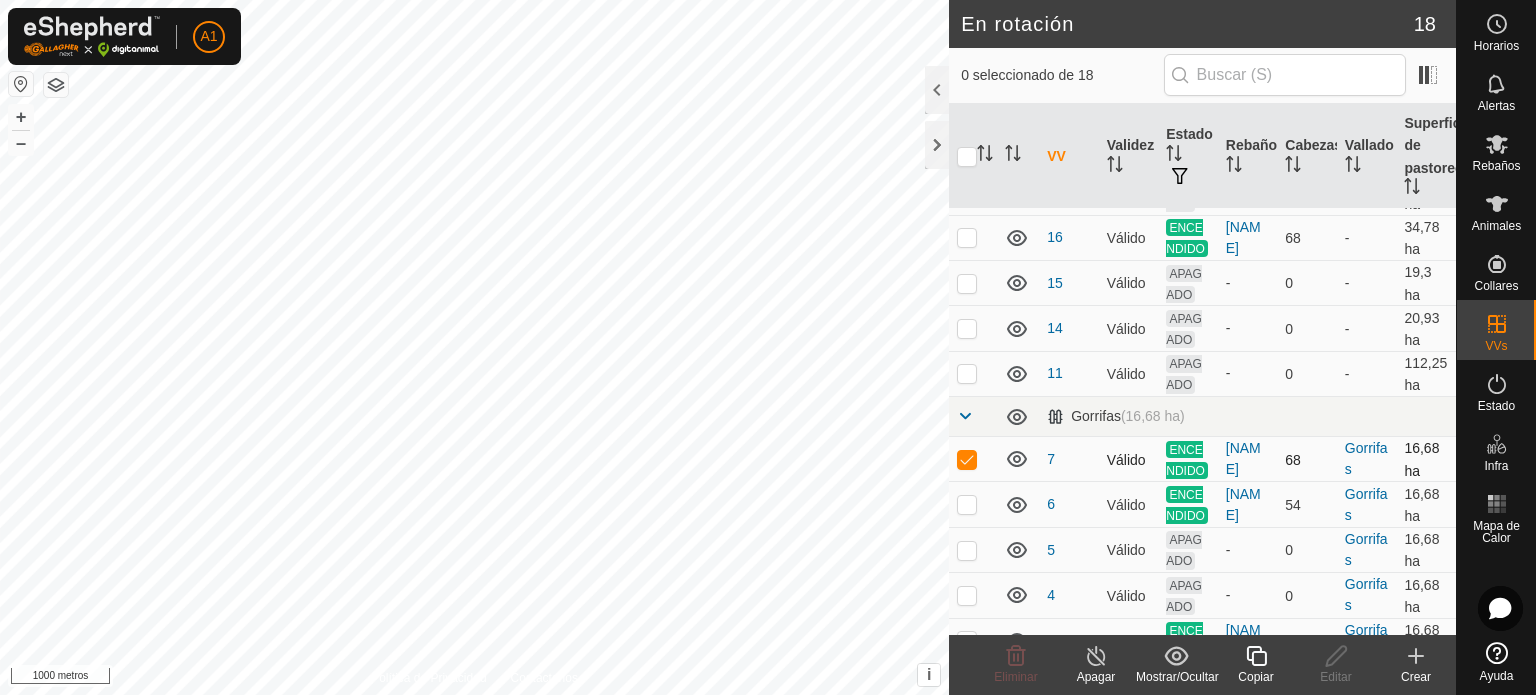 click at bounding box center [967, 459] 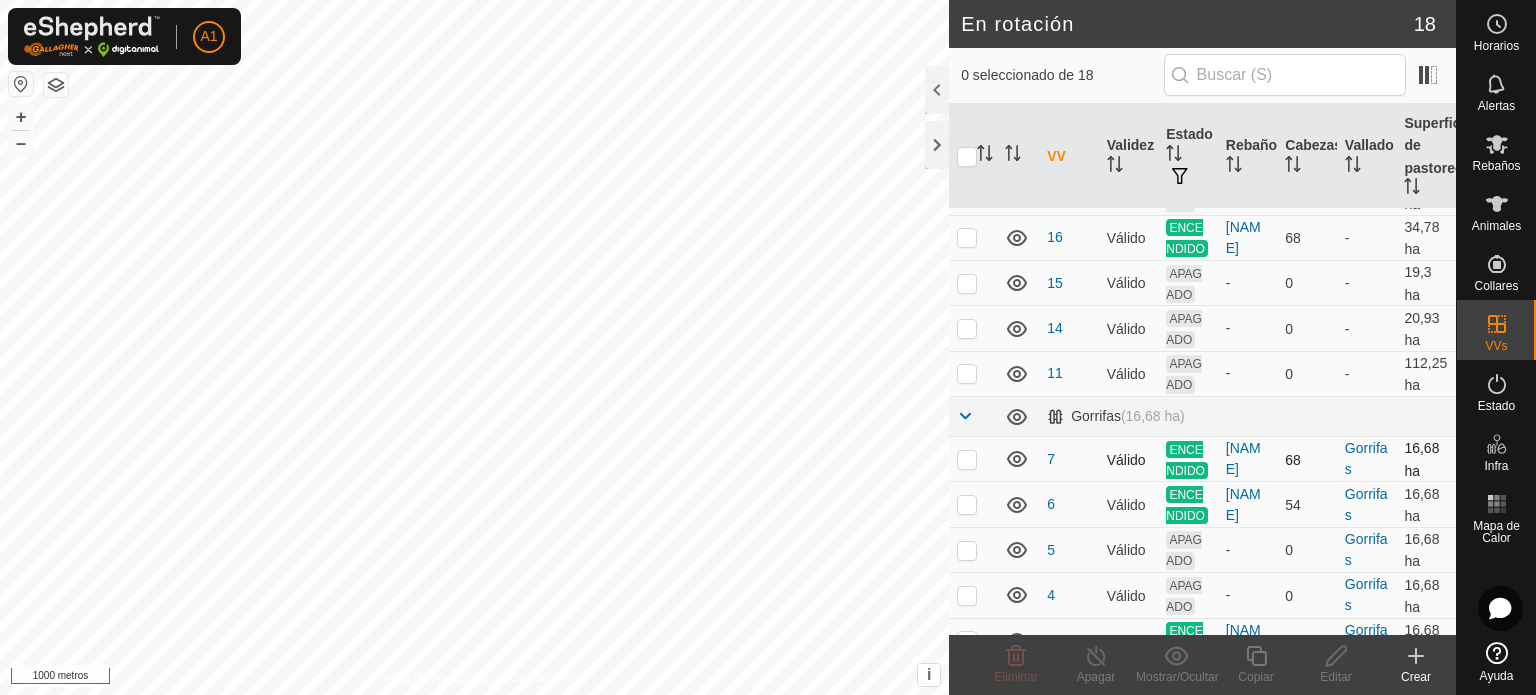 click at bounding box center (967, 459) 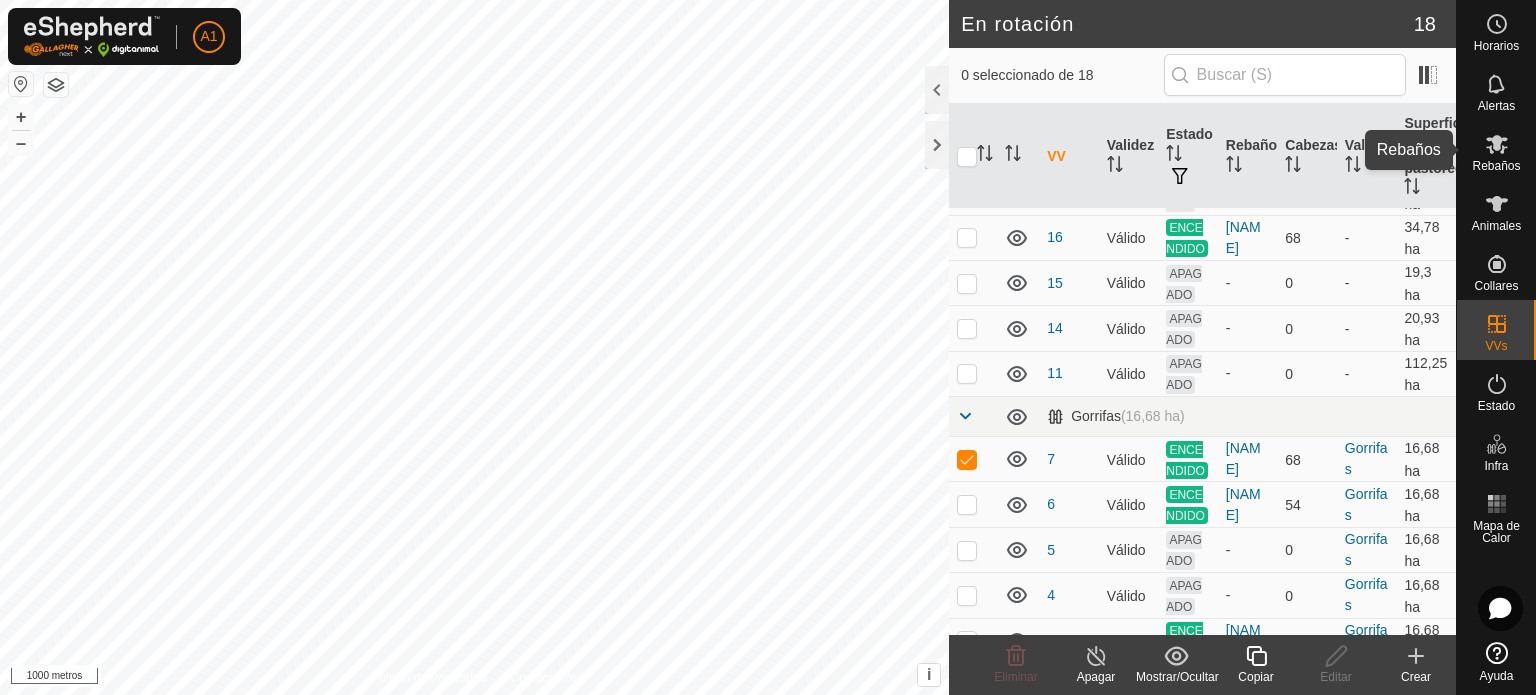 click on "Rebaños" at bounding box center [1496, 166] 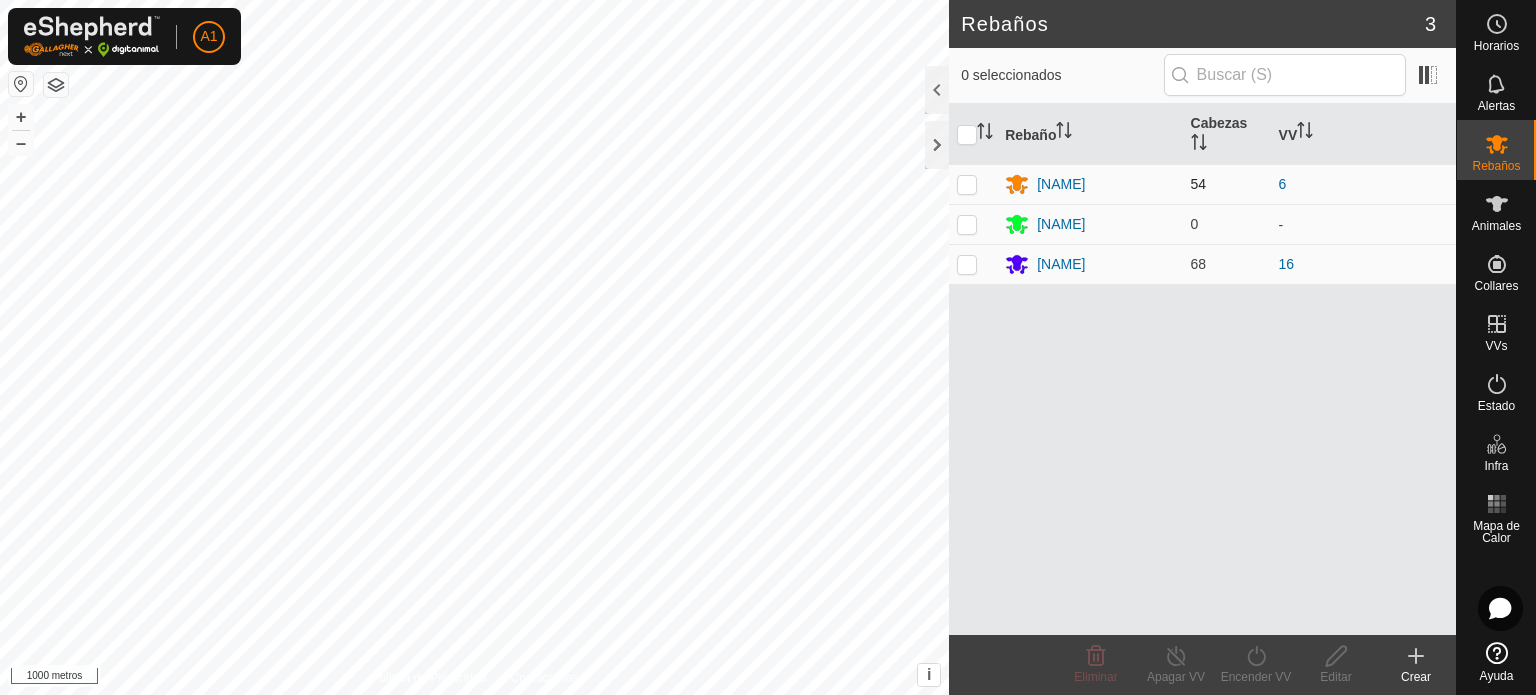 click at bounding box center [967, 184] 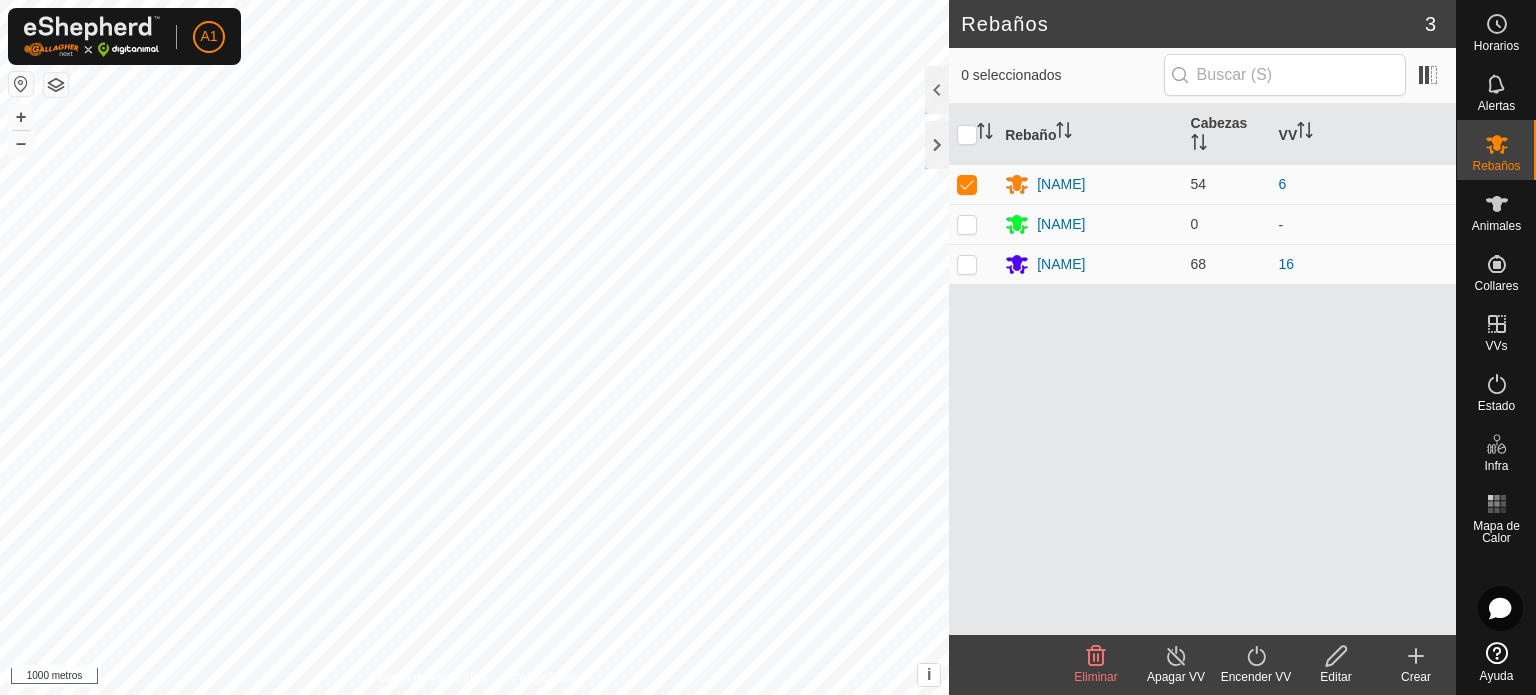 click on "Encender VV" 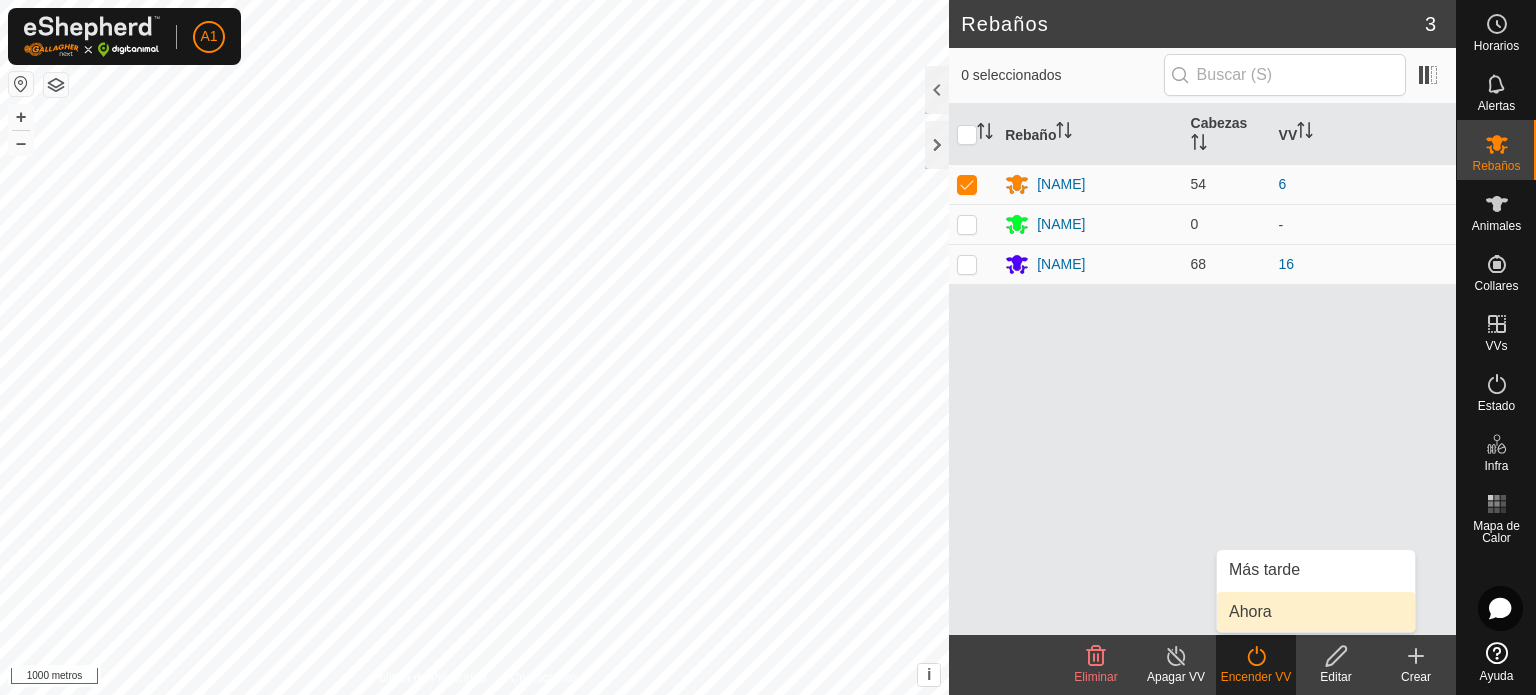 click on "Ahora" at bounding box center [1316, 612] 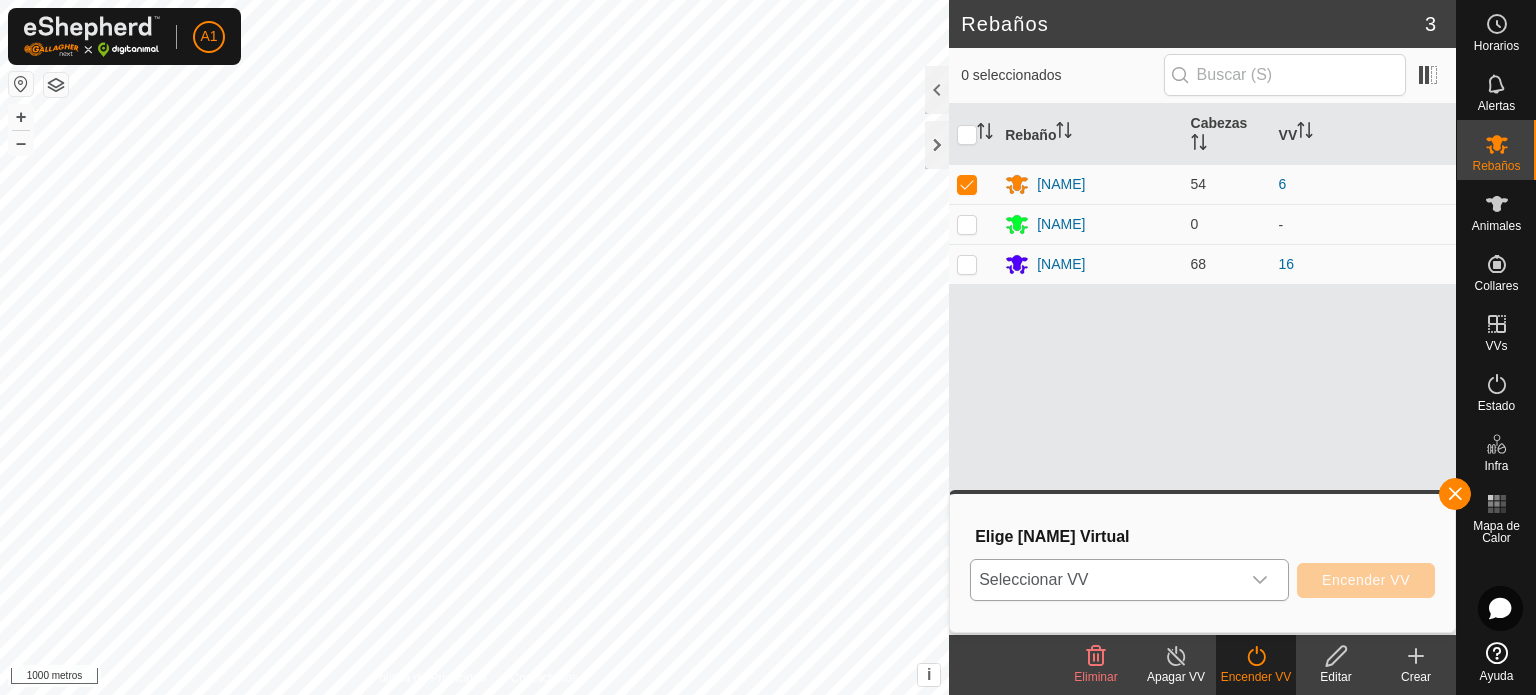 click 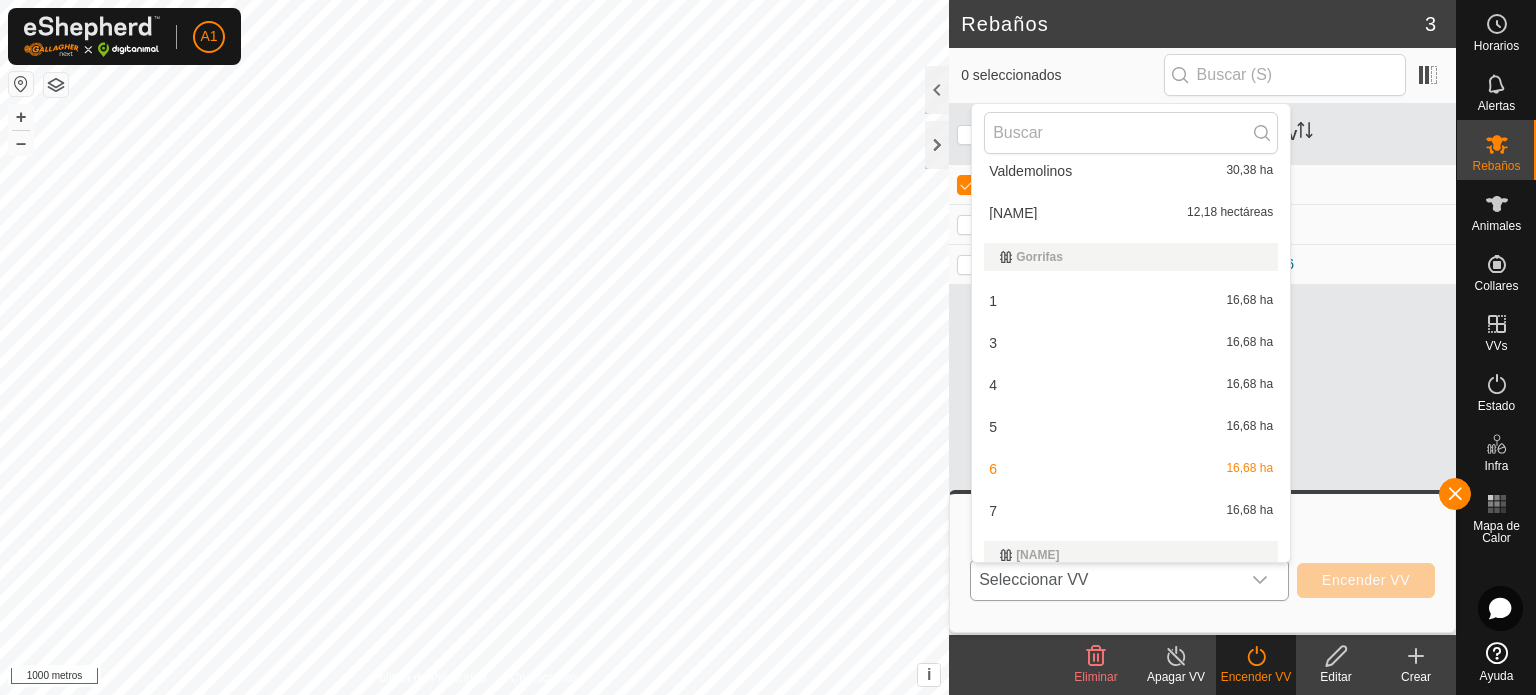 scroll, scrollTop: 492, scrollLeft: 0, axis: vertical 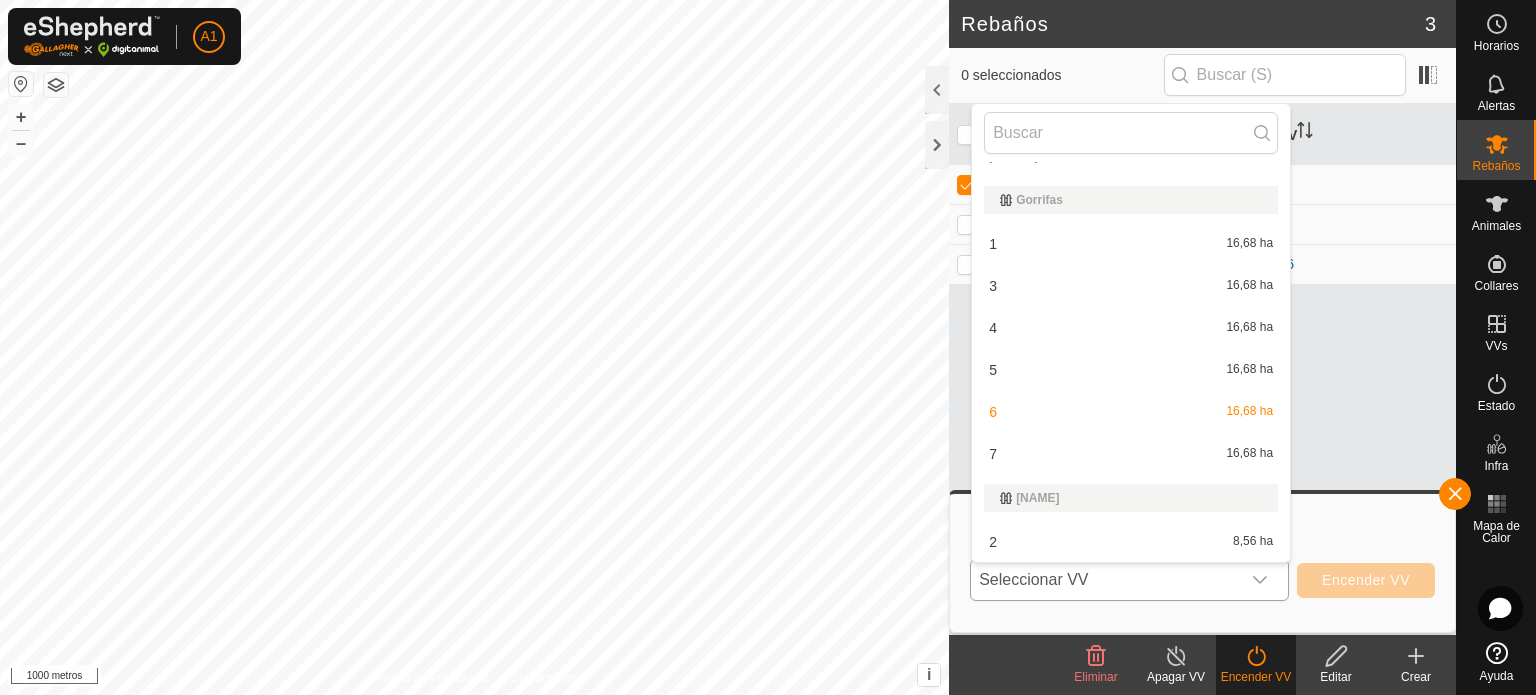 click on "7 16,68 ha" at bounding box center (1131, 454) 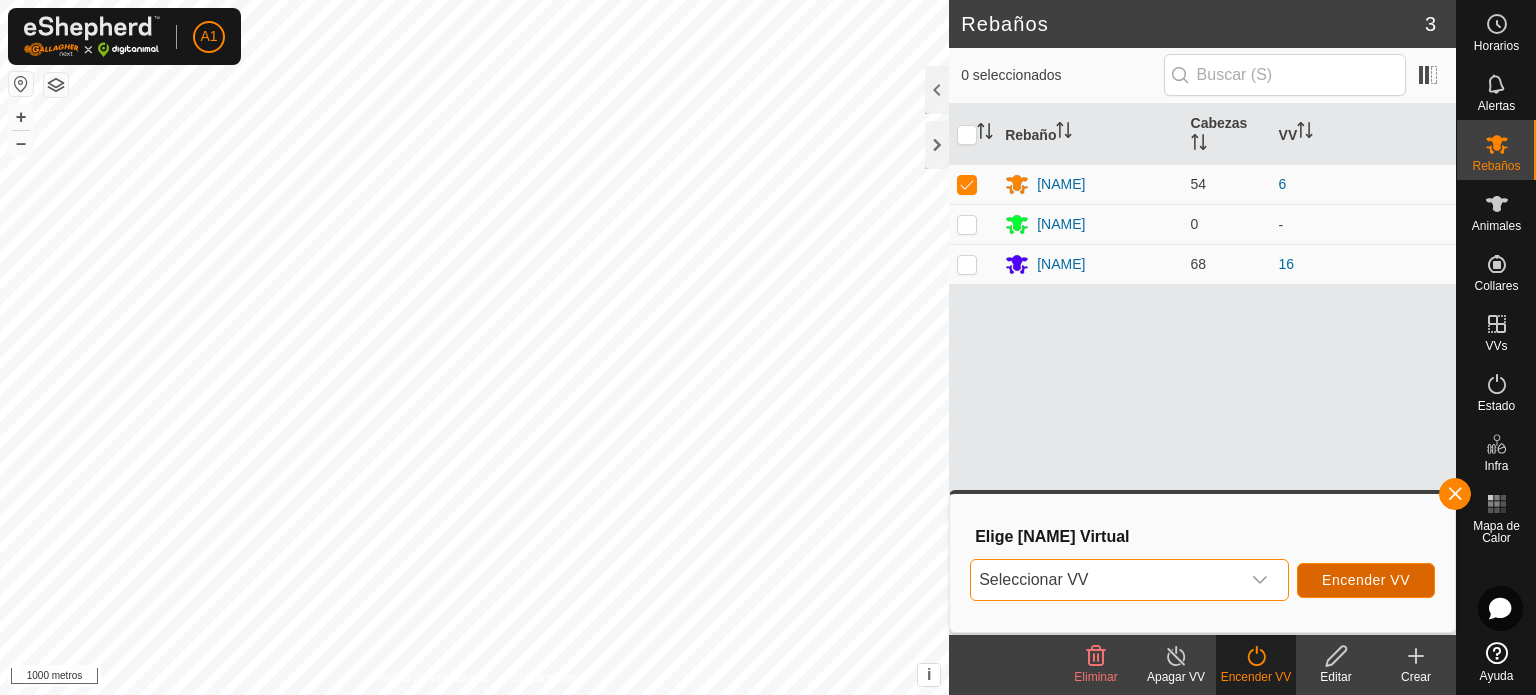 click on "Encender VV" at bounding box center [1366, 580] 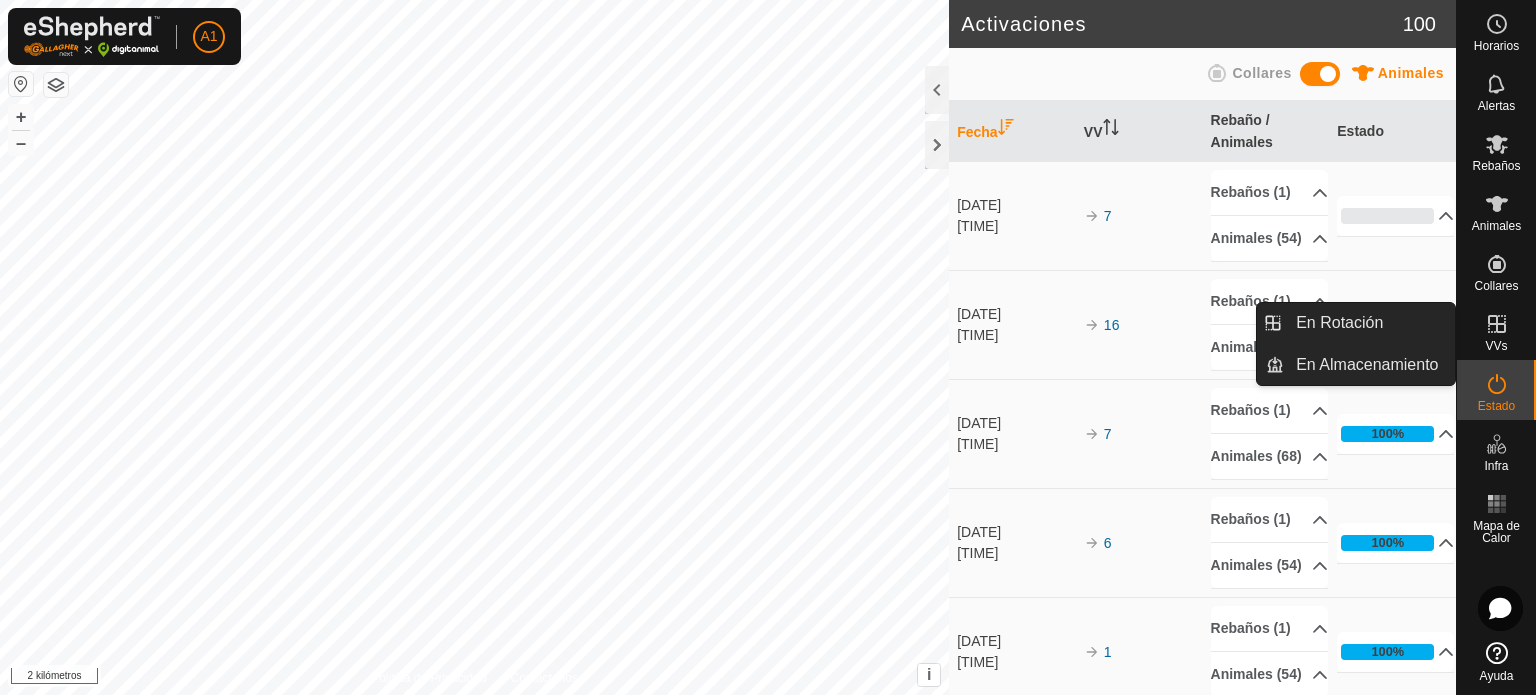 click 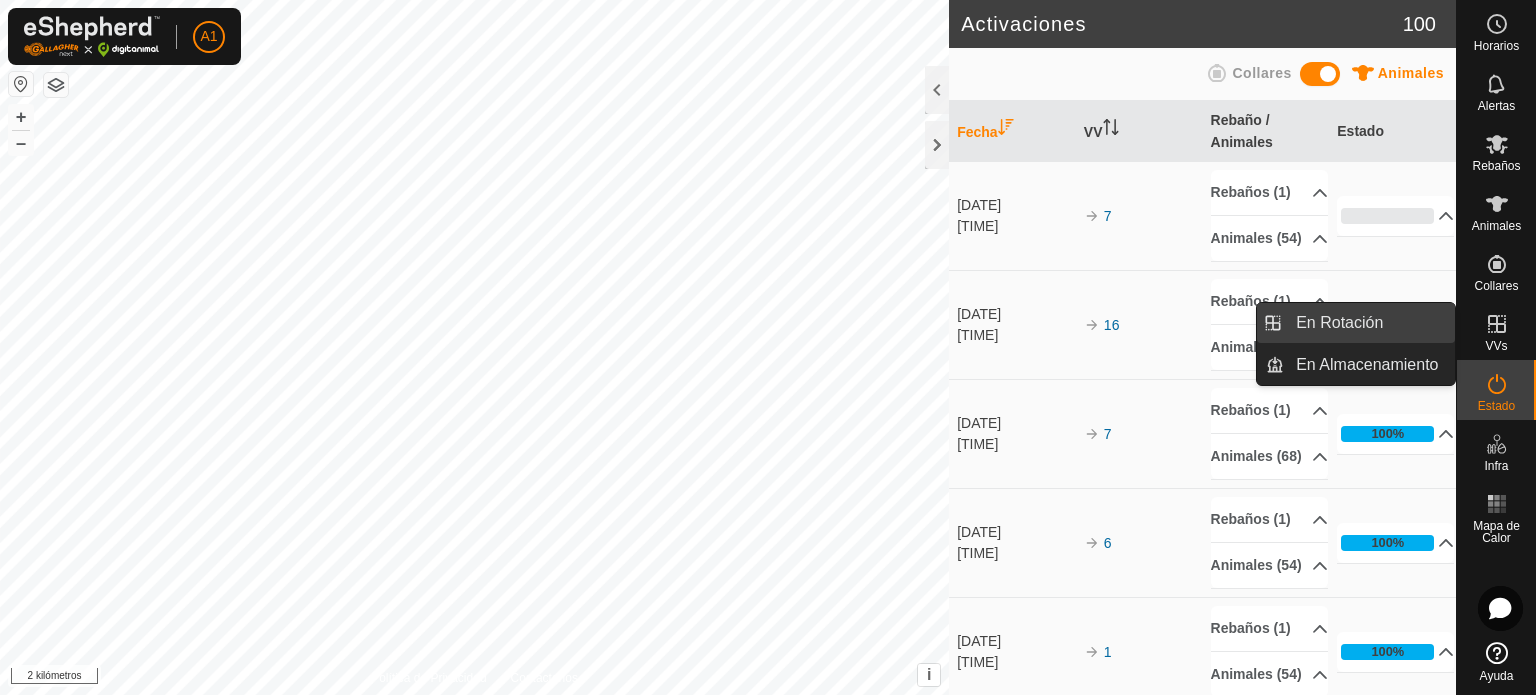 click on "En Rotación" at bounding box center [1339, 323] 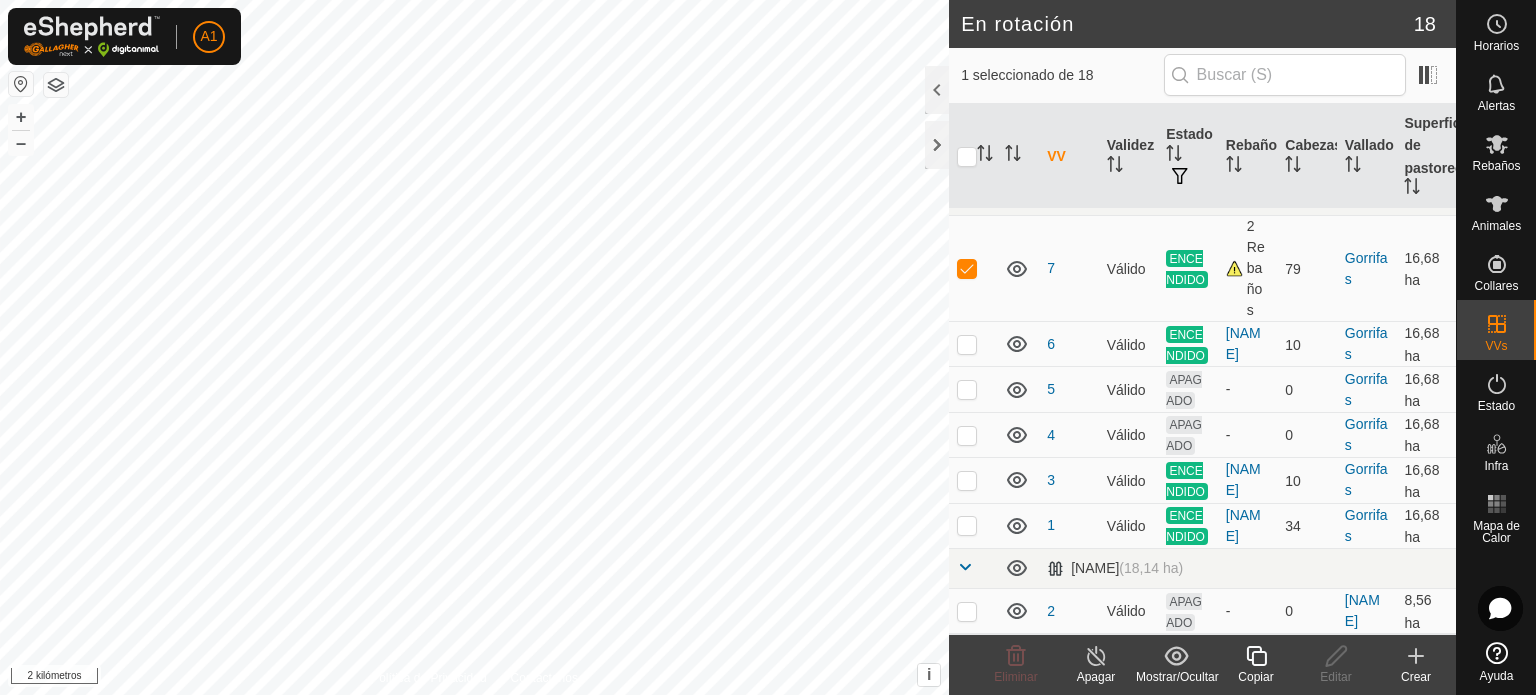 scroll, scrollTop: 676, scrollLeft: 0, axis: vertical 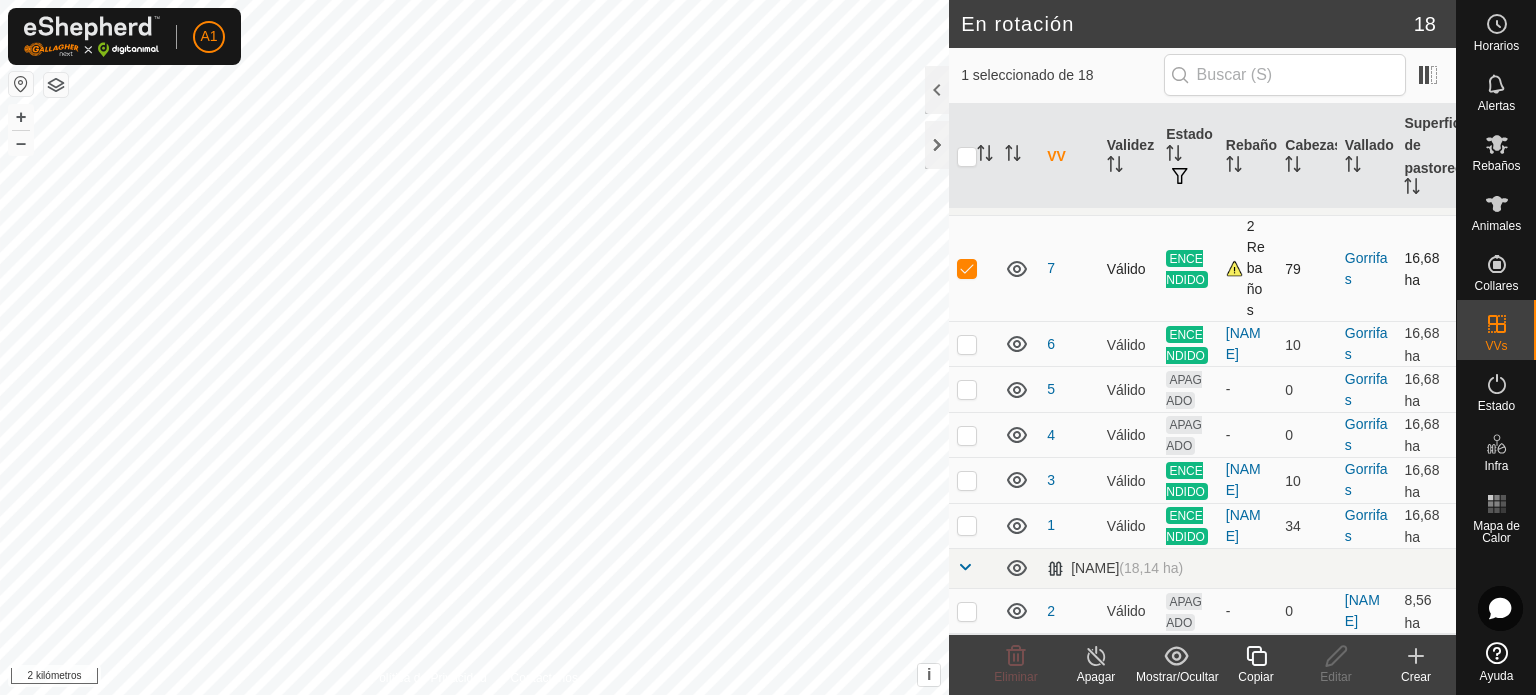 click at bounding box center [967, 268] 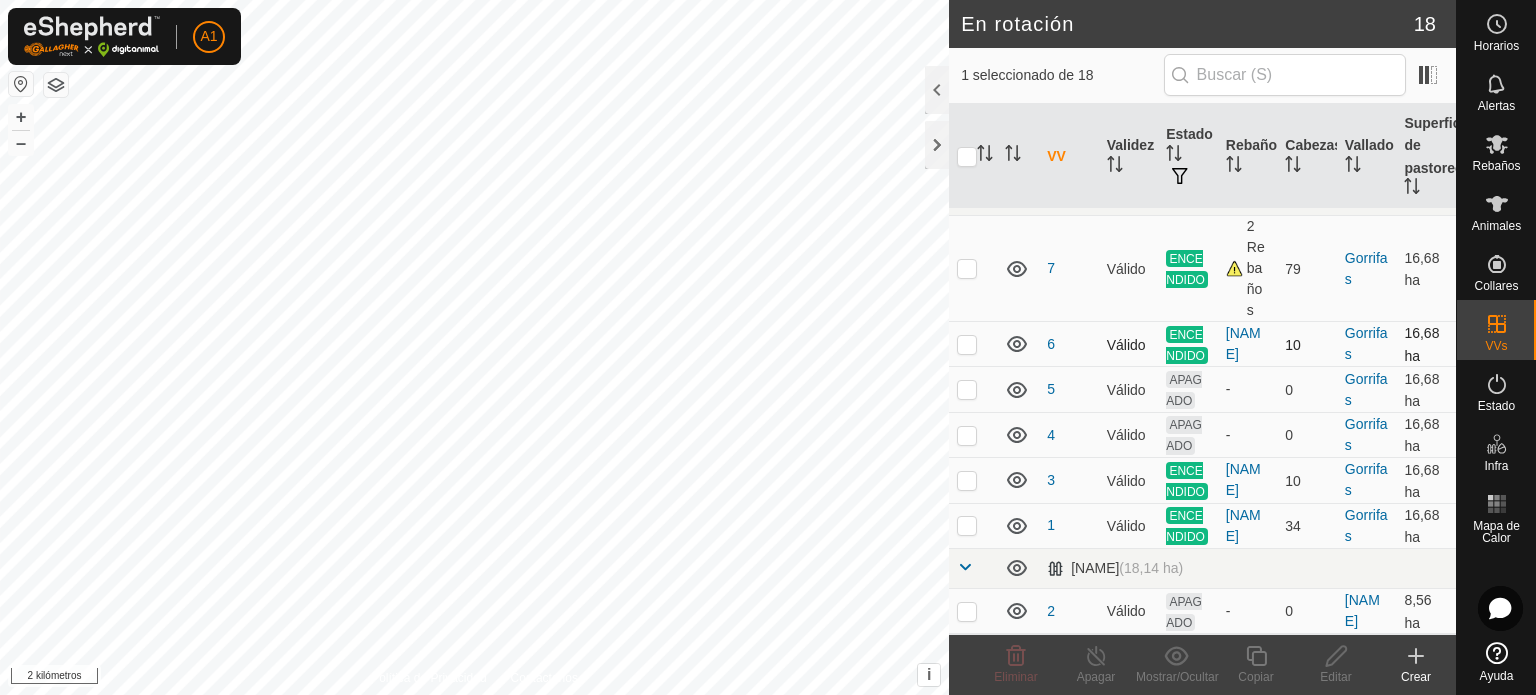 click at bounding box center [967, 344] 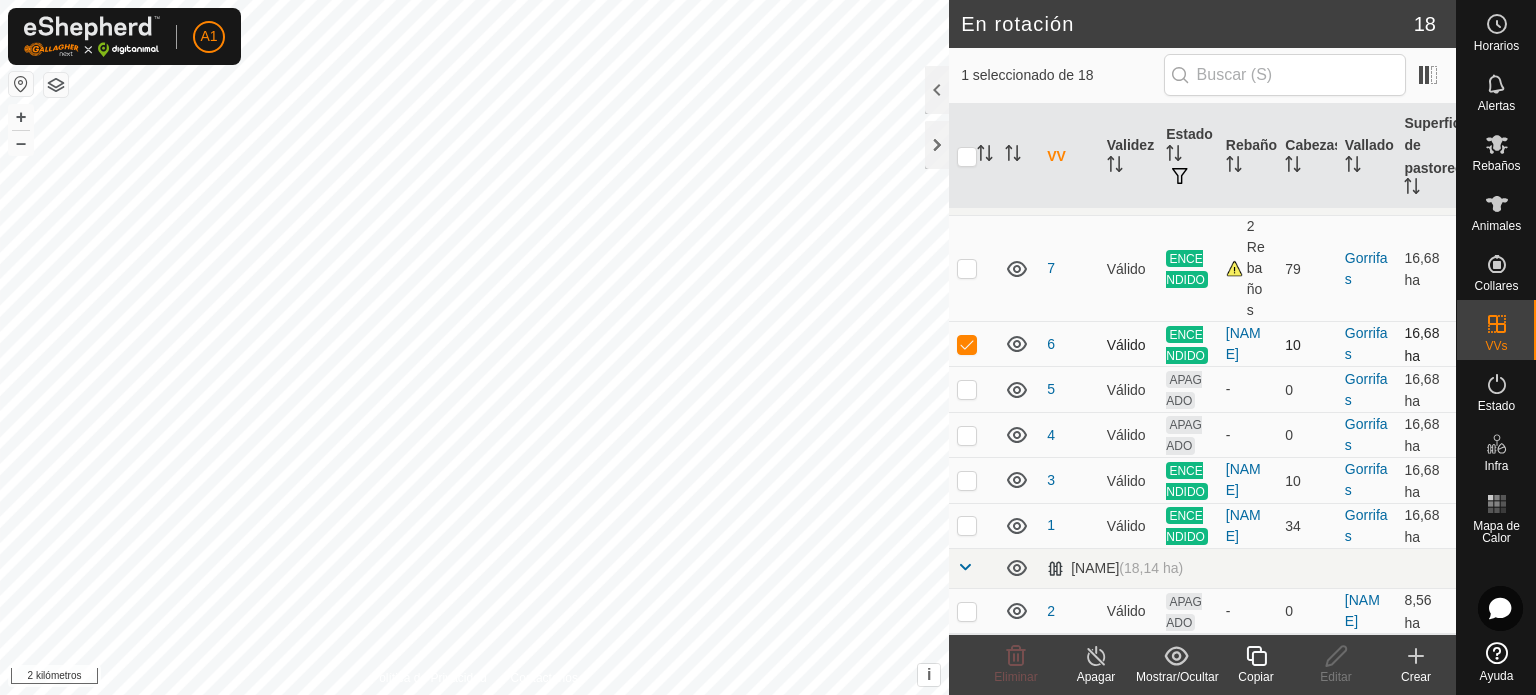 click at bounding box center [967, 344] 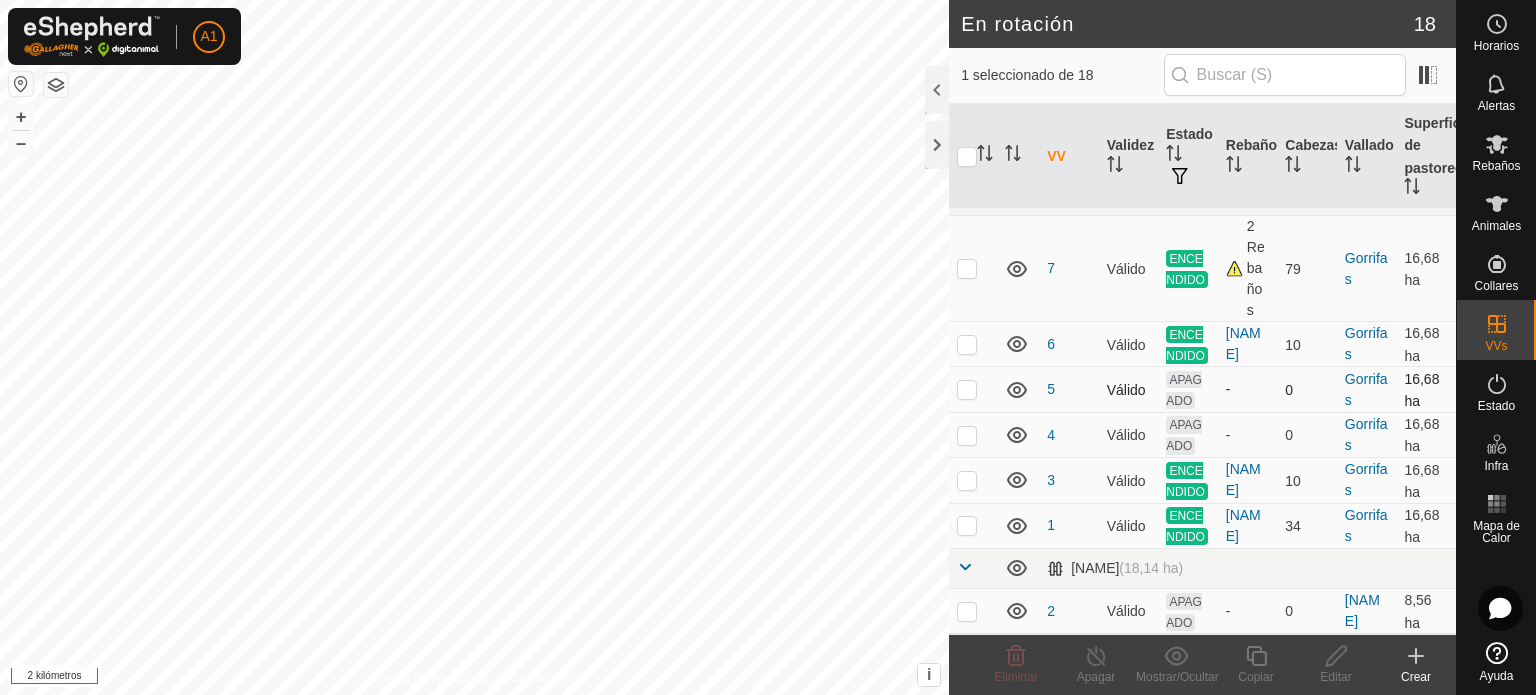 click at bounding box center (967, 389) 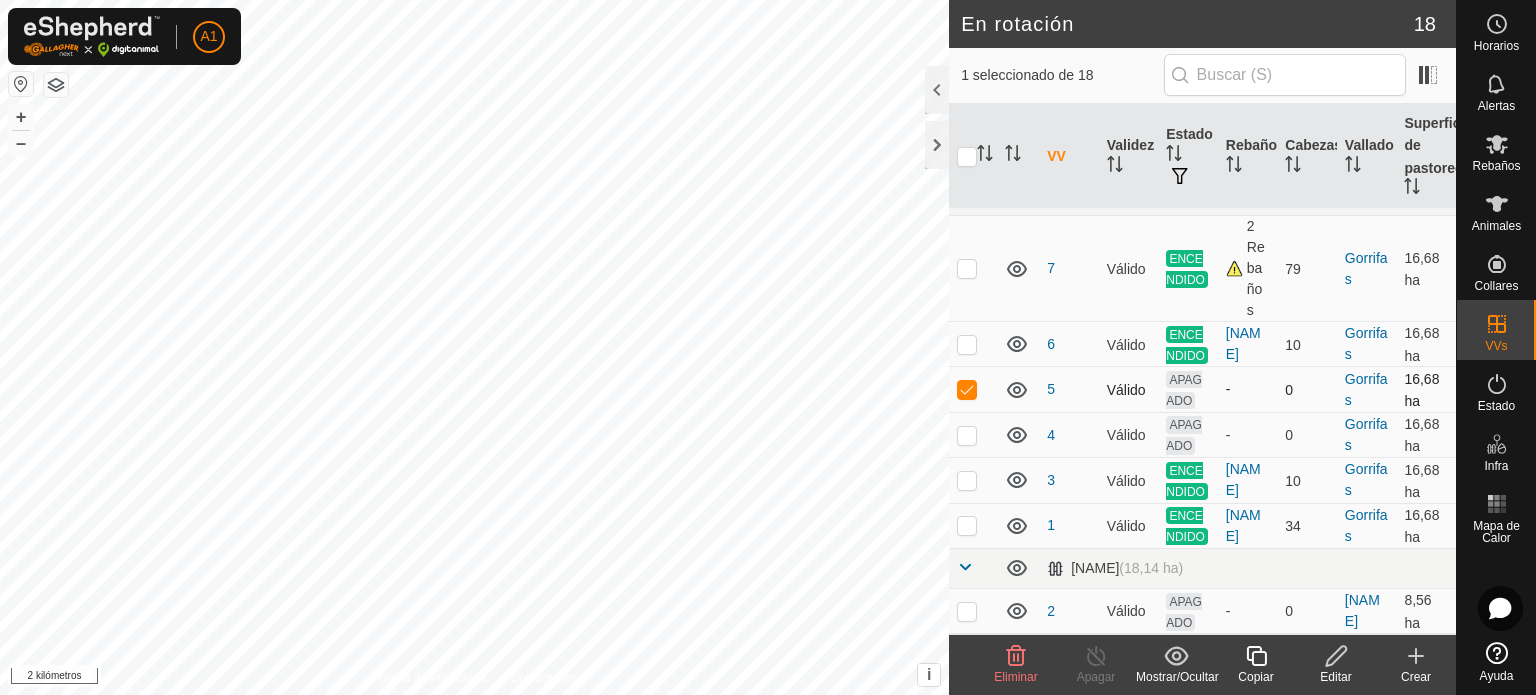 click at bounding box center [967, 389] 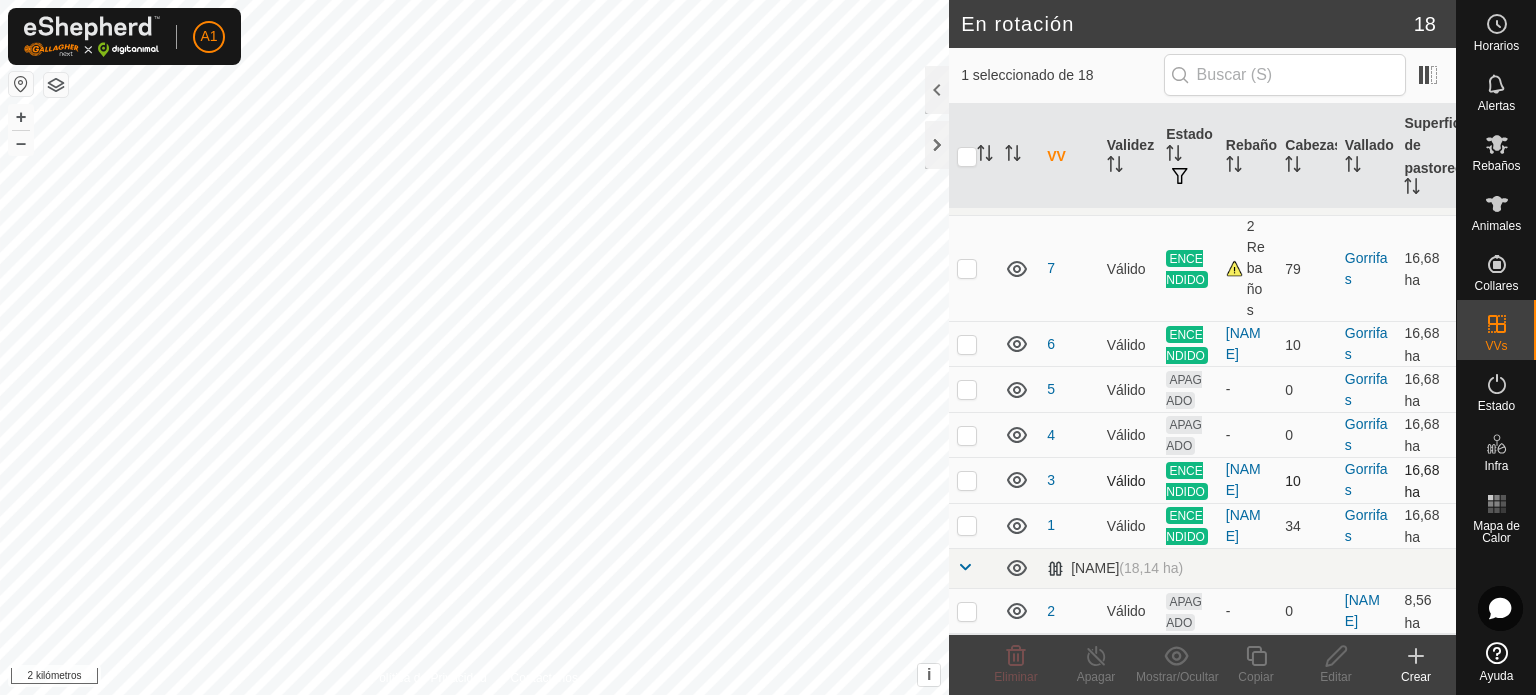 checkbox on "false" 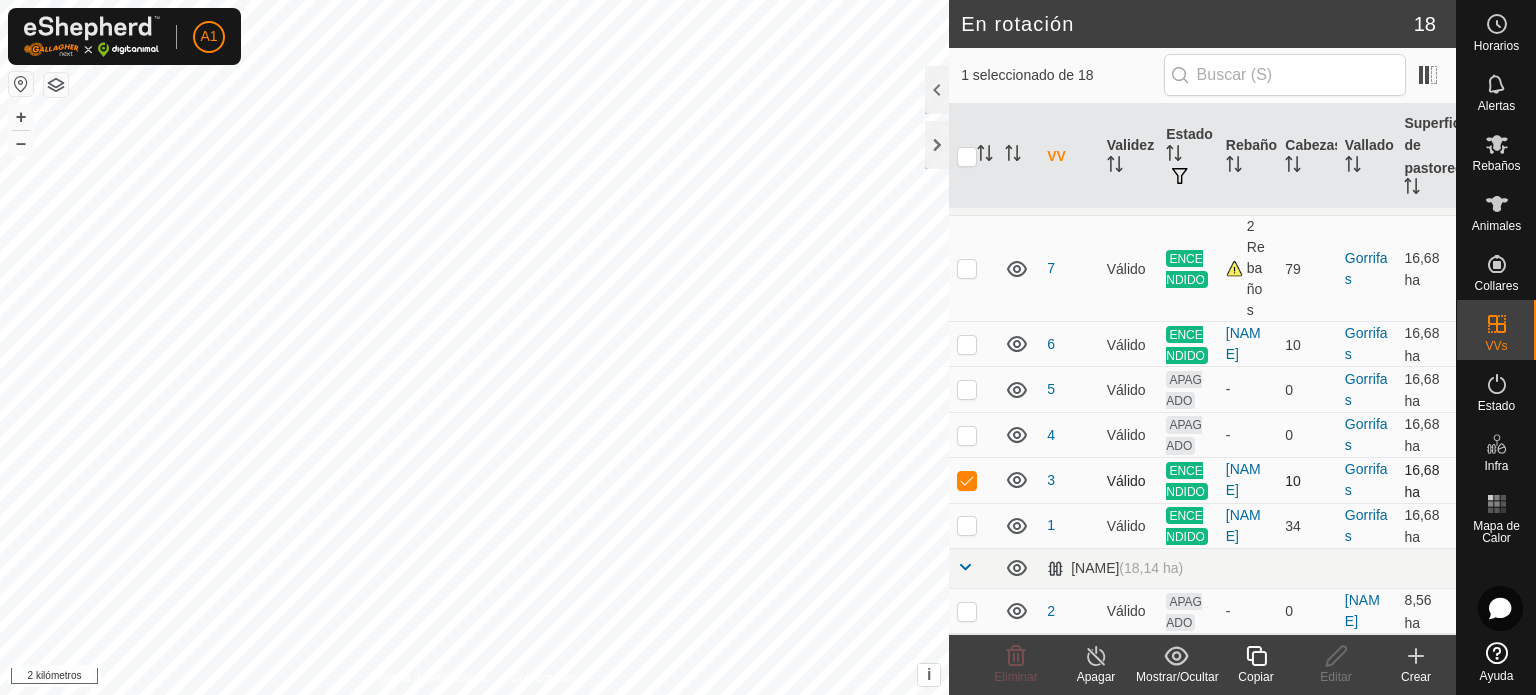 click at bounding box center (967, 480) 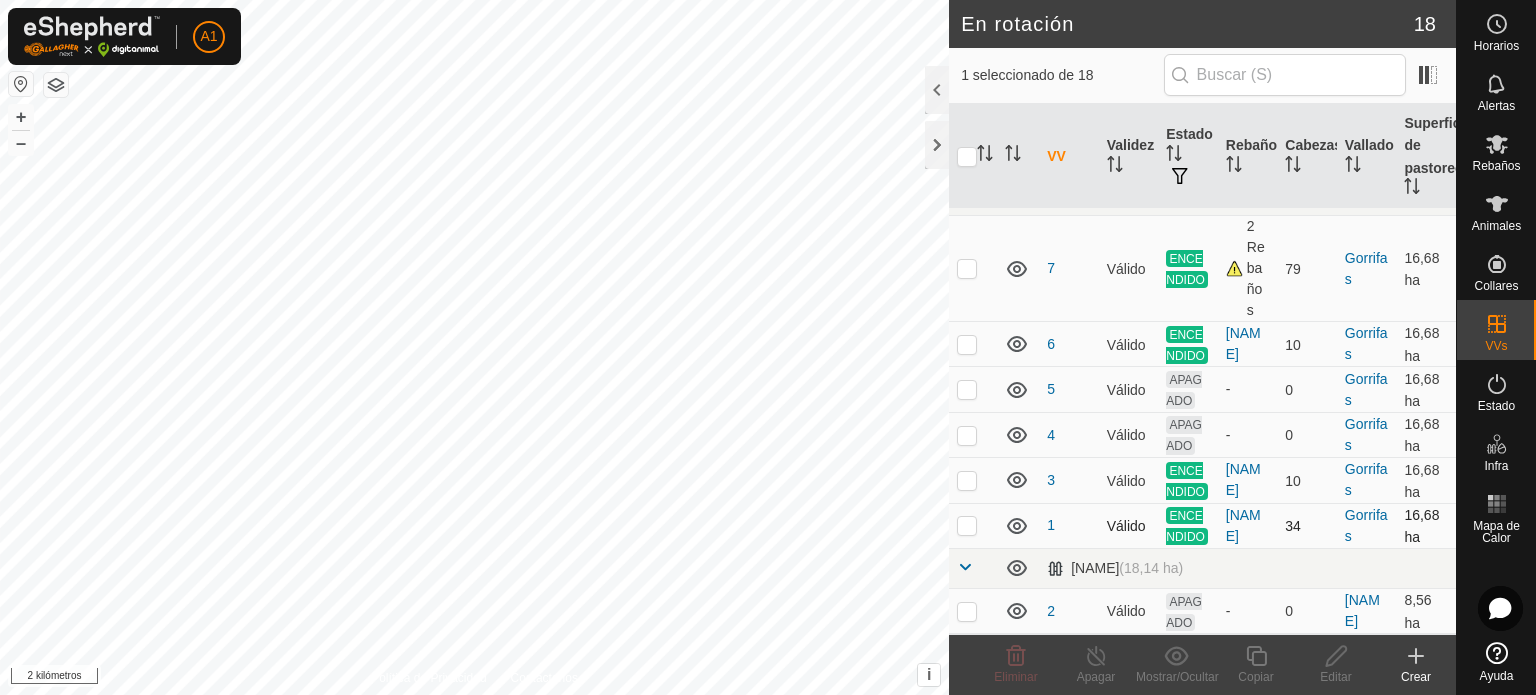 click at bounding box center (967, 525) 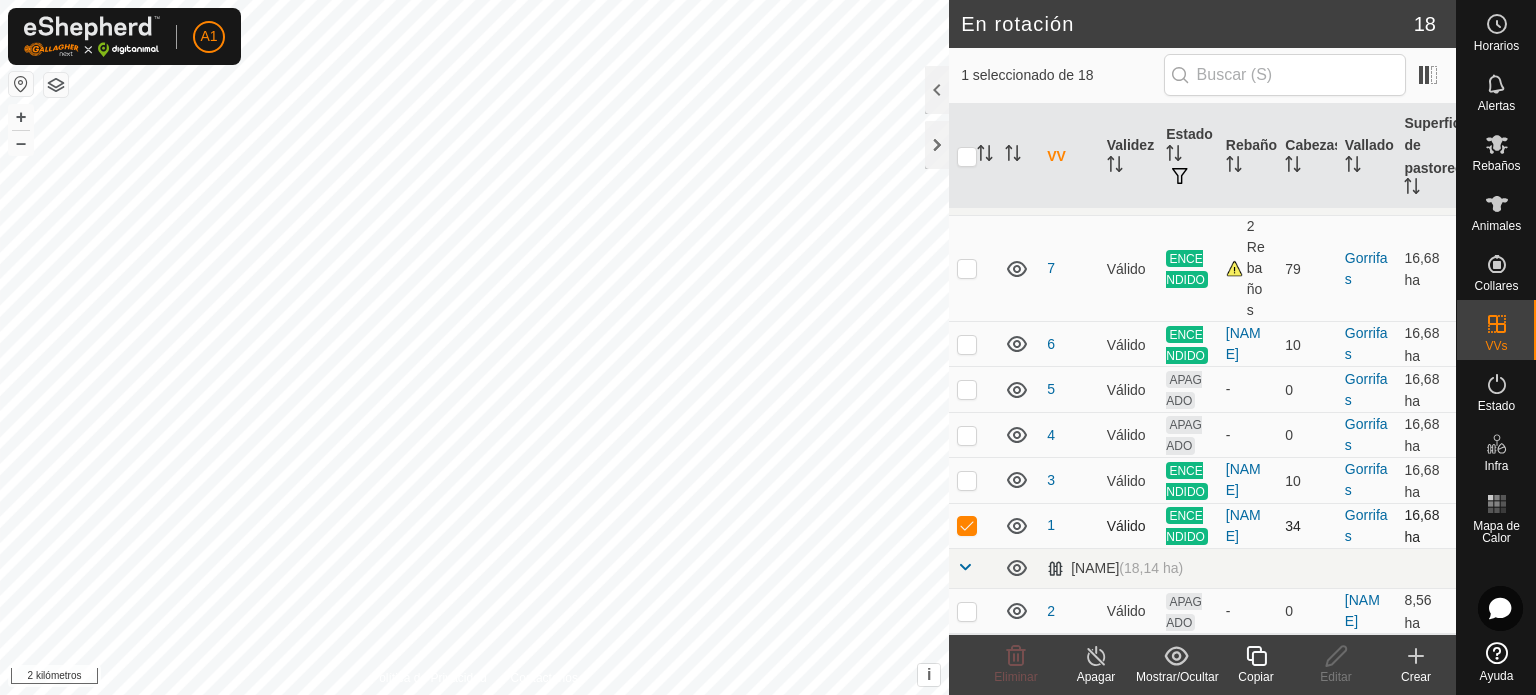 click at bounding box center (967, 525) 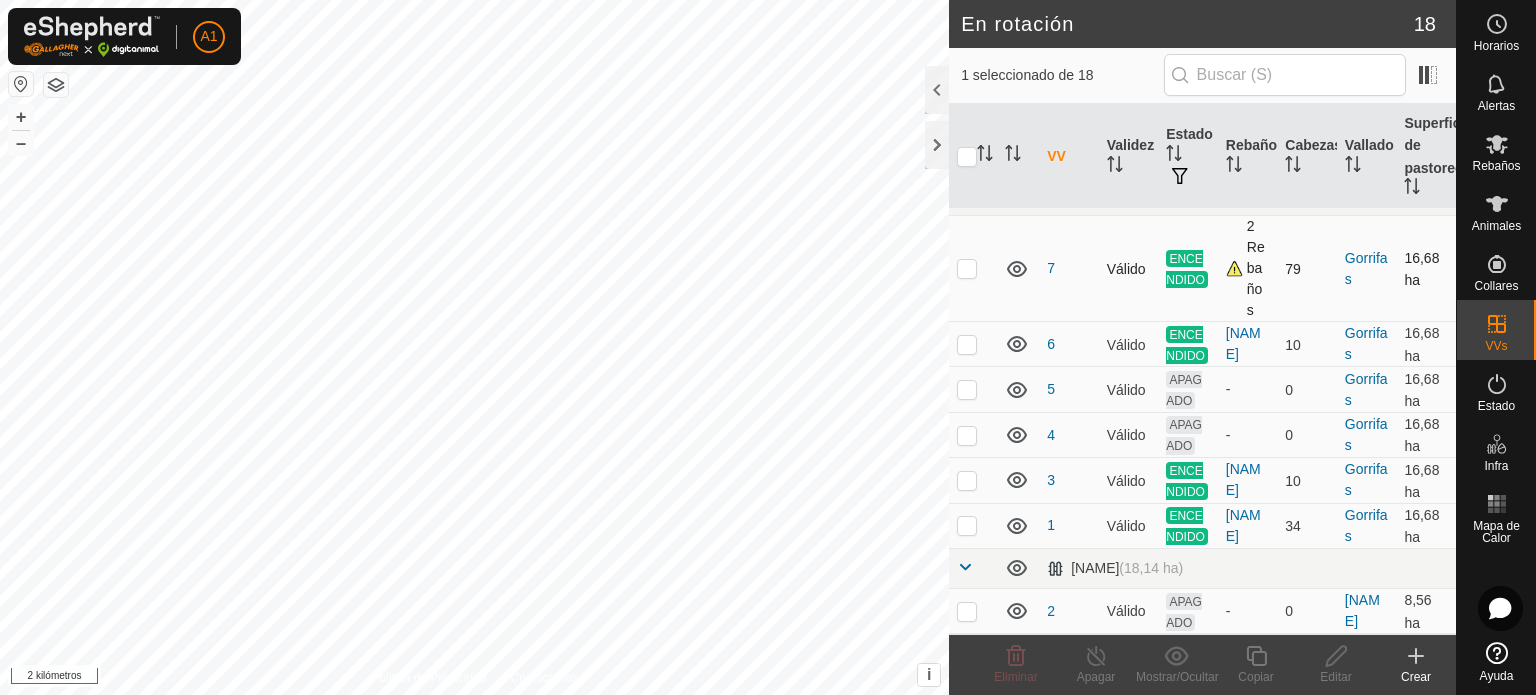click at bounding box center [967, 268] 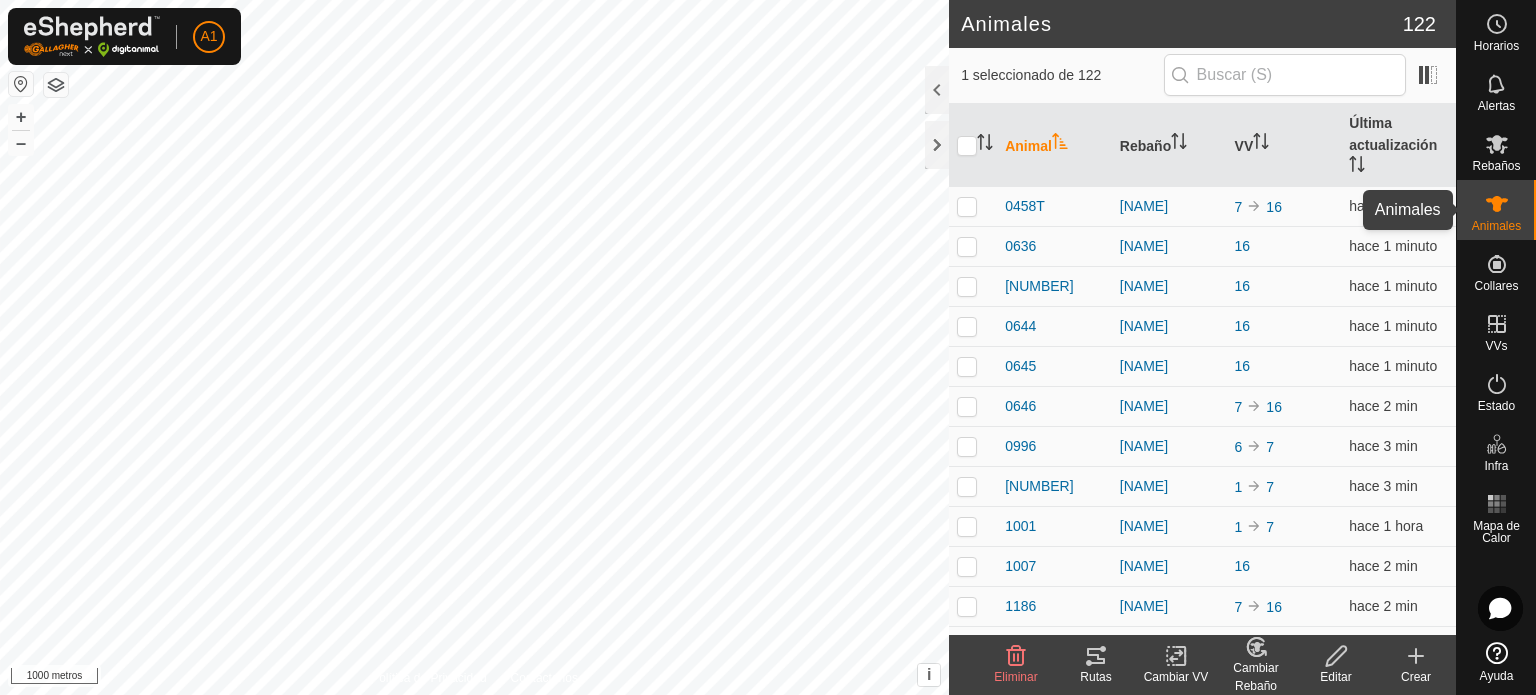click on "Animales" at bounding box center (1496, 226) 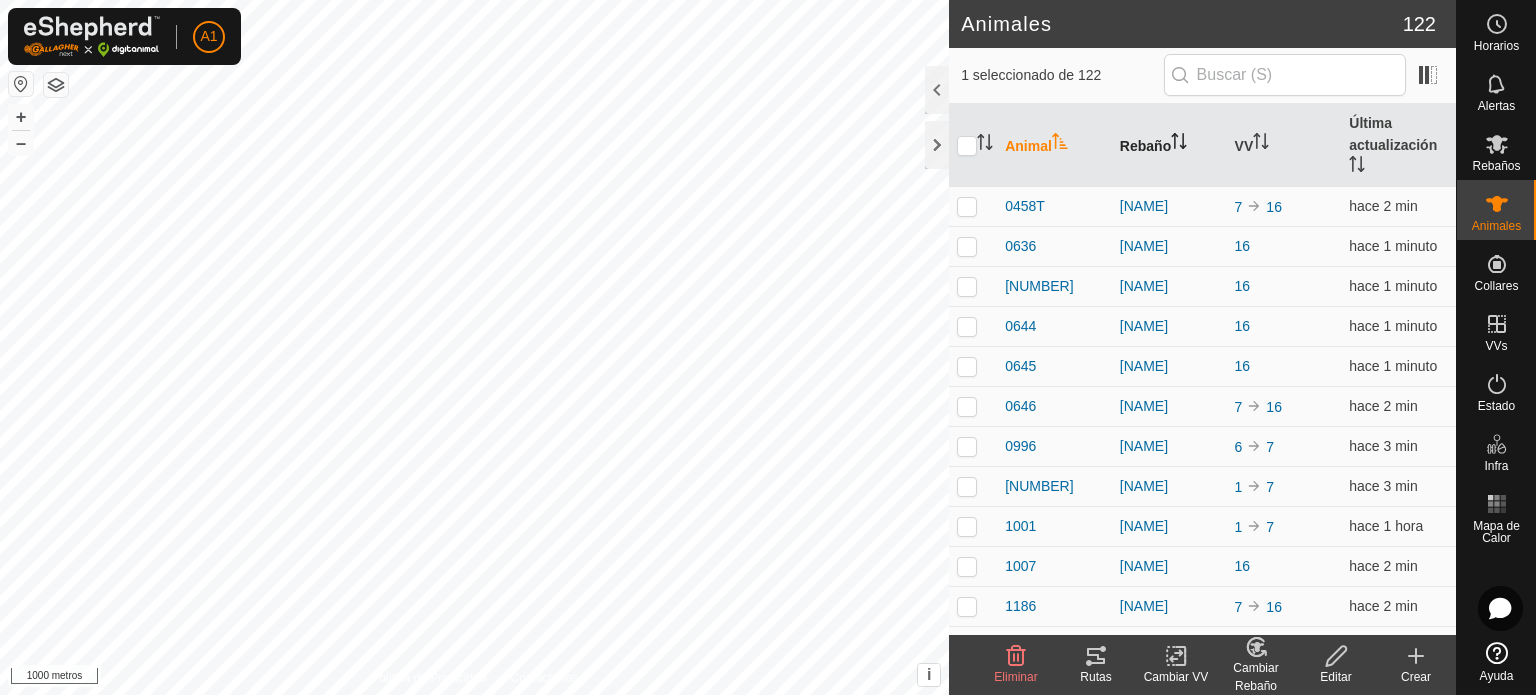 click 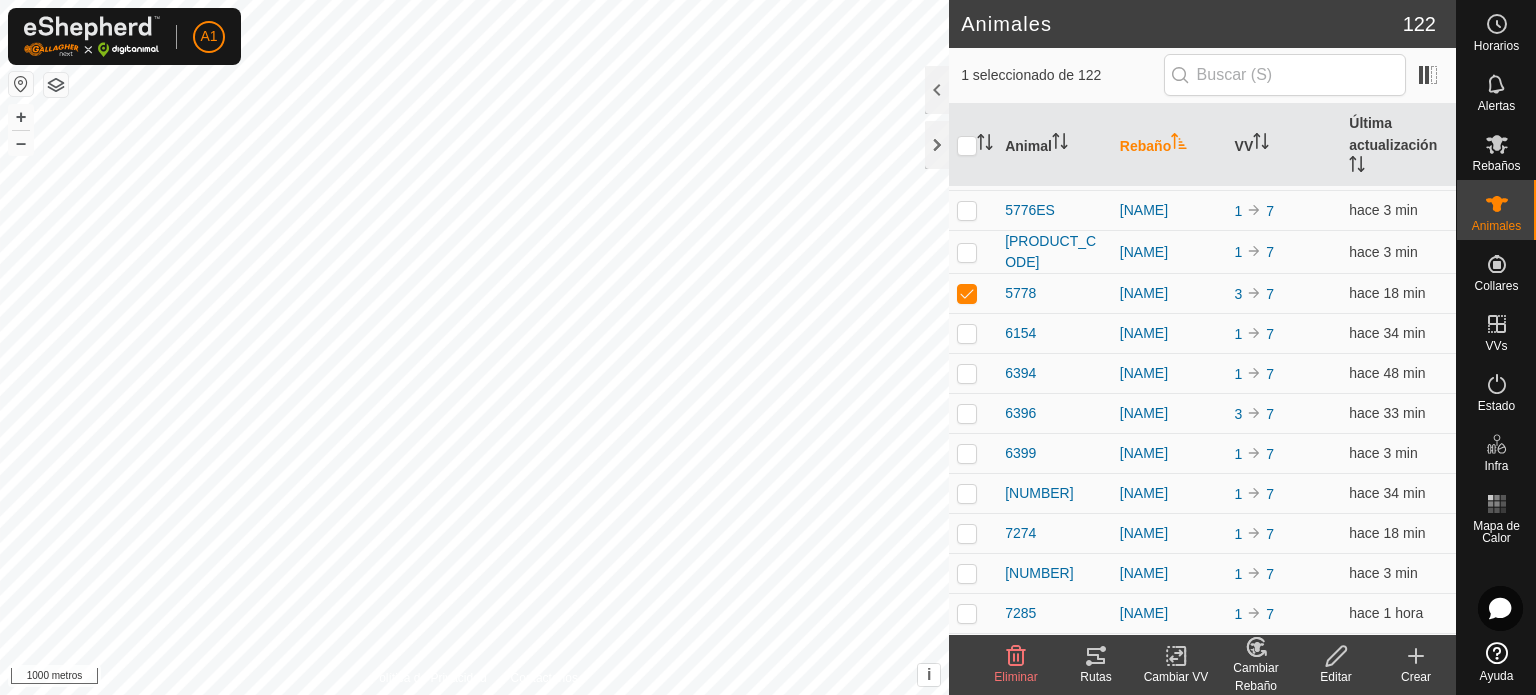 scroll, scrollTop: 1236, scrollLeft: 0, axis: vertical 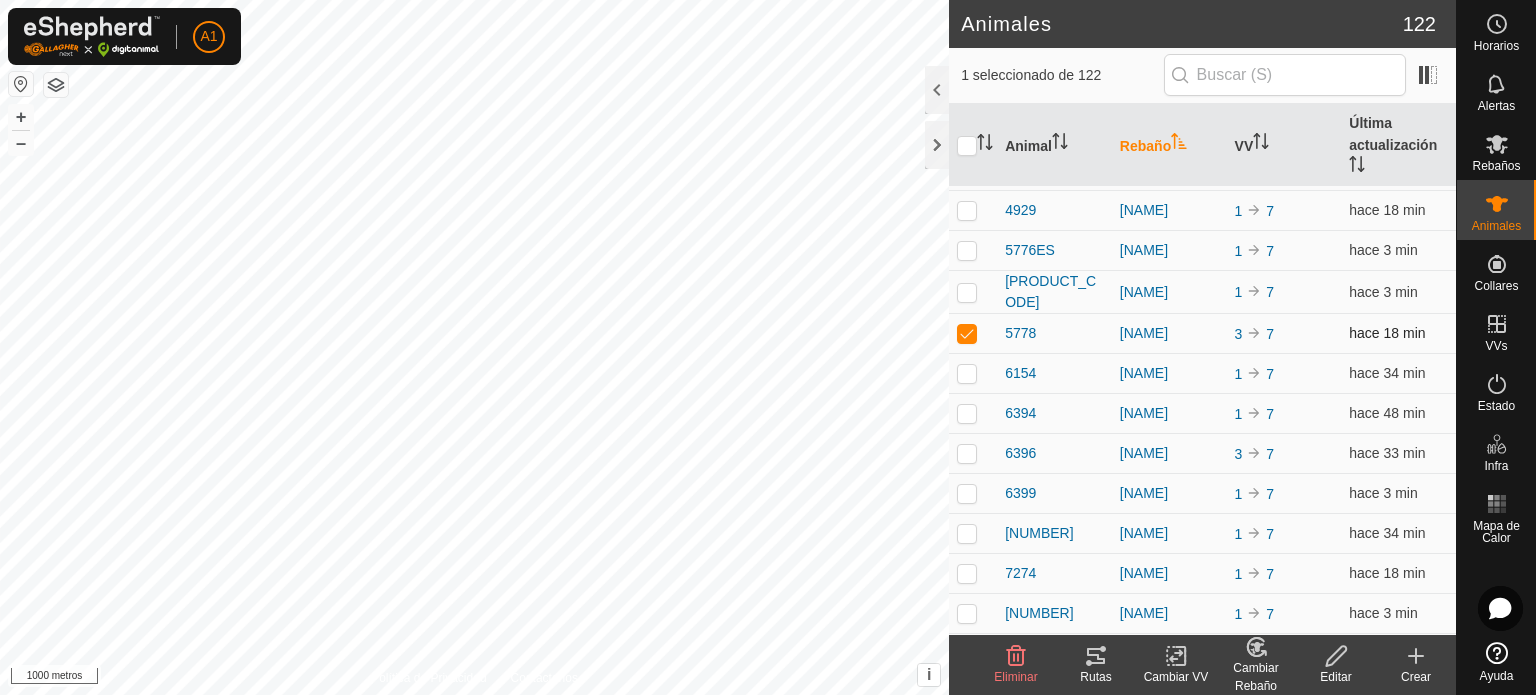click at bounding box center [967, 333] 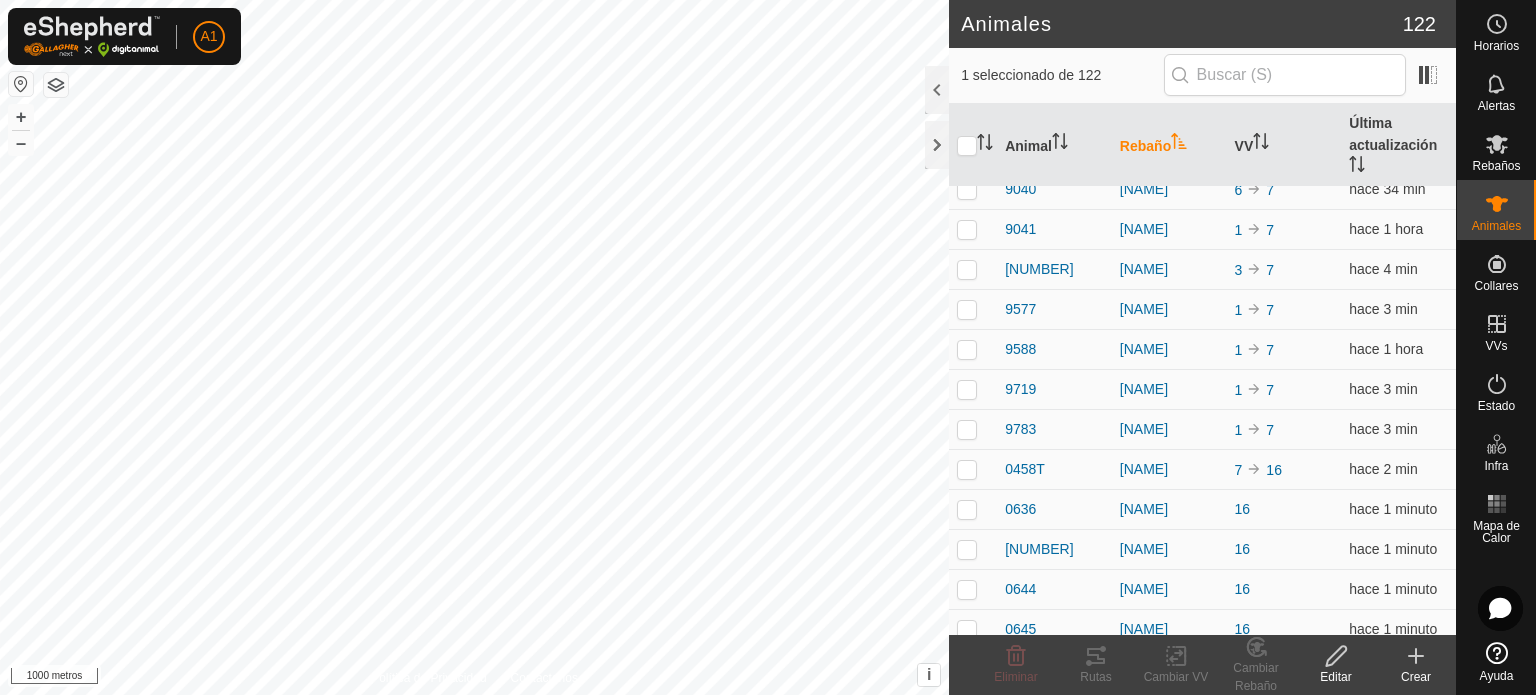 scroll, scrollTop: 2048, scrollLeft: 0, axis: vertical 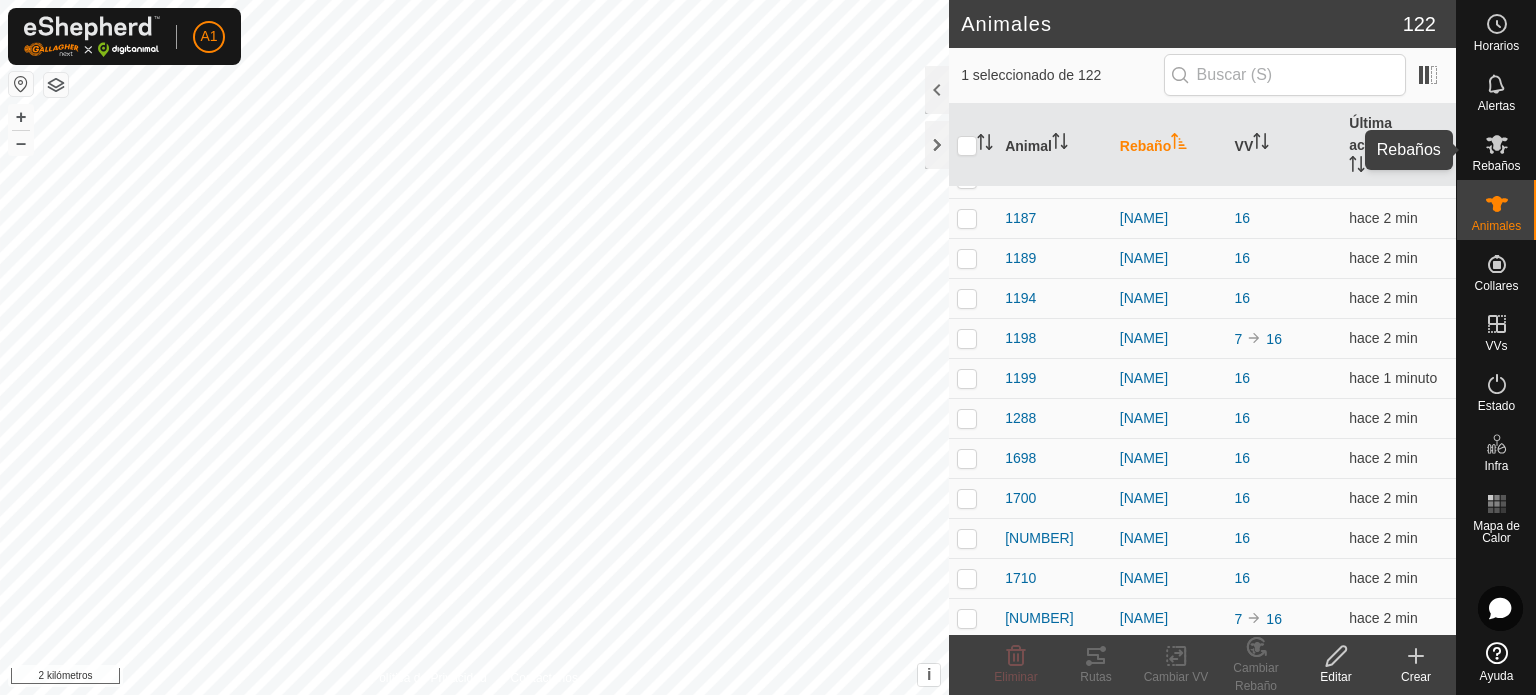 click on "Rebaños" at bounding box center (1496, 166) 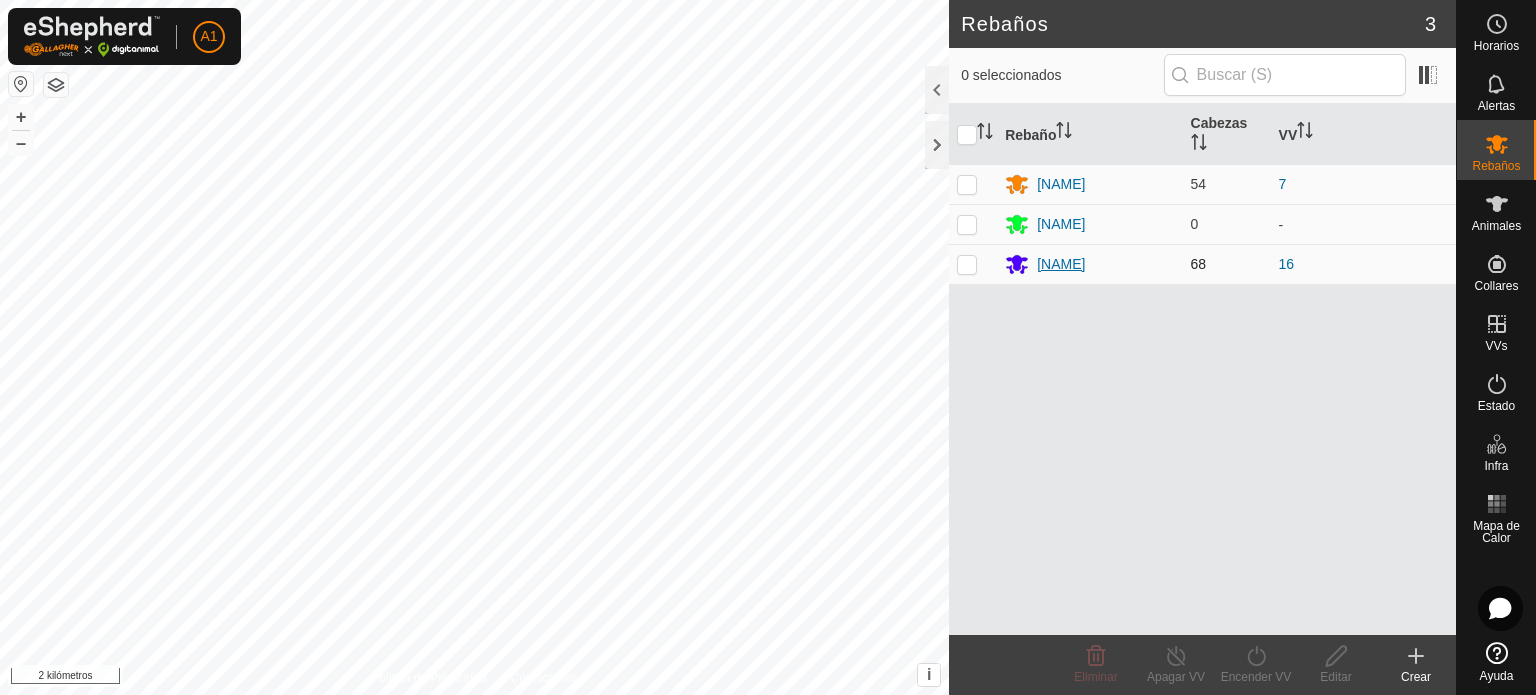 click on "[NAME]" at bounding box center (1061, 264) 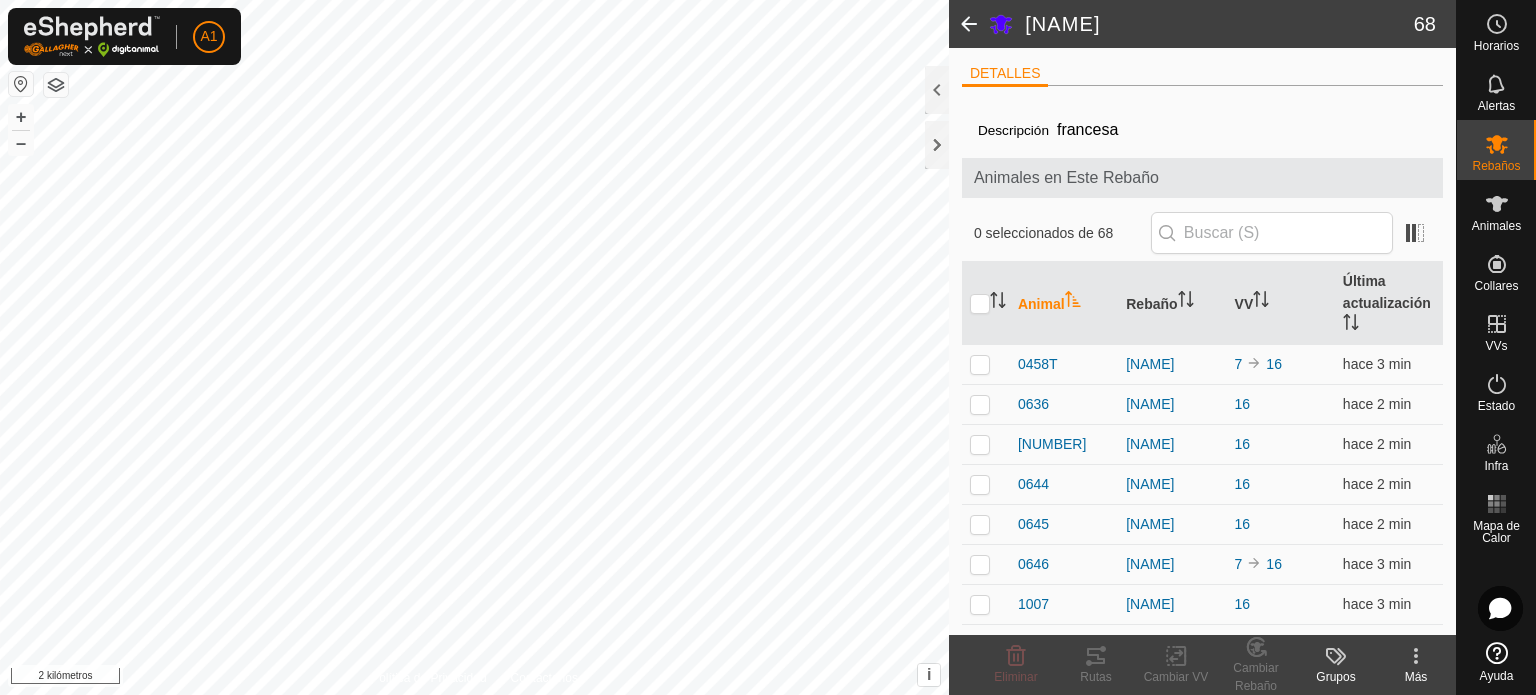 scroll, scrollTop: 136, scrollLeft: 0, axis: vertical 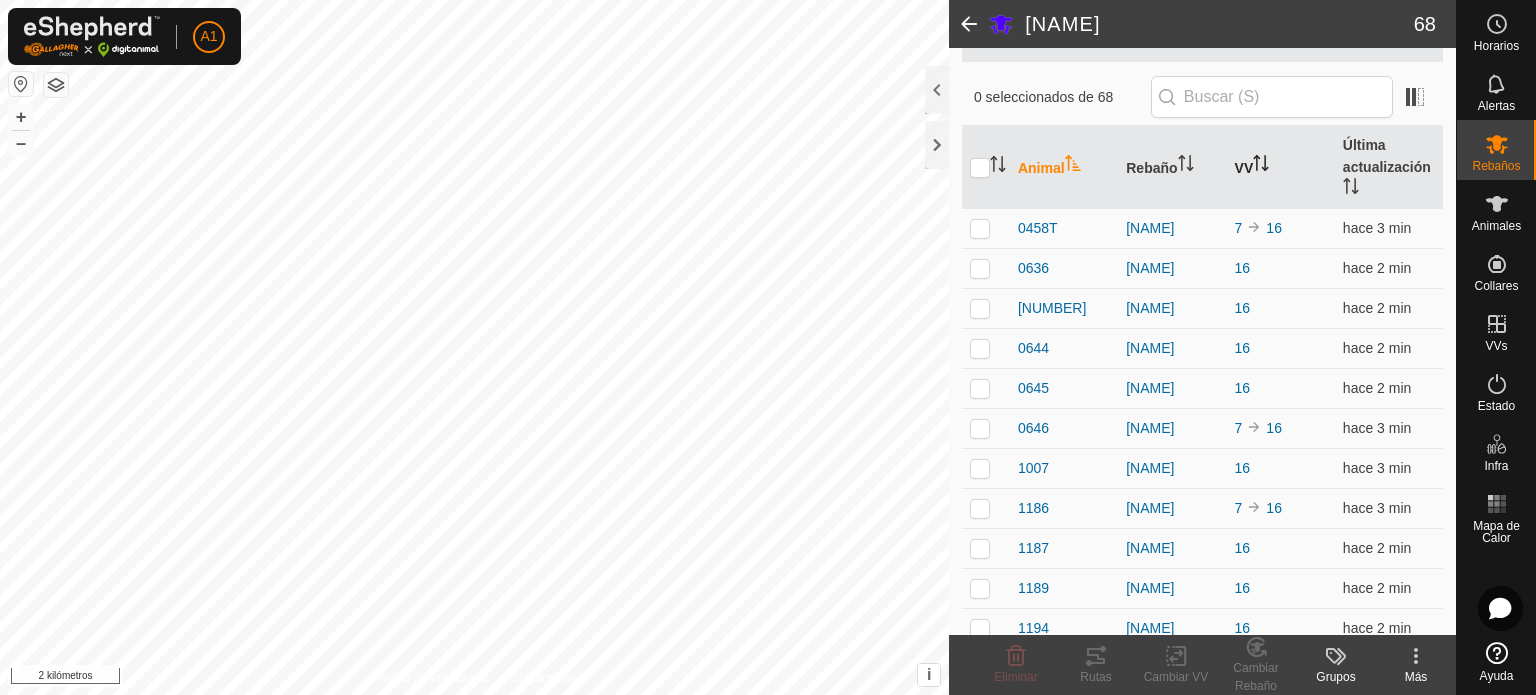 click on "VV" at bounding box center (1244, 167) 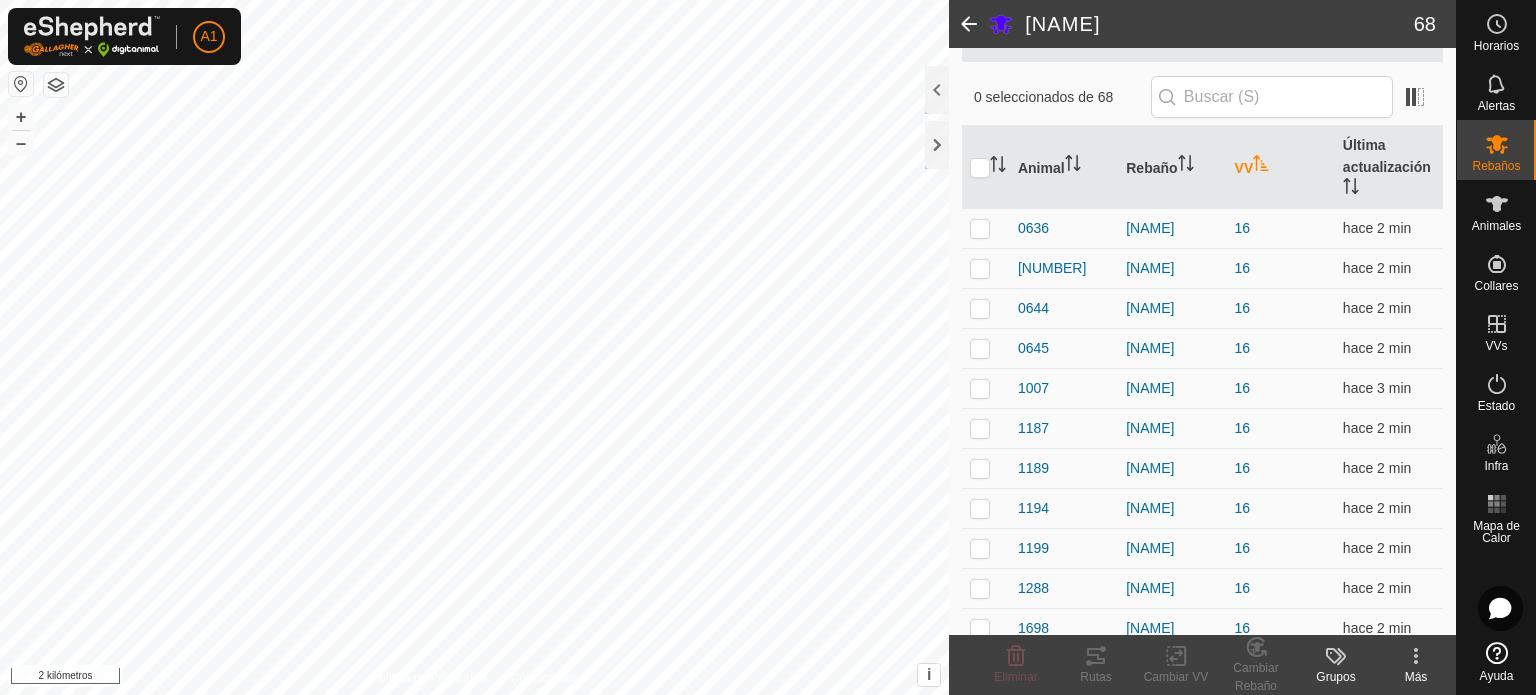click on "VV" at bounding box center (1244, 167) 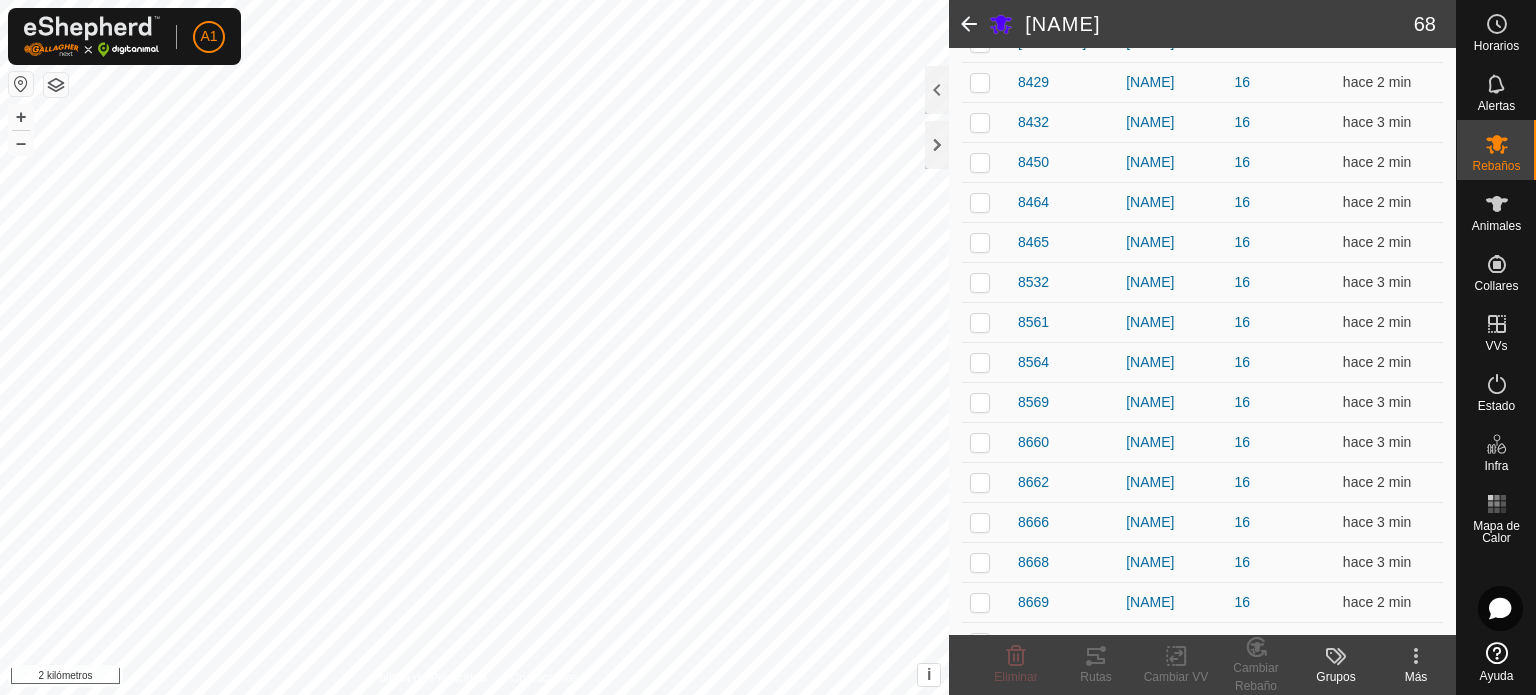 scroll, scrollTop: 2357, scrollLeft: 0, axis: vertical 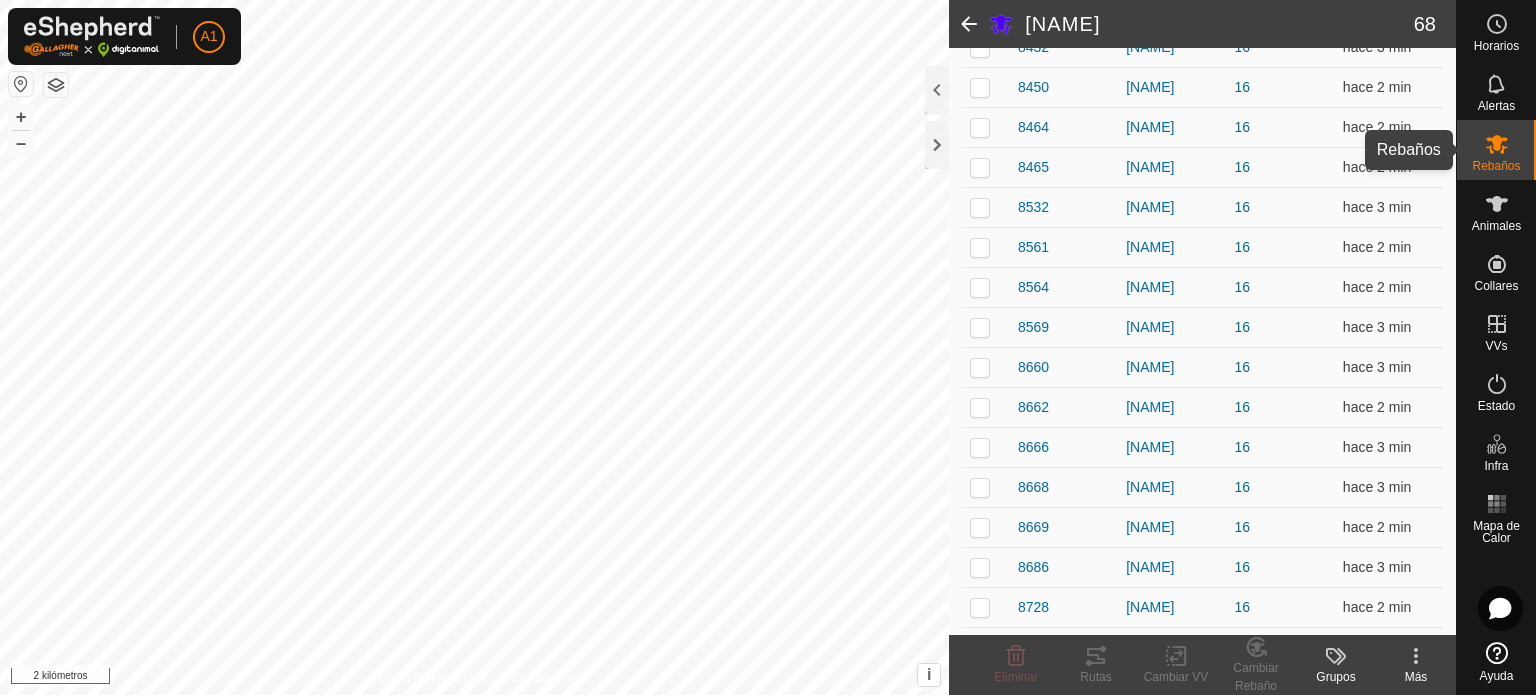 click on "Rebaños" at bounding box center [1496, 166] 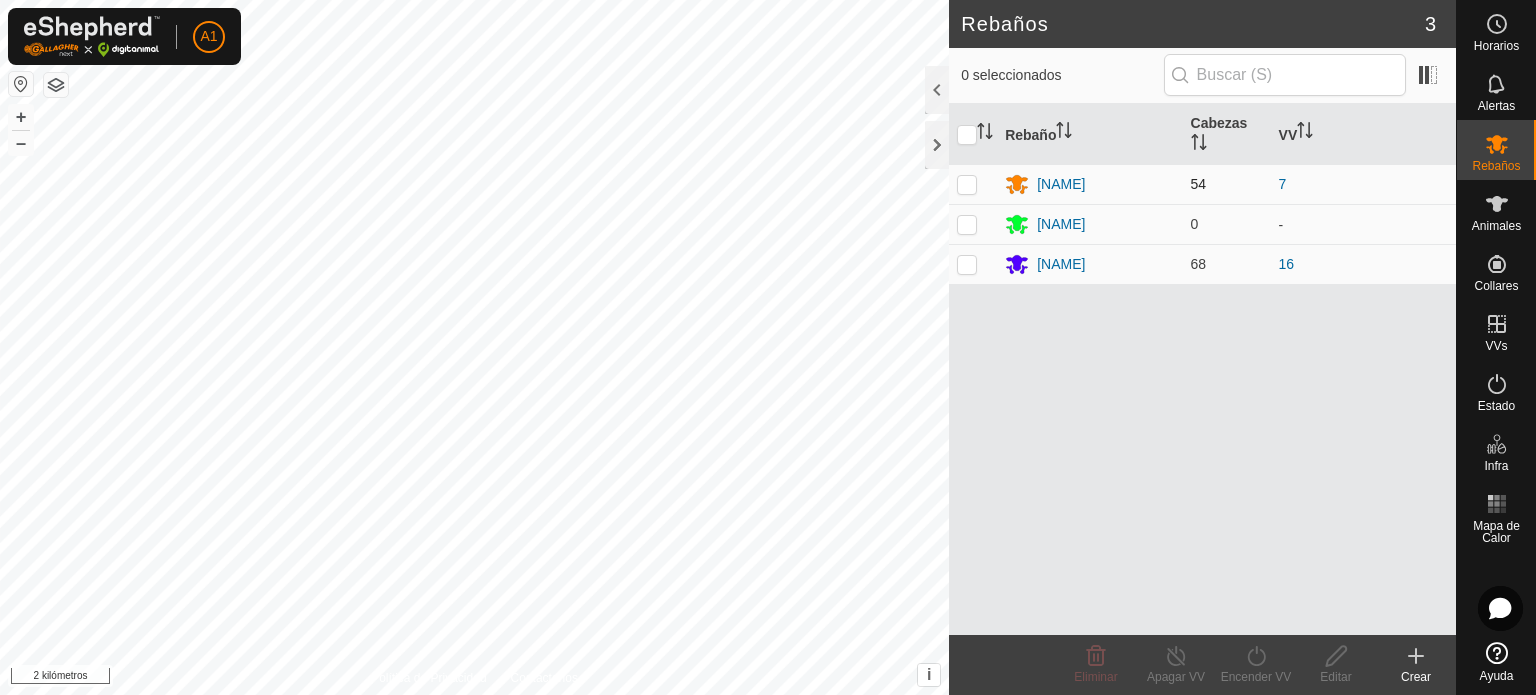 click at bounding box center (967, 184) 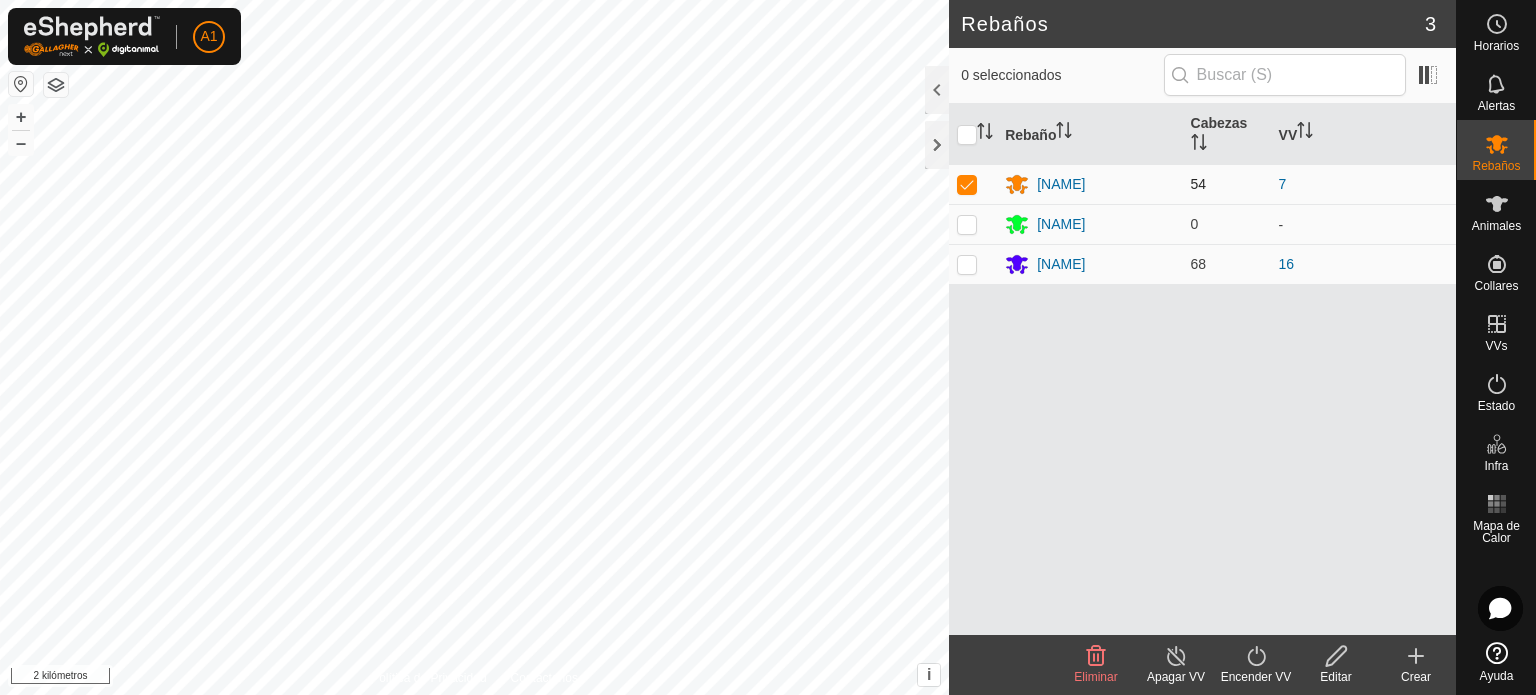 click at bounding box center (967, 184) 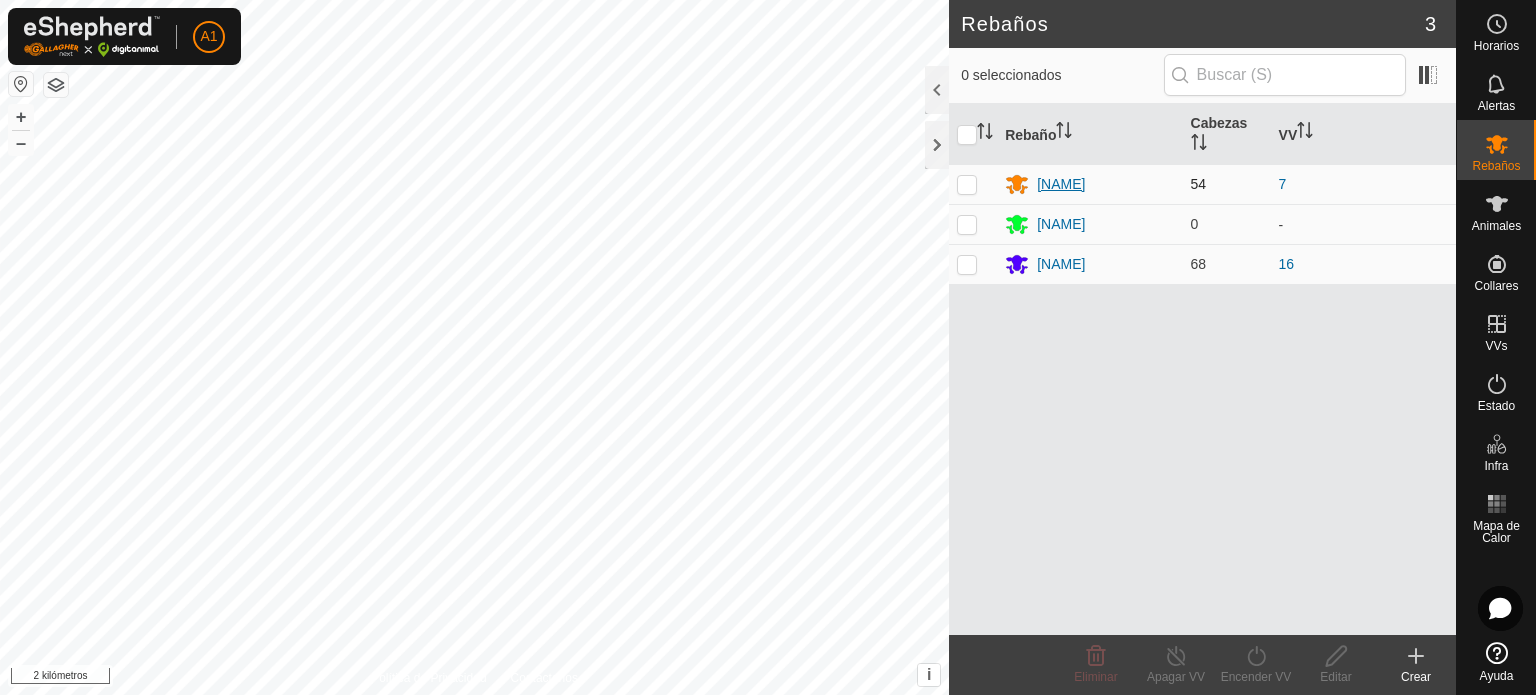 click on "[NAME]" at bounding box center (1061, 184) 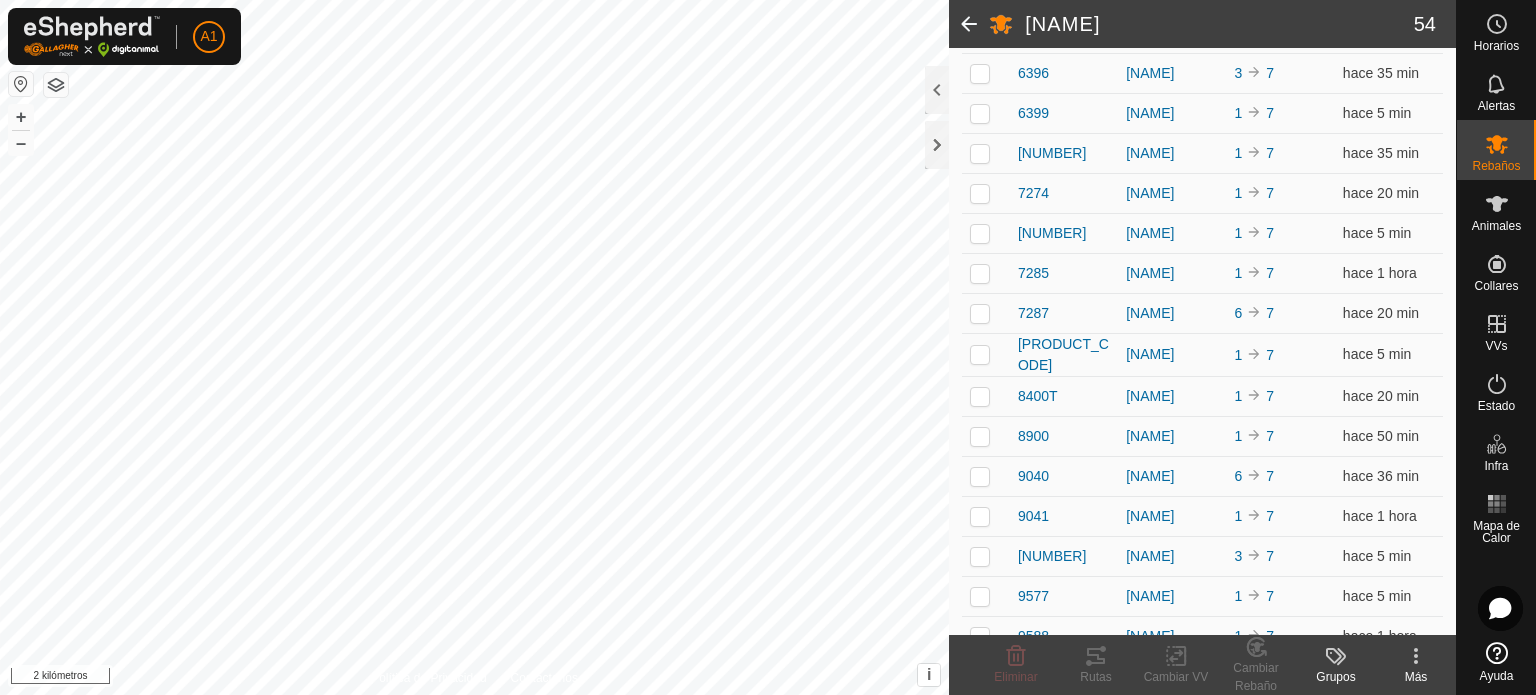 scroll, scrollTop: 1869, scrollLeft: 0, axis: vertical 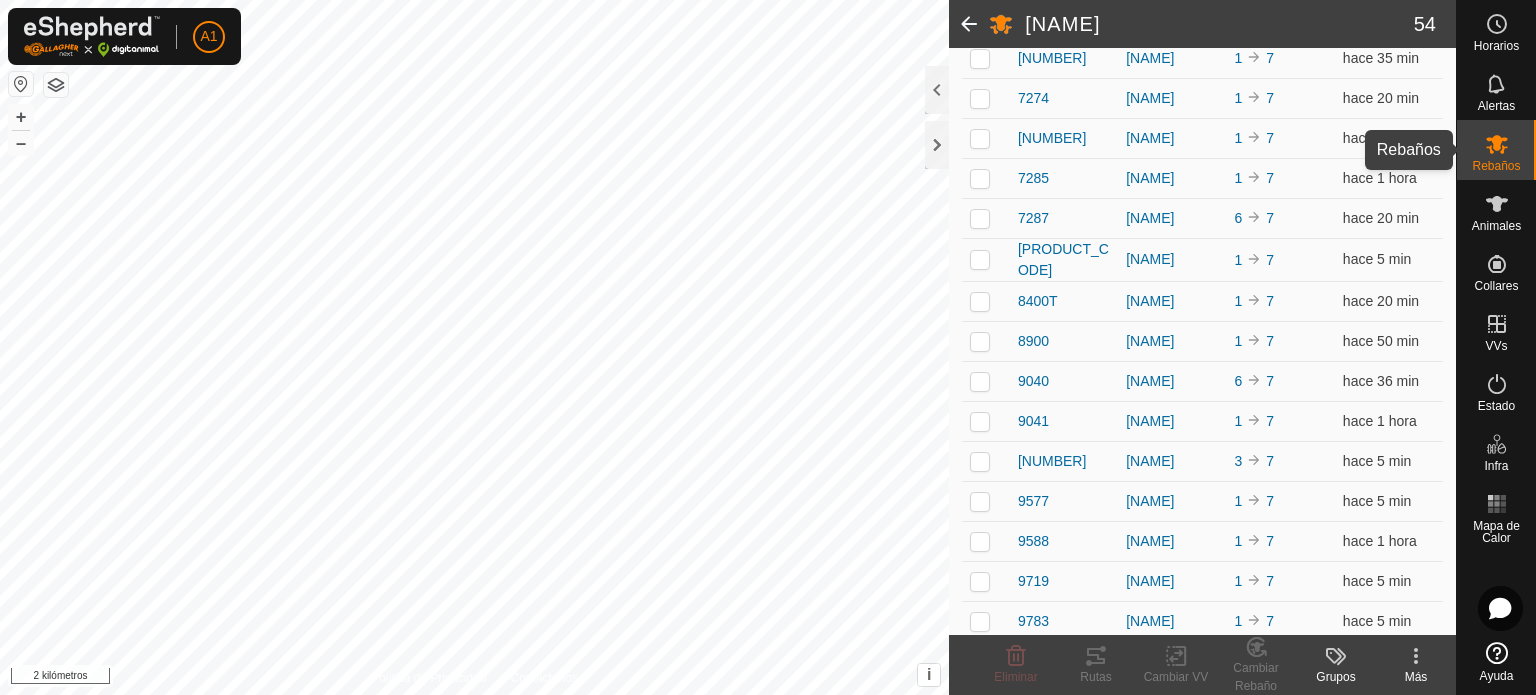 click at bounding box center [1497, 144] 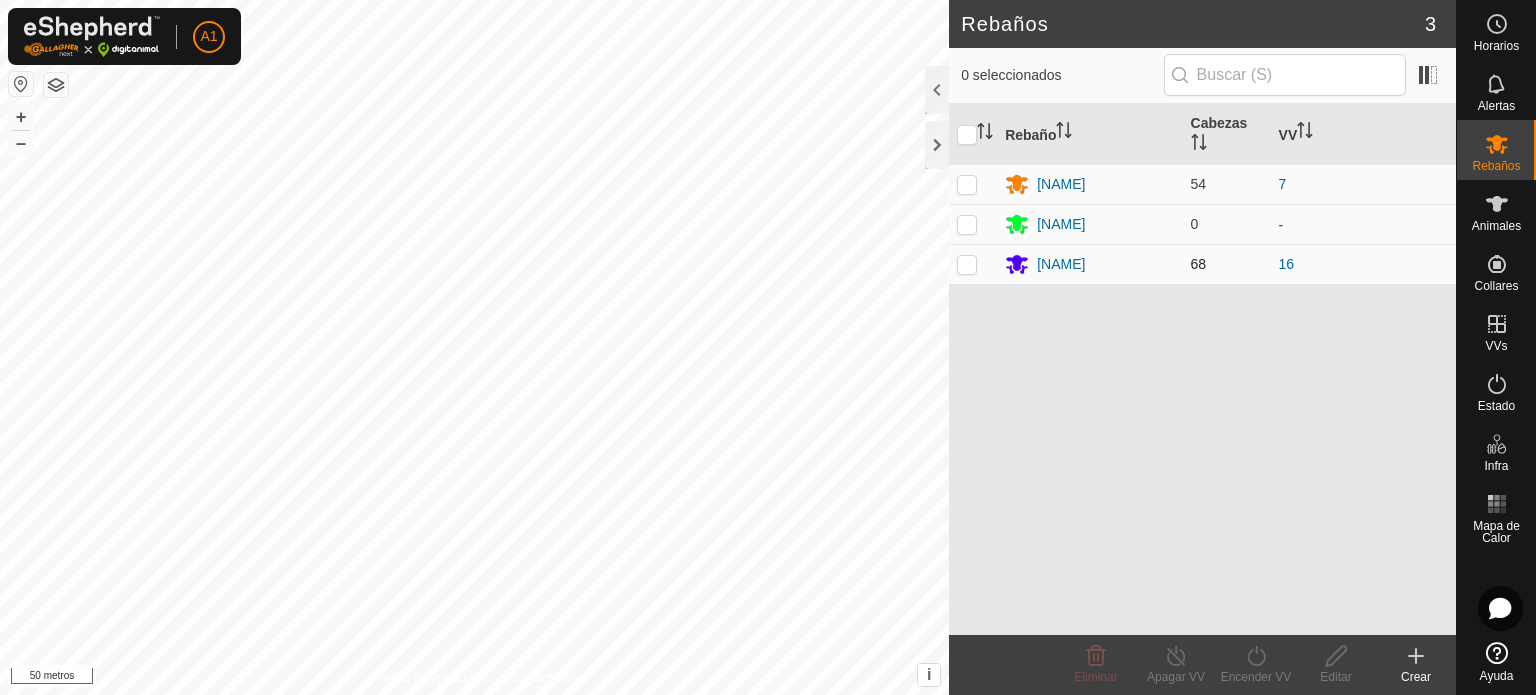 click at bounding box center (967, 264) 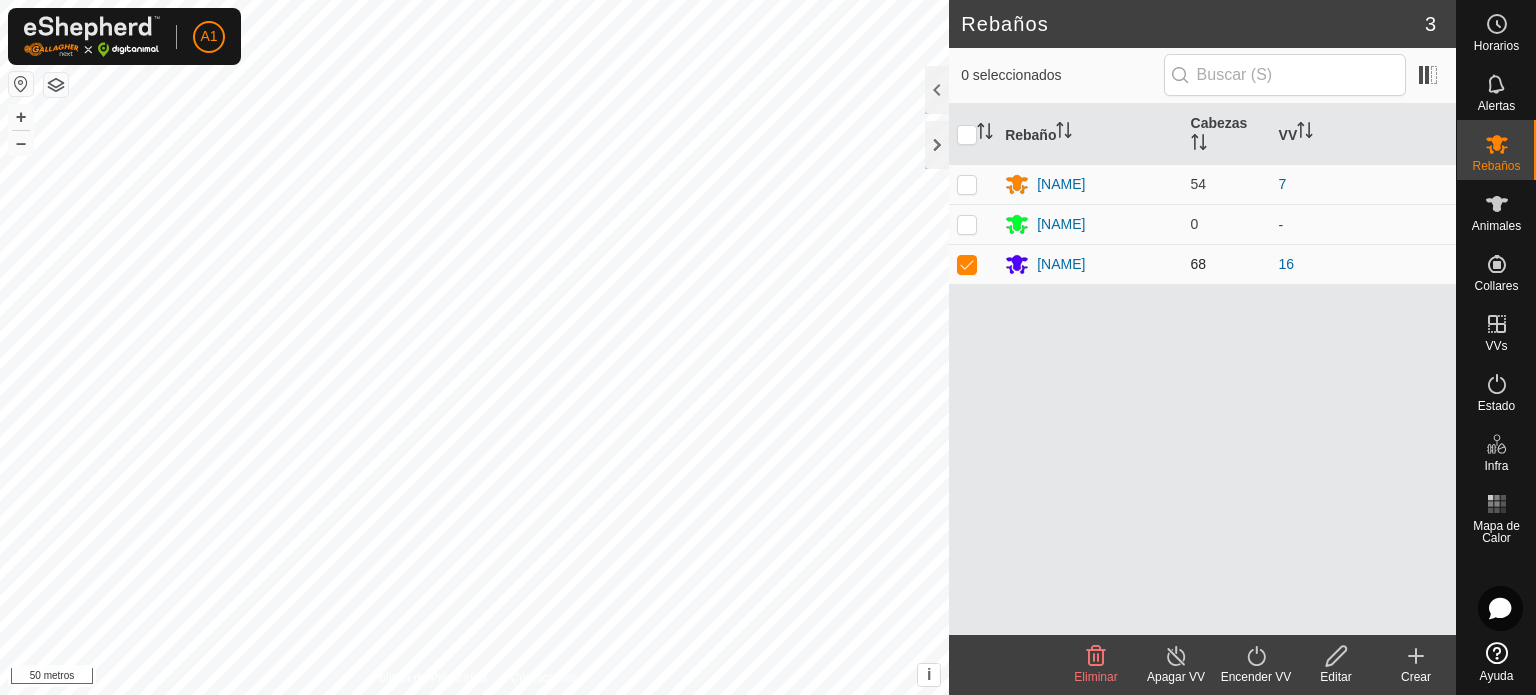 click at bounding box center [967, 264] 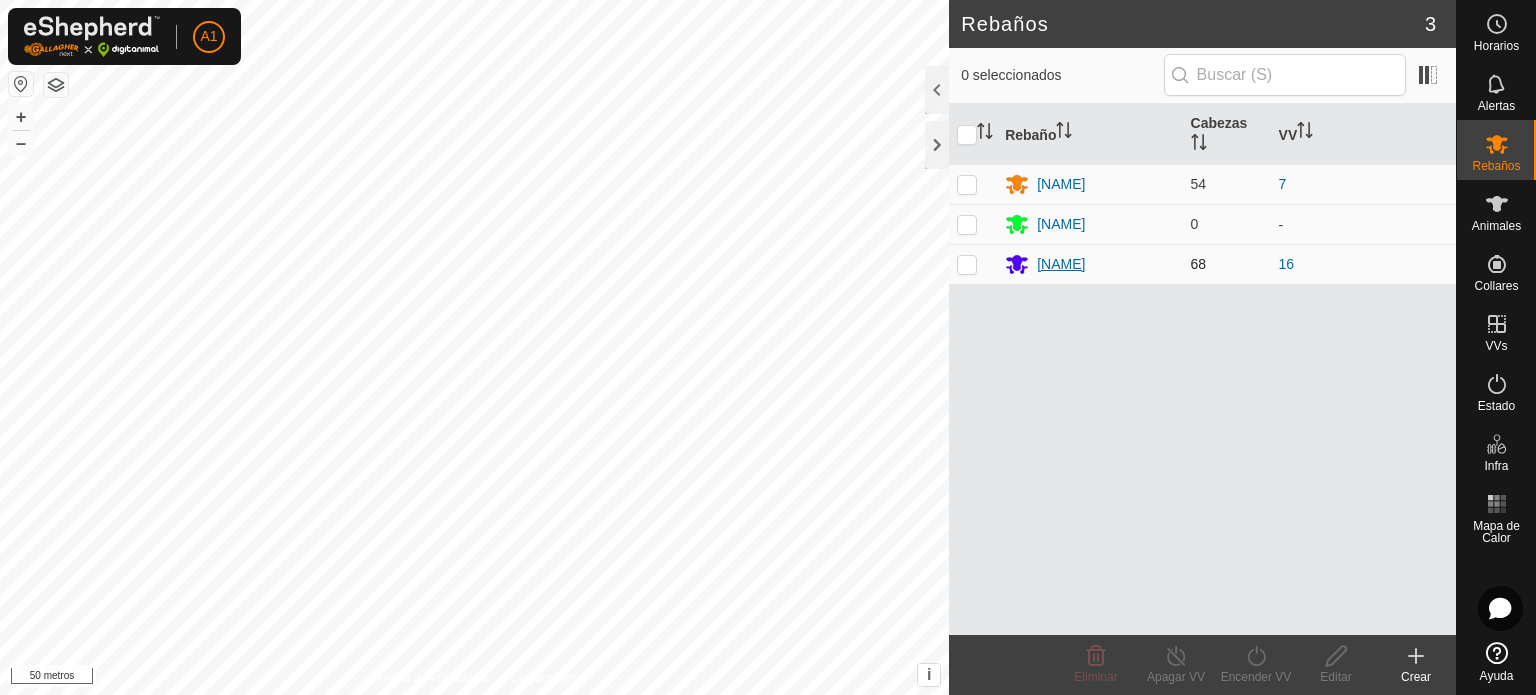 click on "[NAME]" at bounding box center (1061, 264) 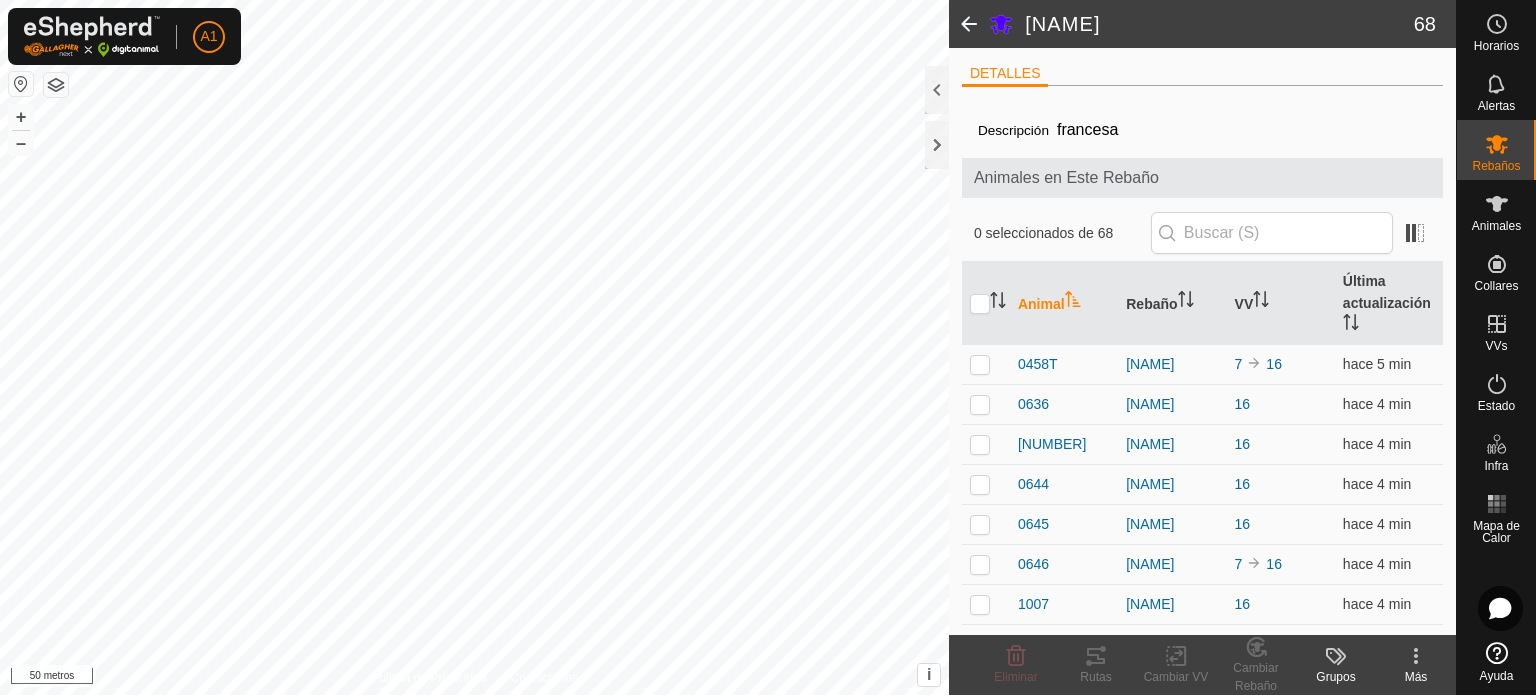 scroll, scrollTop: 106, scrollLeft: 0, axis: vertical 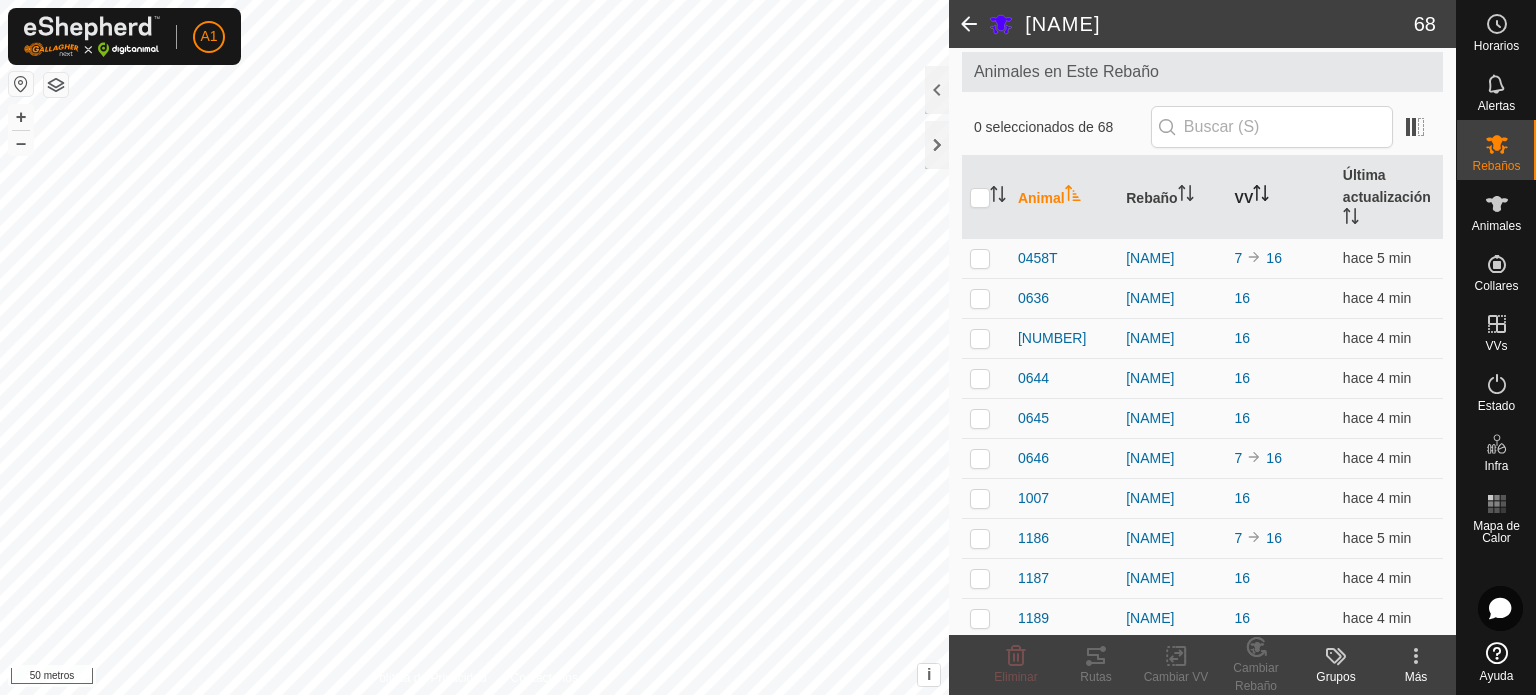 click on "VV" at bounding box center [1244, 197] 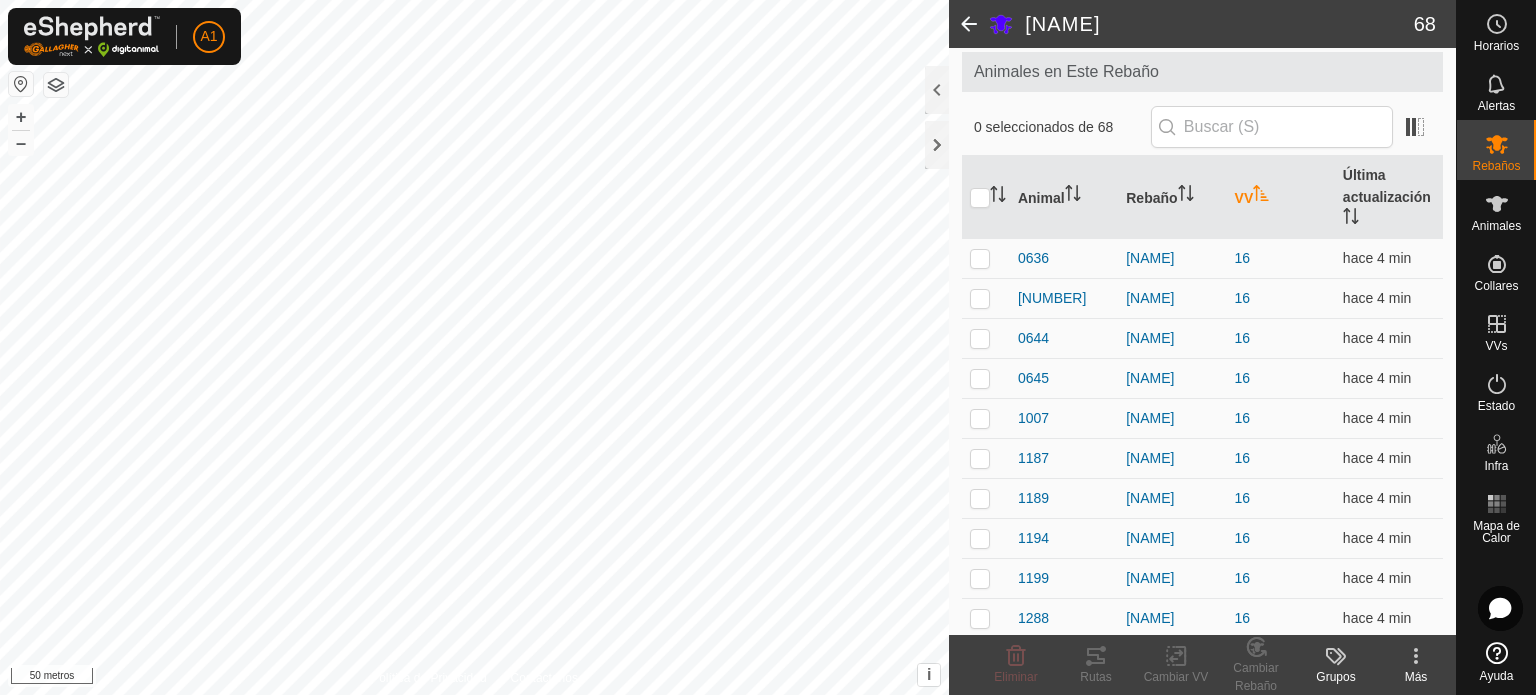 scroll, scrollTop: 216, scrollLeft: 0, axis: vertical 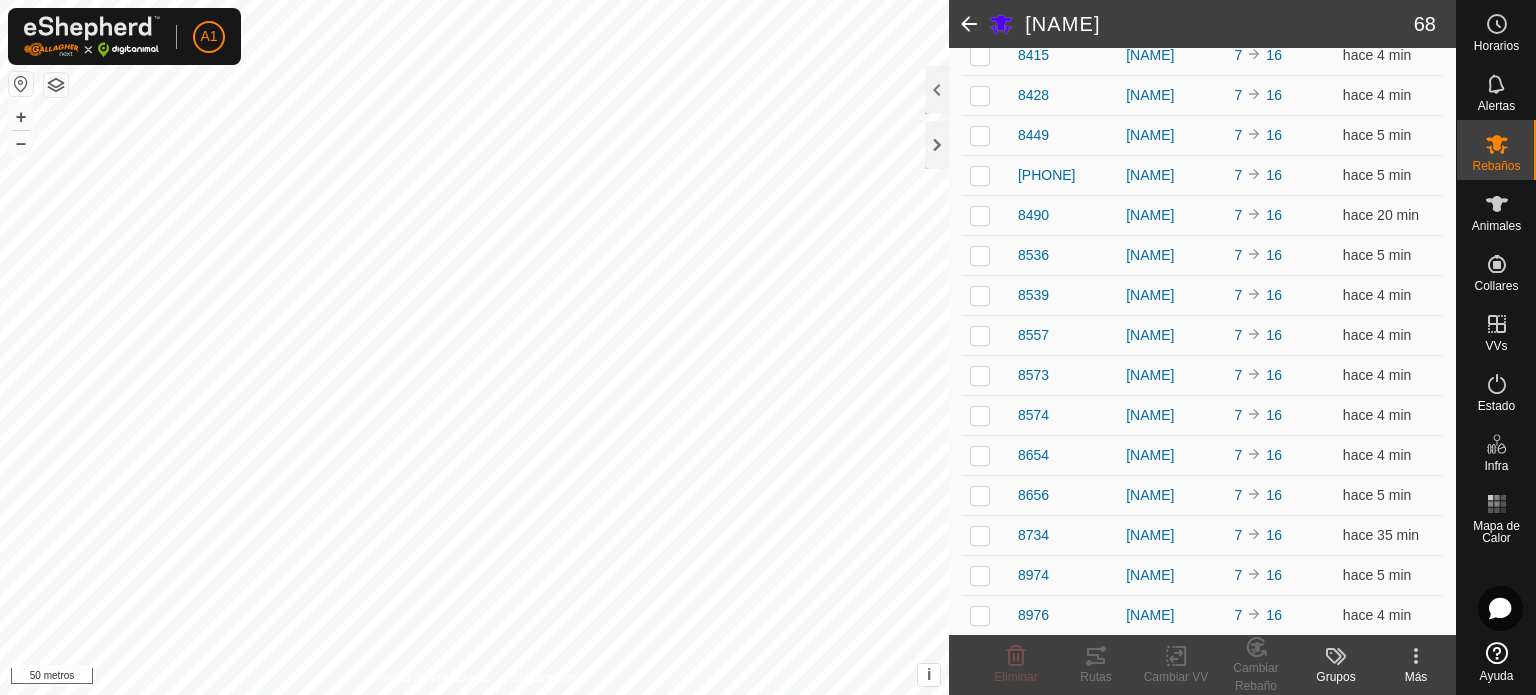 click 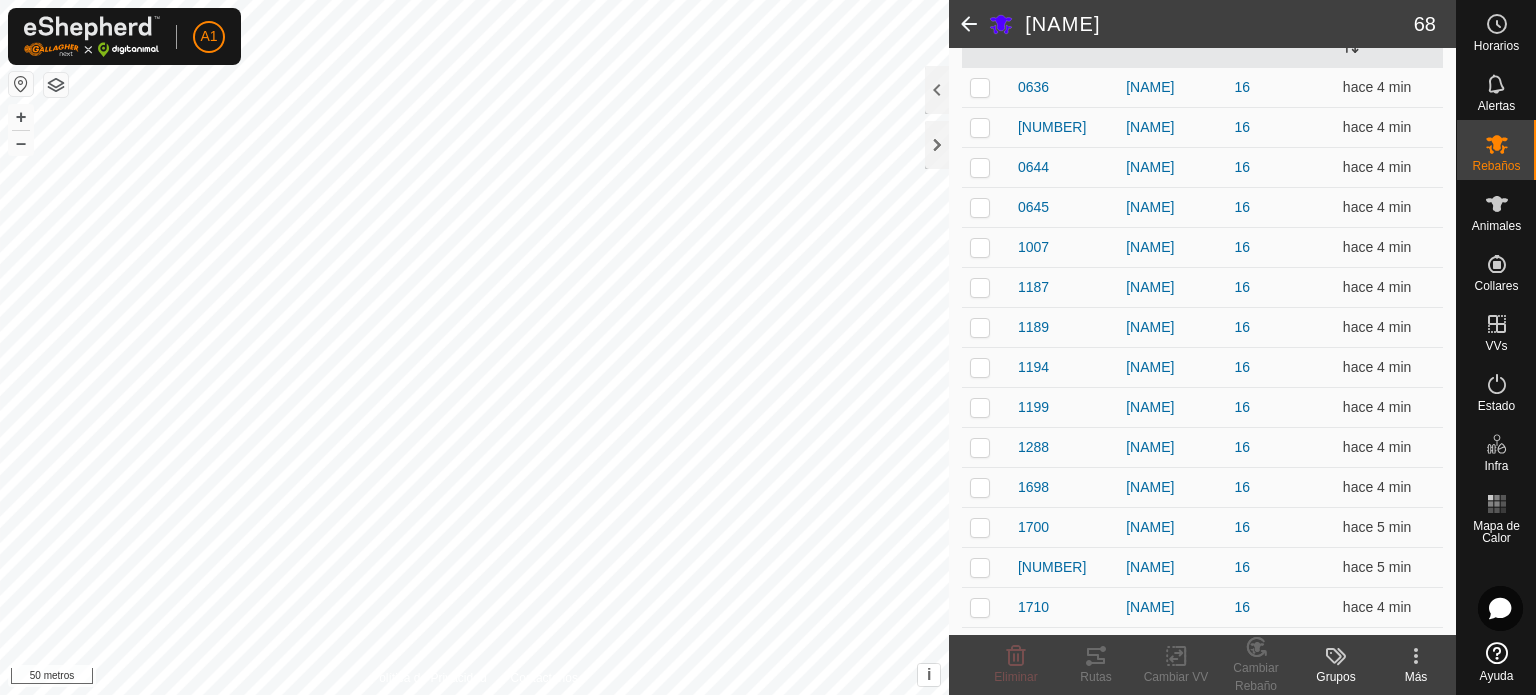 scroll, scrollTop: 0, scrollLeft: 0, axis: both 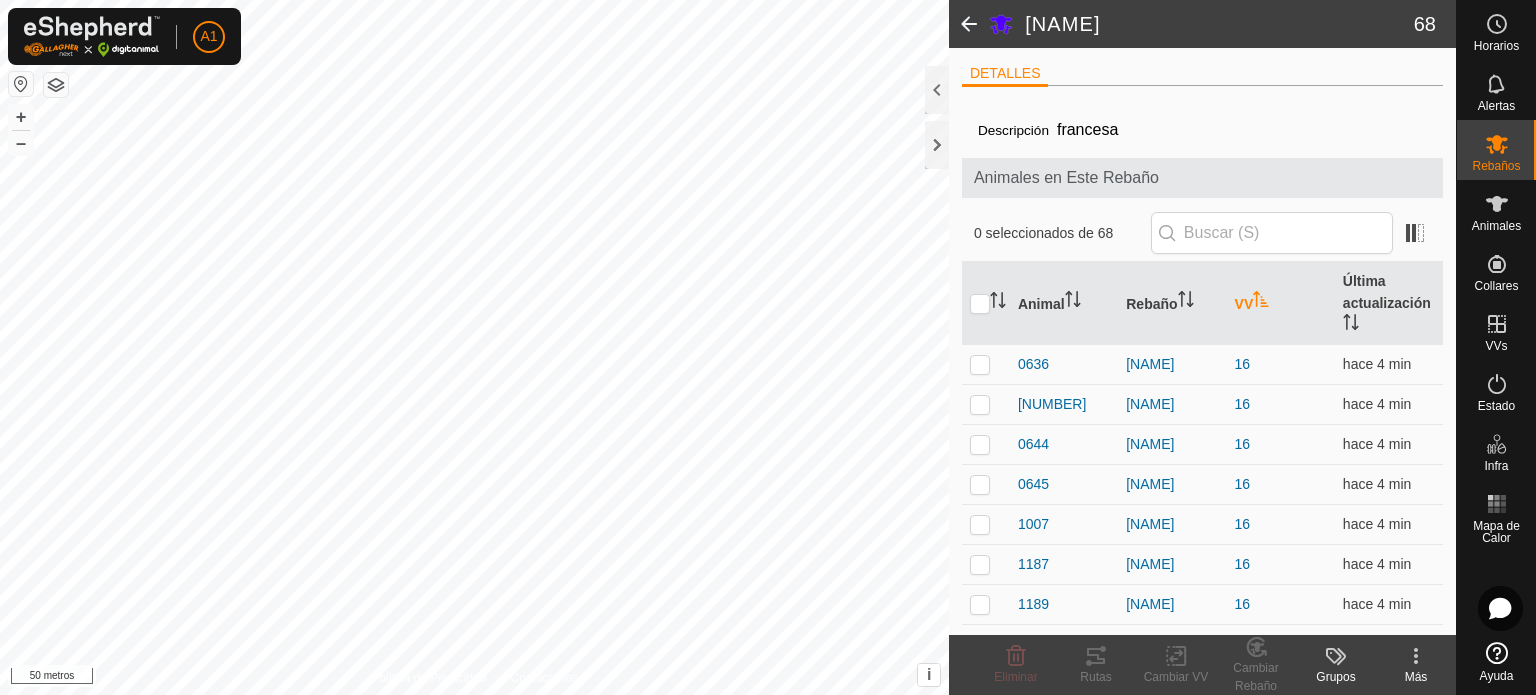 click on "VV" at bounding box center [1244, 303] 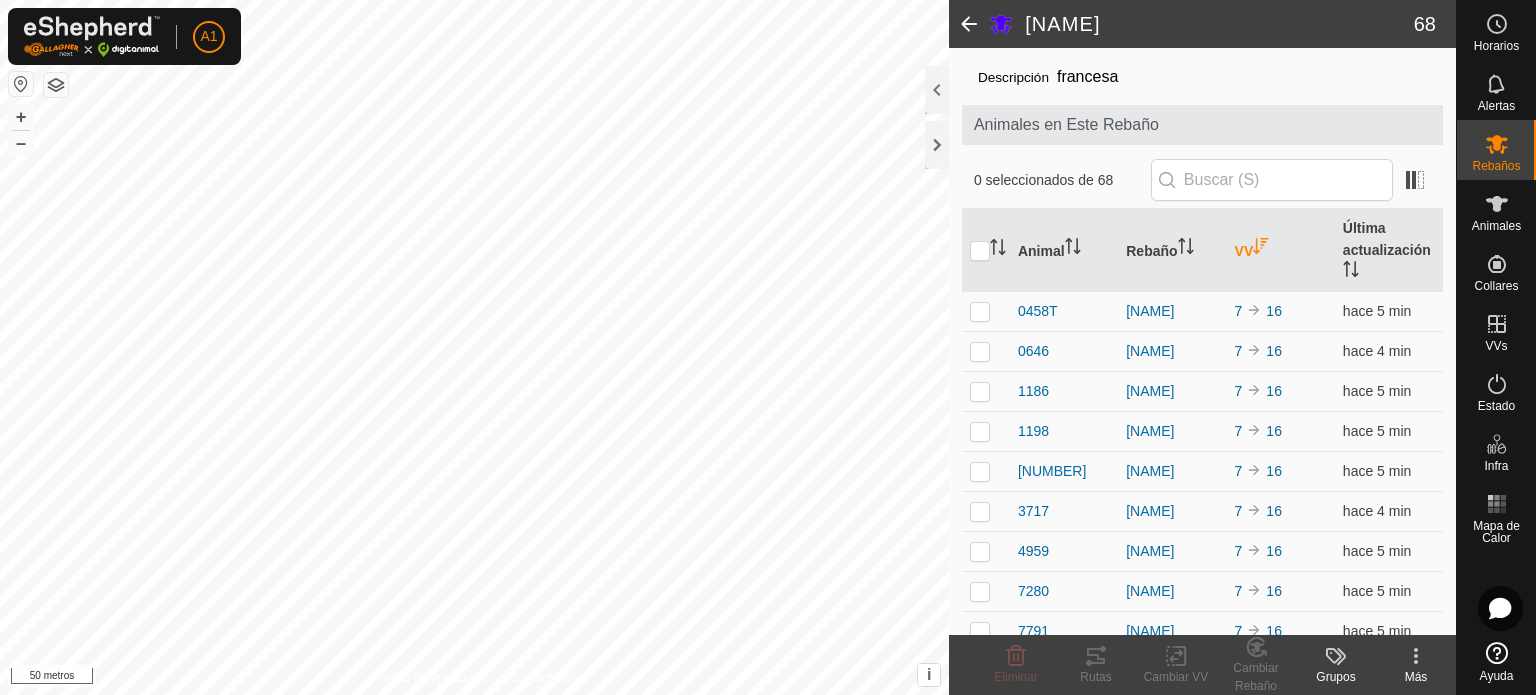 scroll, scrollTop: 62, scrollLeft: 0, axis: vertical 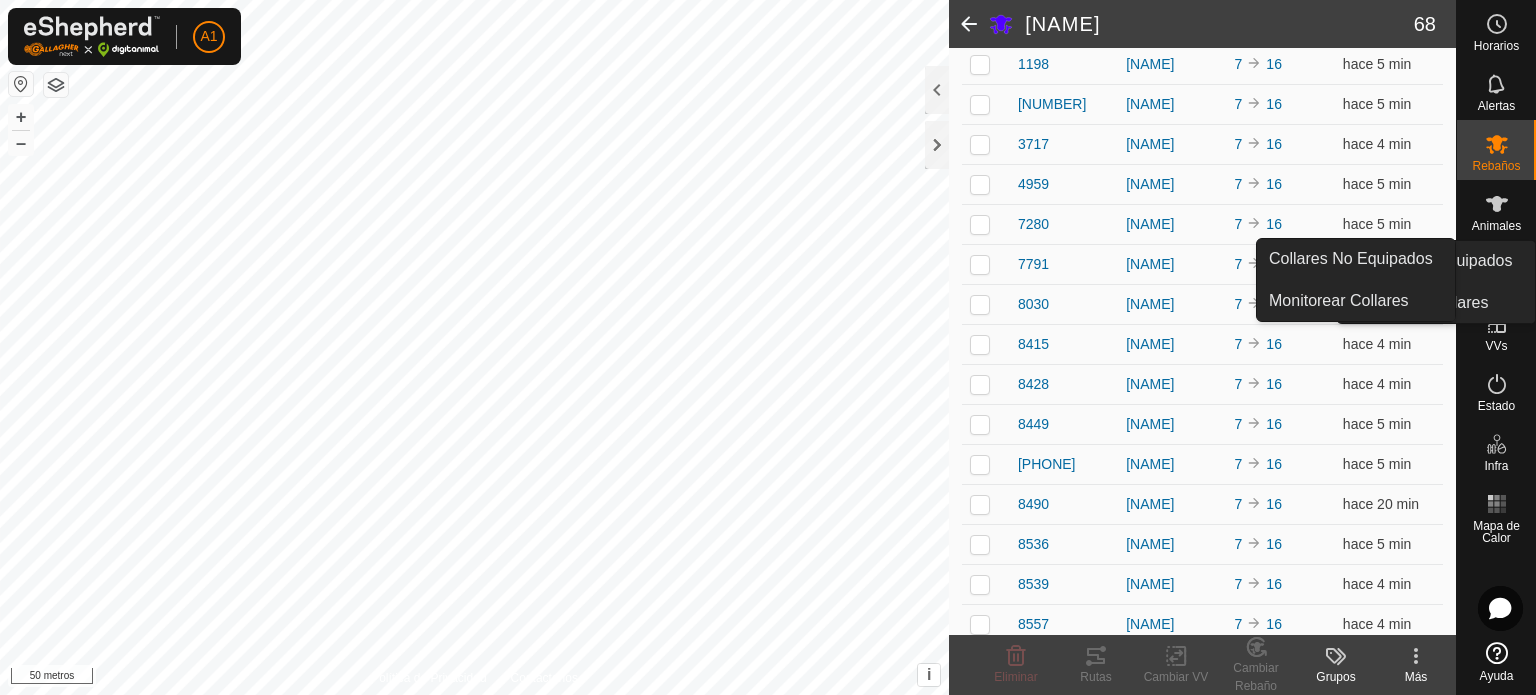 drag, startPoint x: 1457, startPoint y: 235, endPoint x: 1461, endPoint y: 248, distance: 13.601471 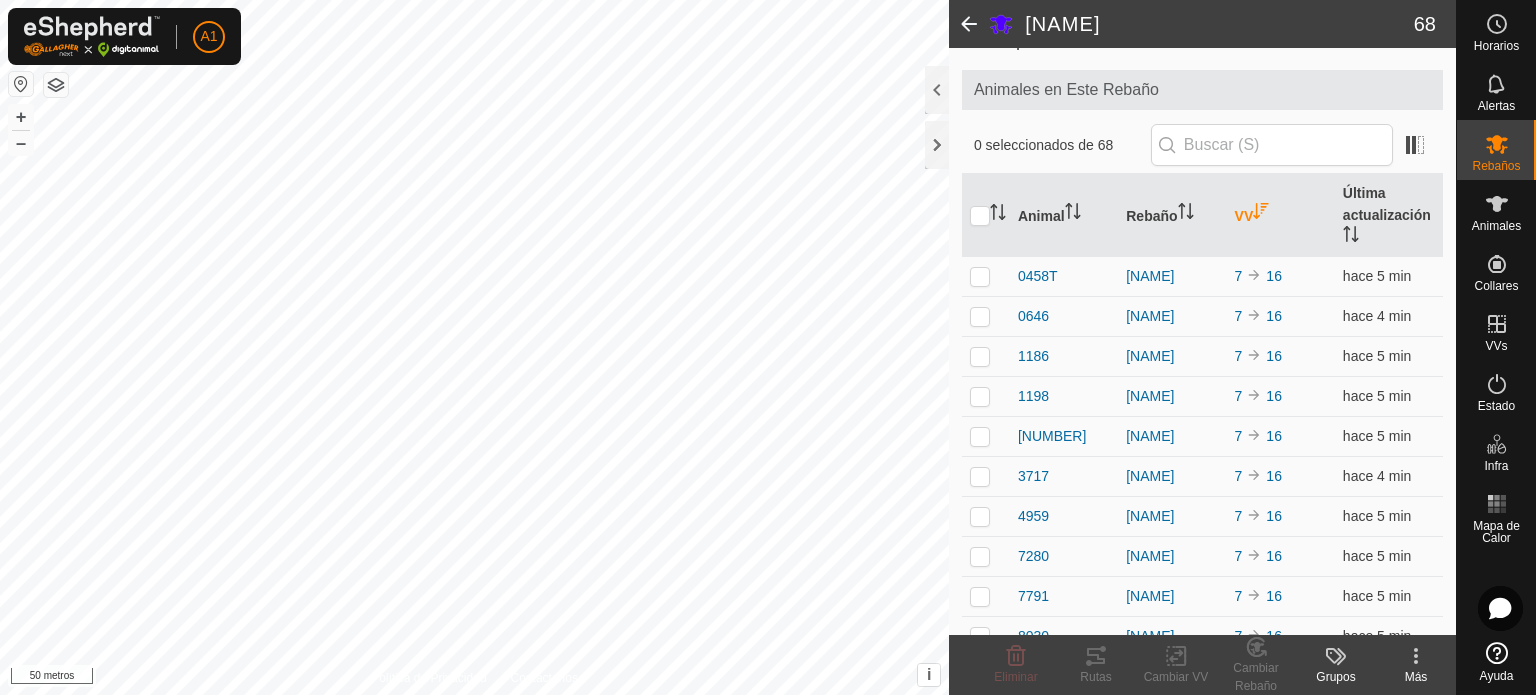scroll, scrollTop: 0, scrollLeft: 0, axis: both 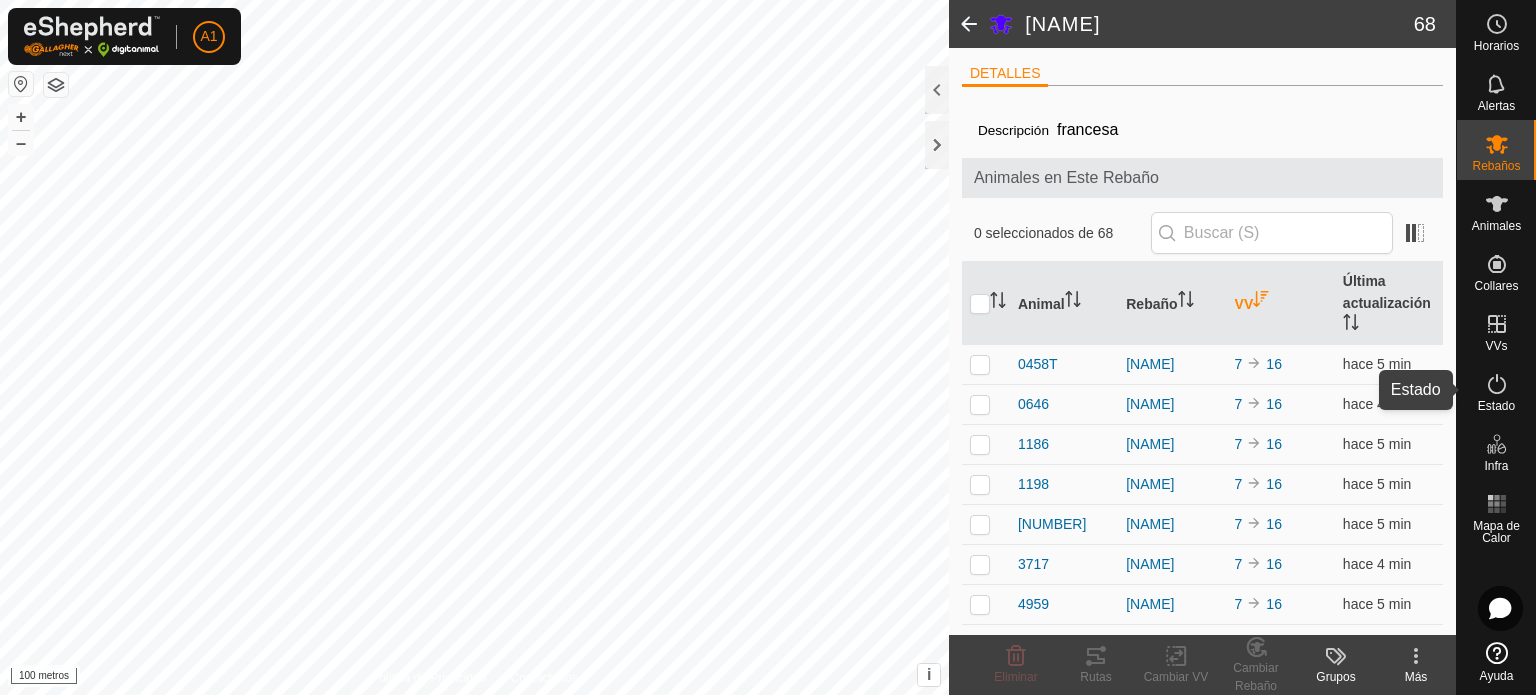 drag, startPoint x: 1499, startPoint y: 405, endPoint x: 1491, endPoint y: 386, distance: 20.615528 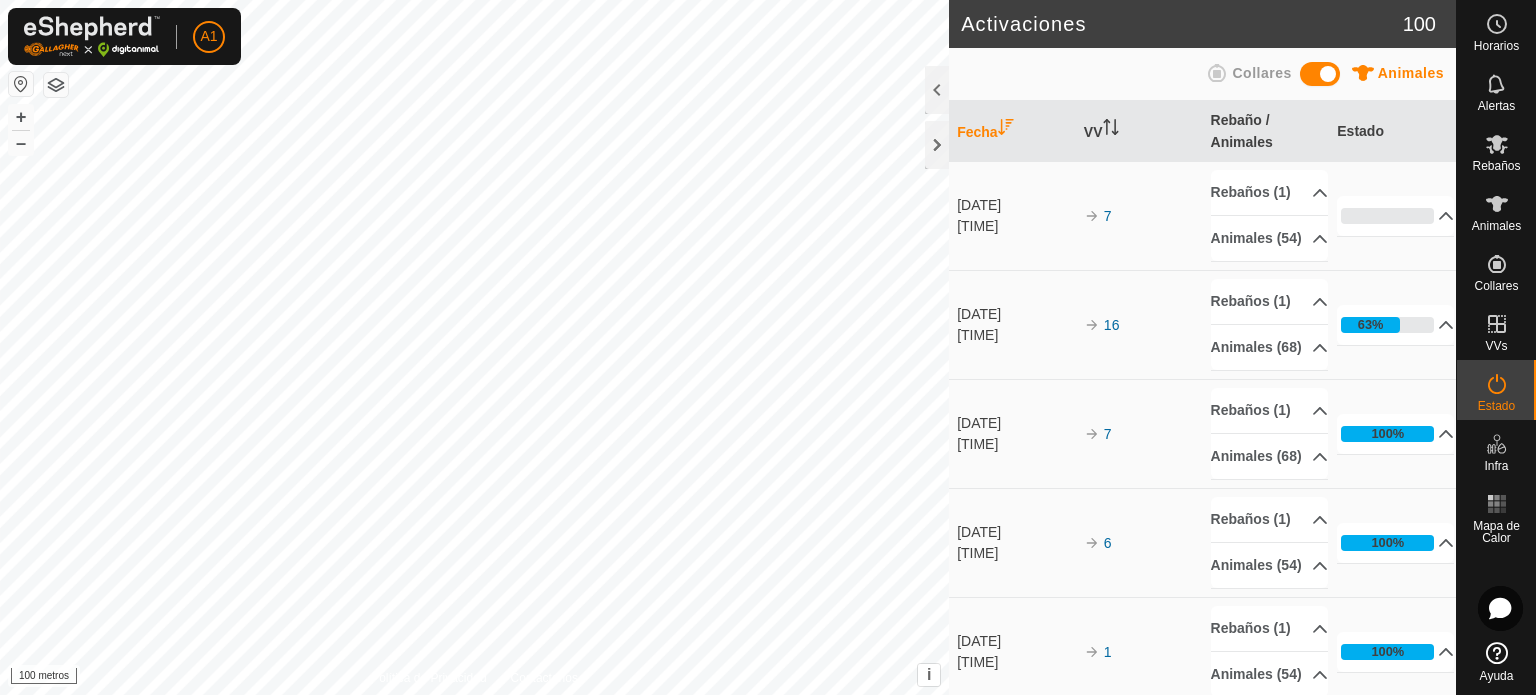 click on "Collares" at bounding box center [1261, 73] 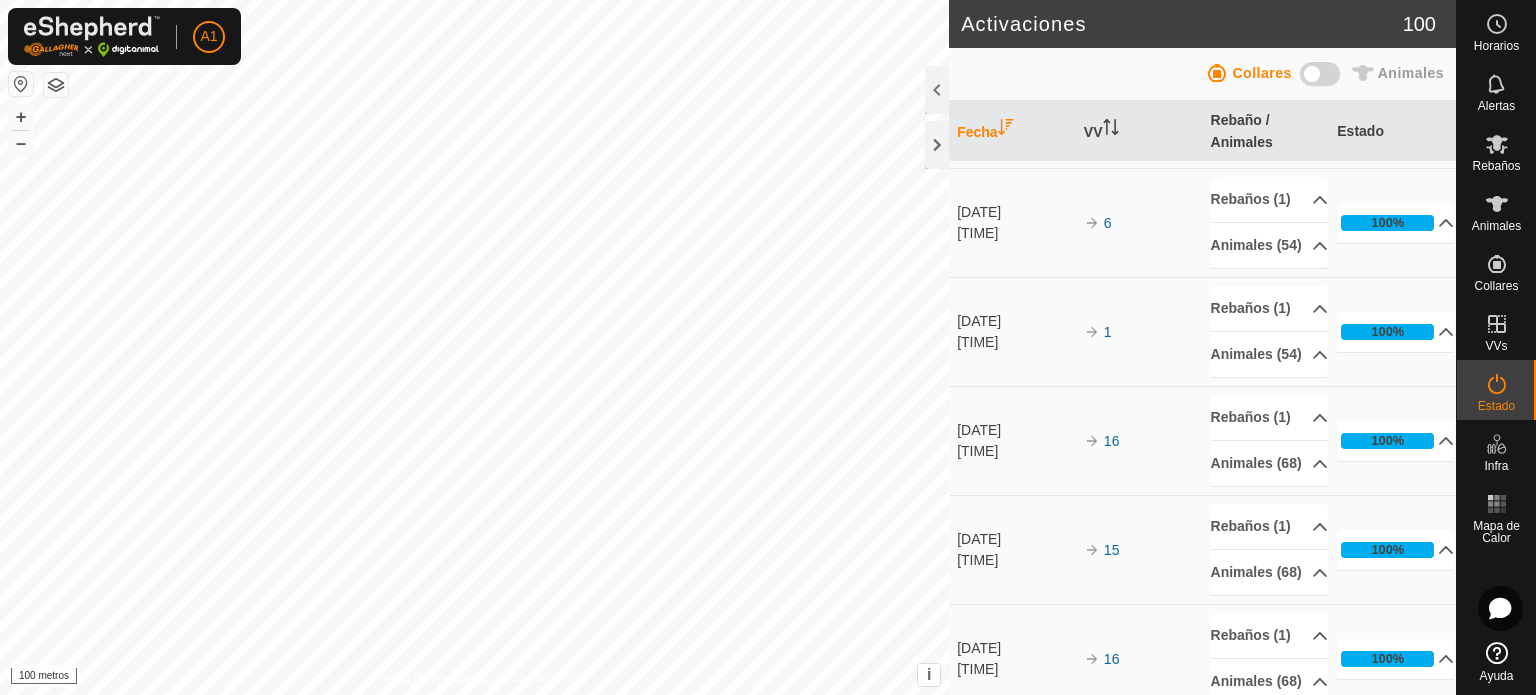 scroll, scrollTop: 360, scrollLeft: 0, axis: vertical 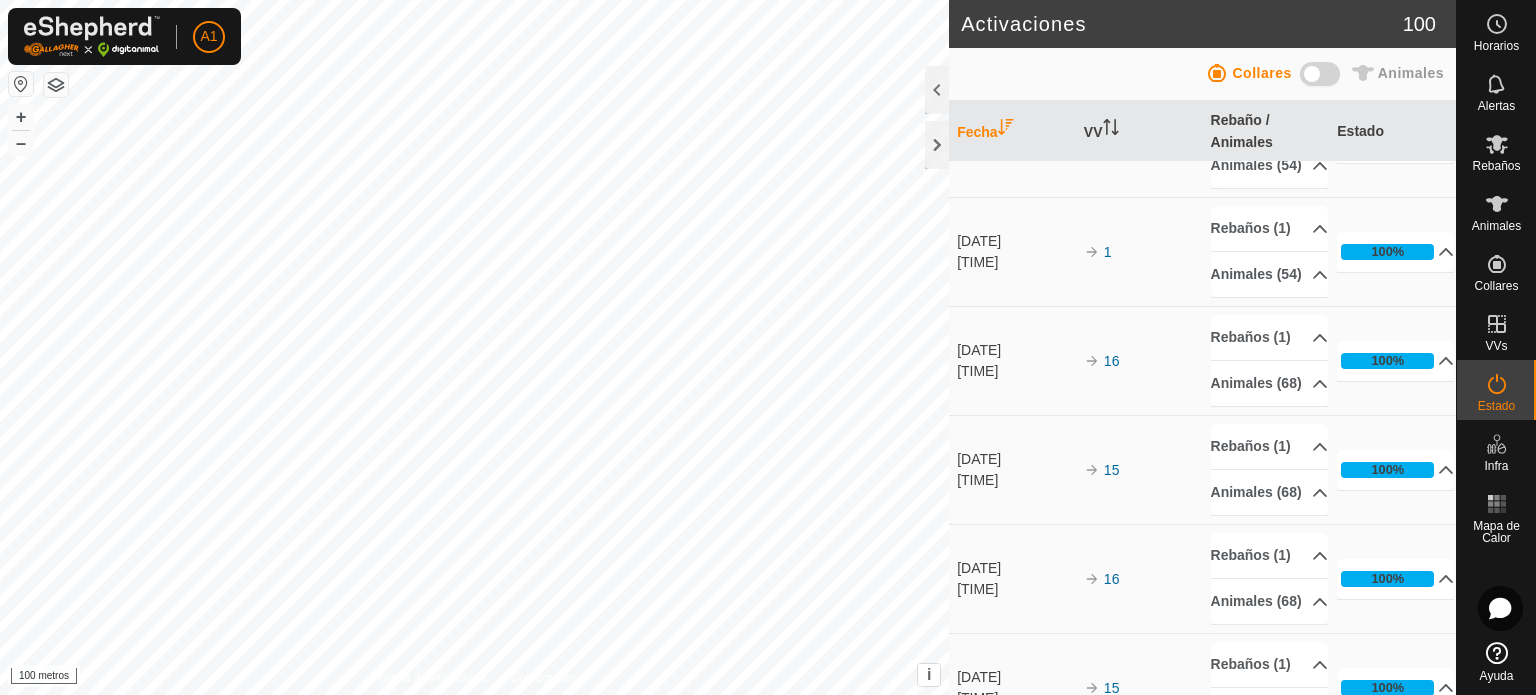 click on "Rebaños (1)" at bounding box center [1269, 119] 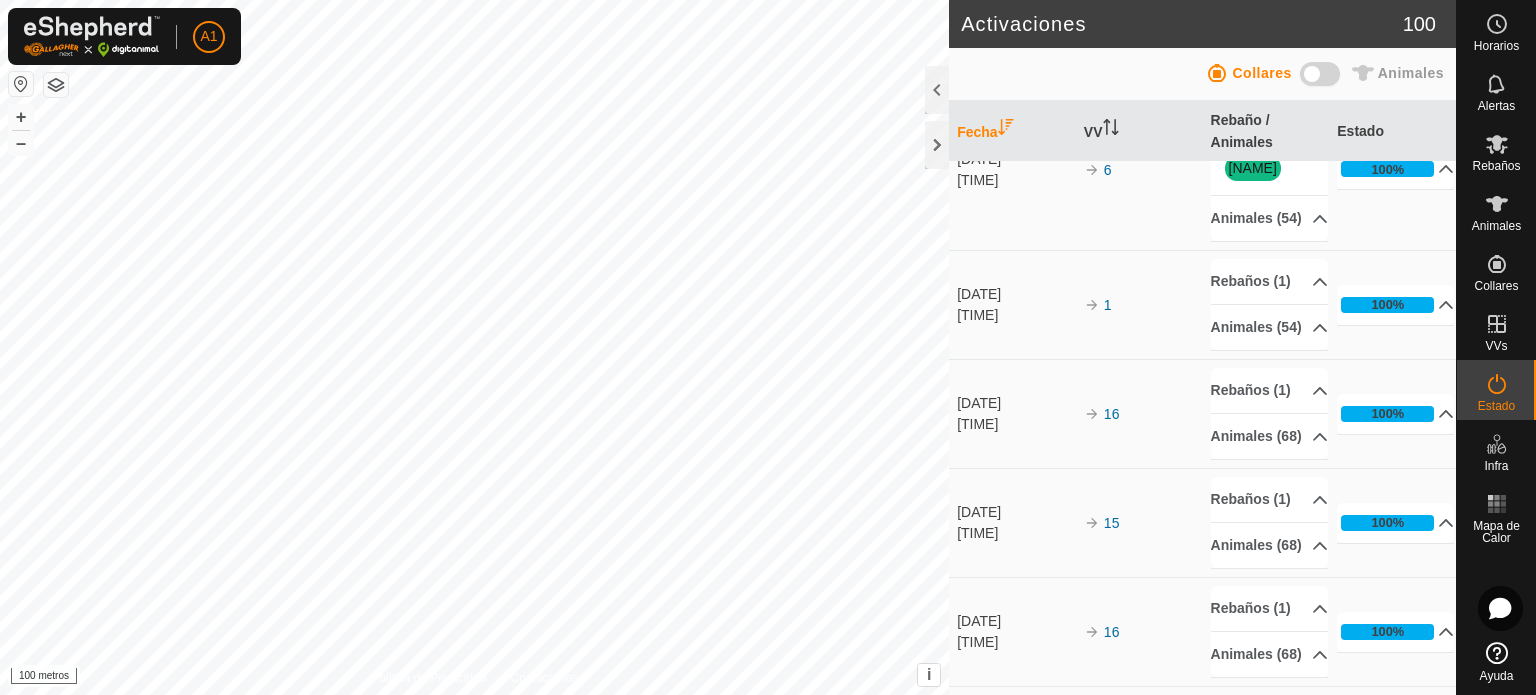 scroll, scrollTop: 0, scrollLeft: 0, axis: both 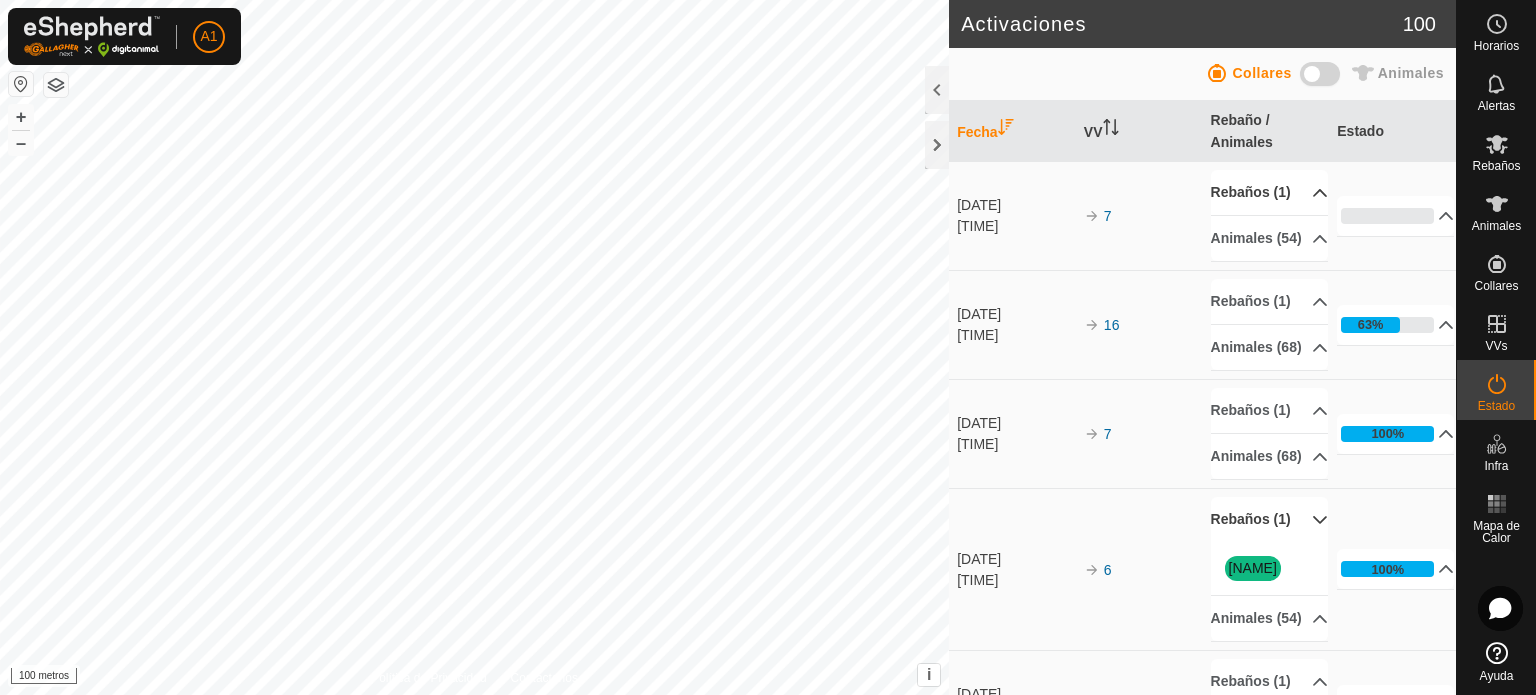 click 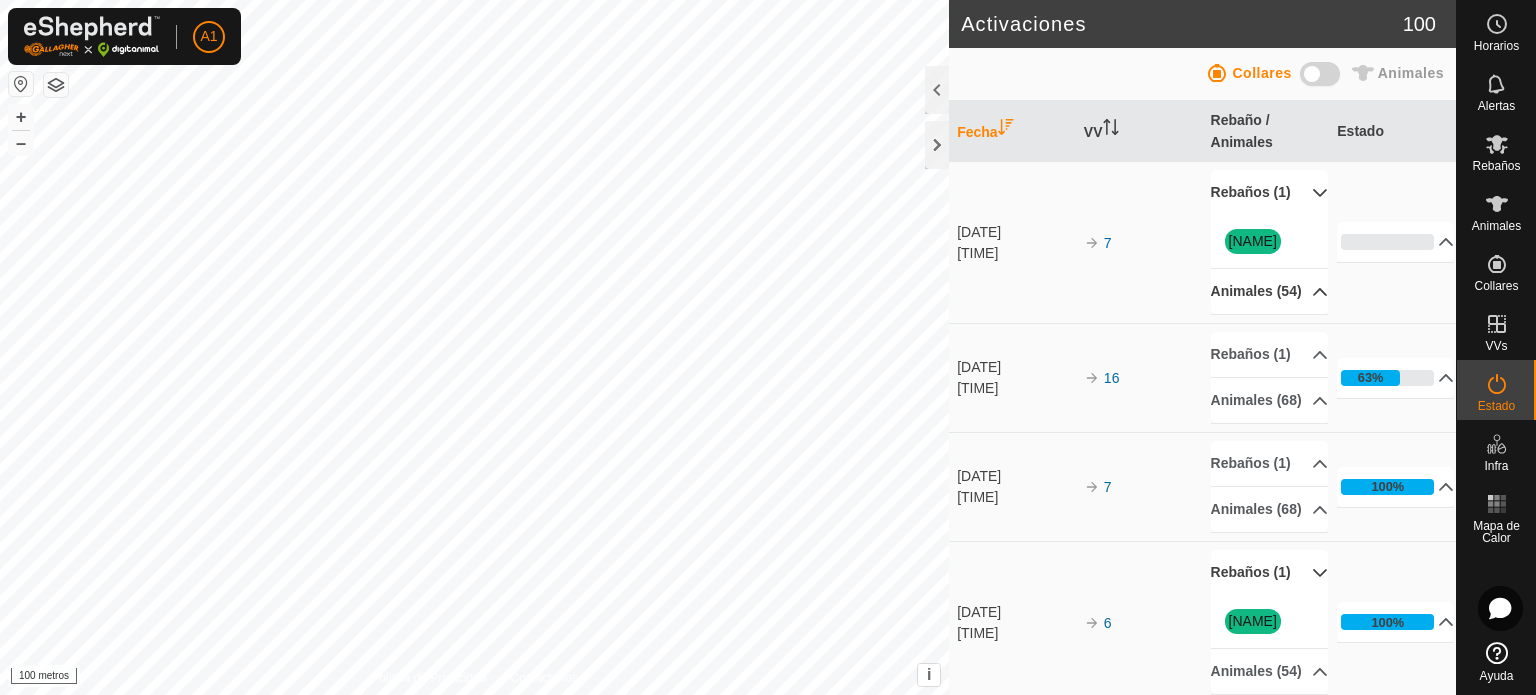click 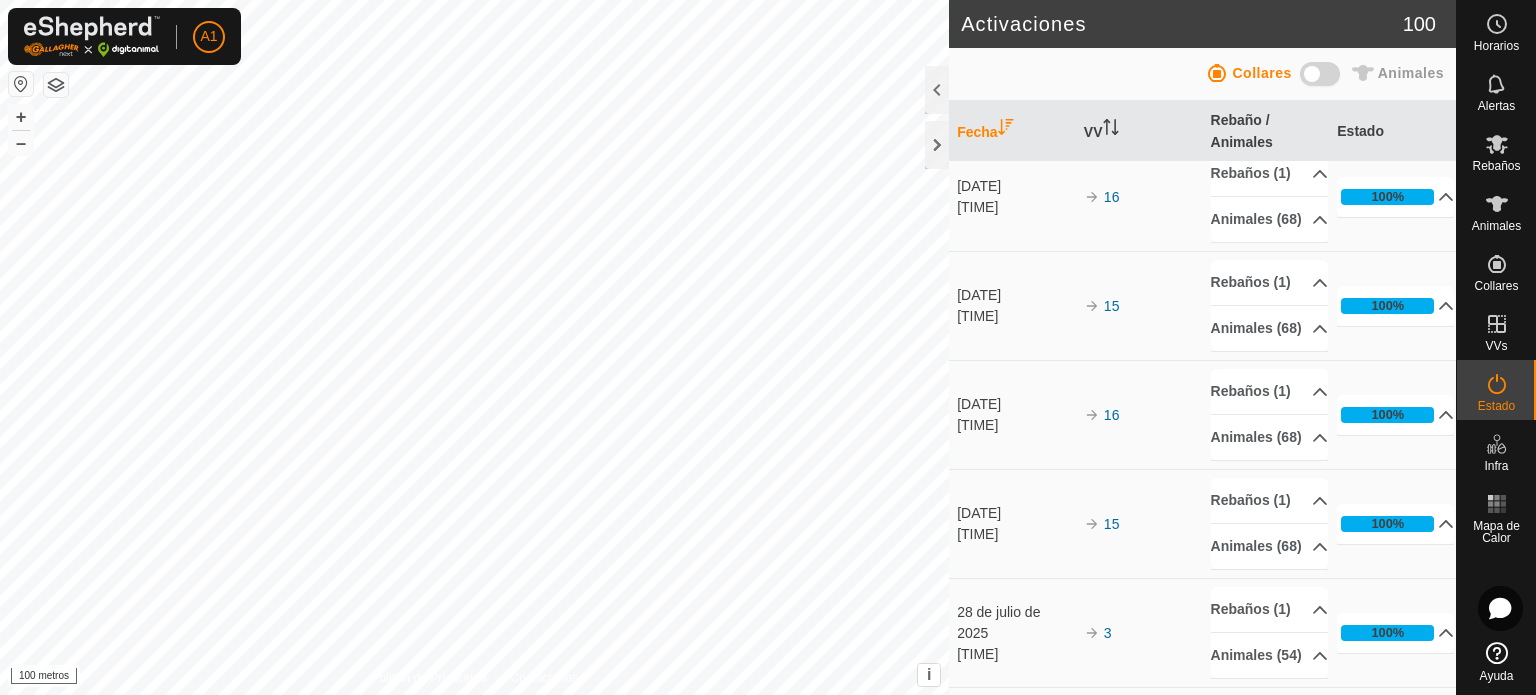 scroll, scrollTop: 2706, scrollLeft: 0, axis: vertical 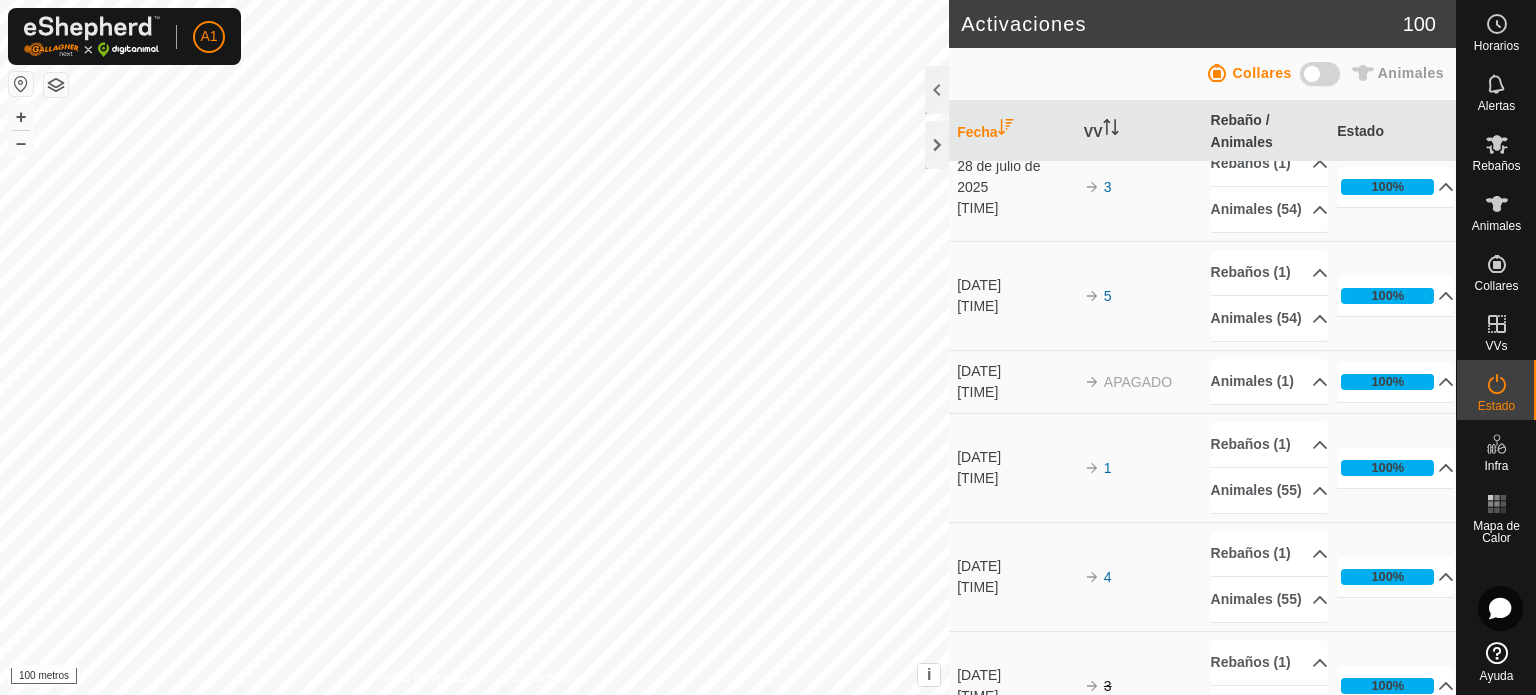 click on "Rebaños (1)" at bounding box center (1269, -762) 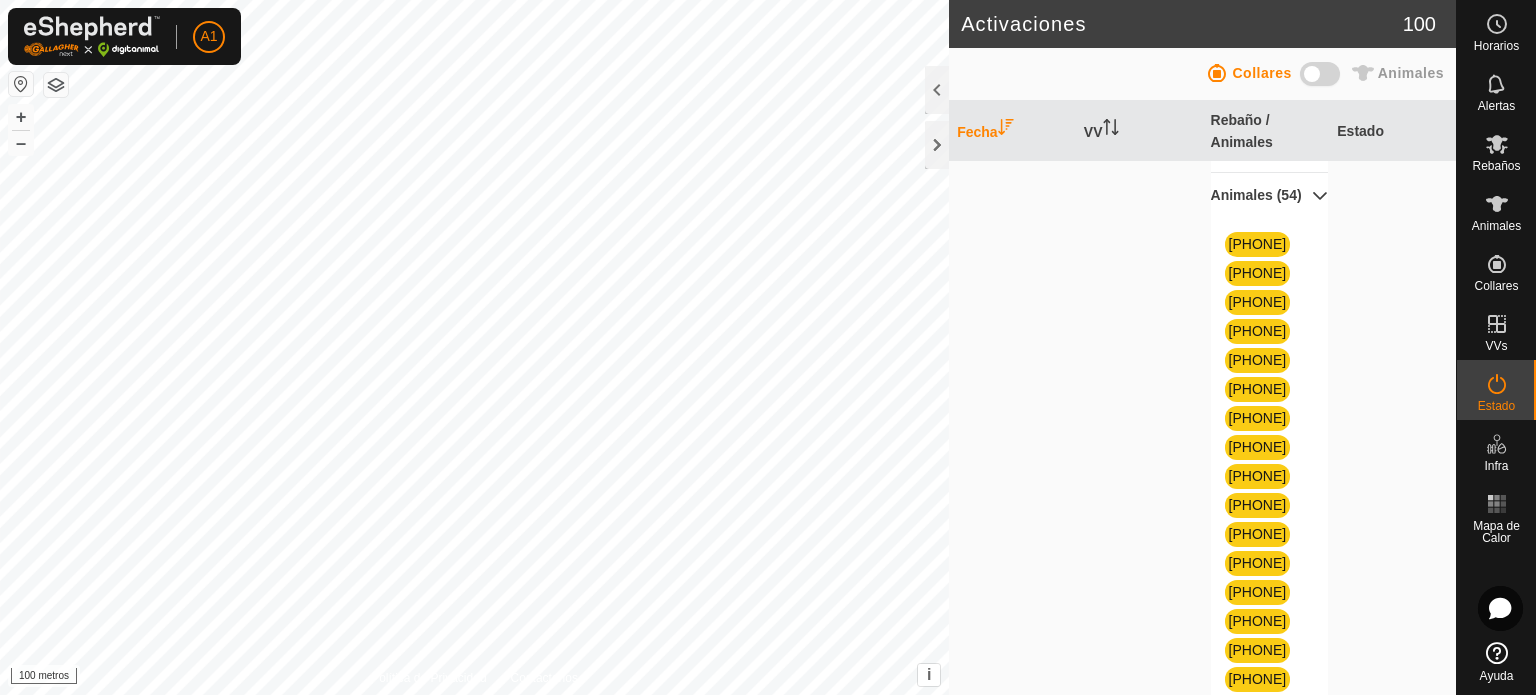 scroll, scrollTop: 0, scrollLeft: 0, axis: both 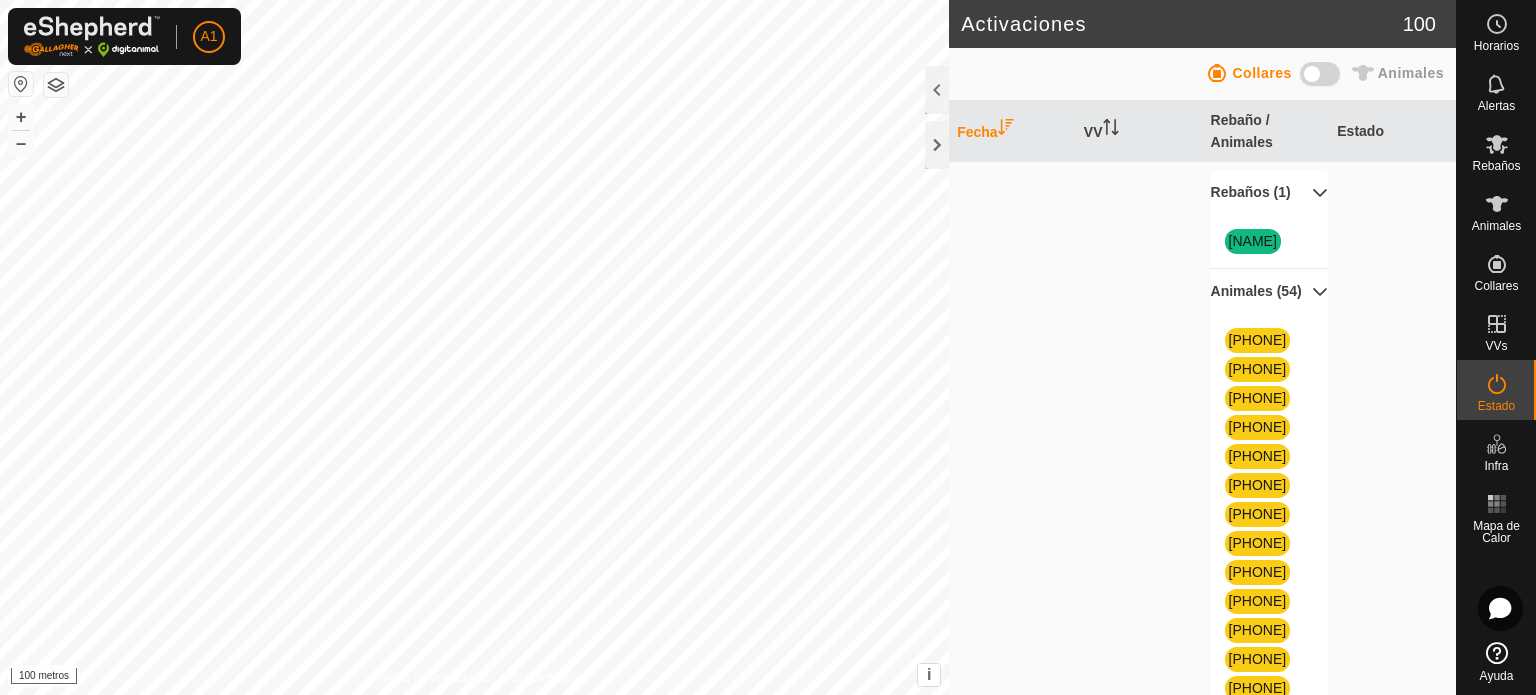 click on "Animales (54)" at bounding box center (1269, 291) 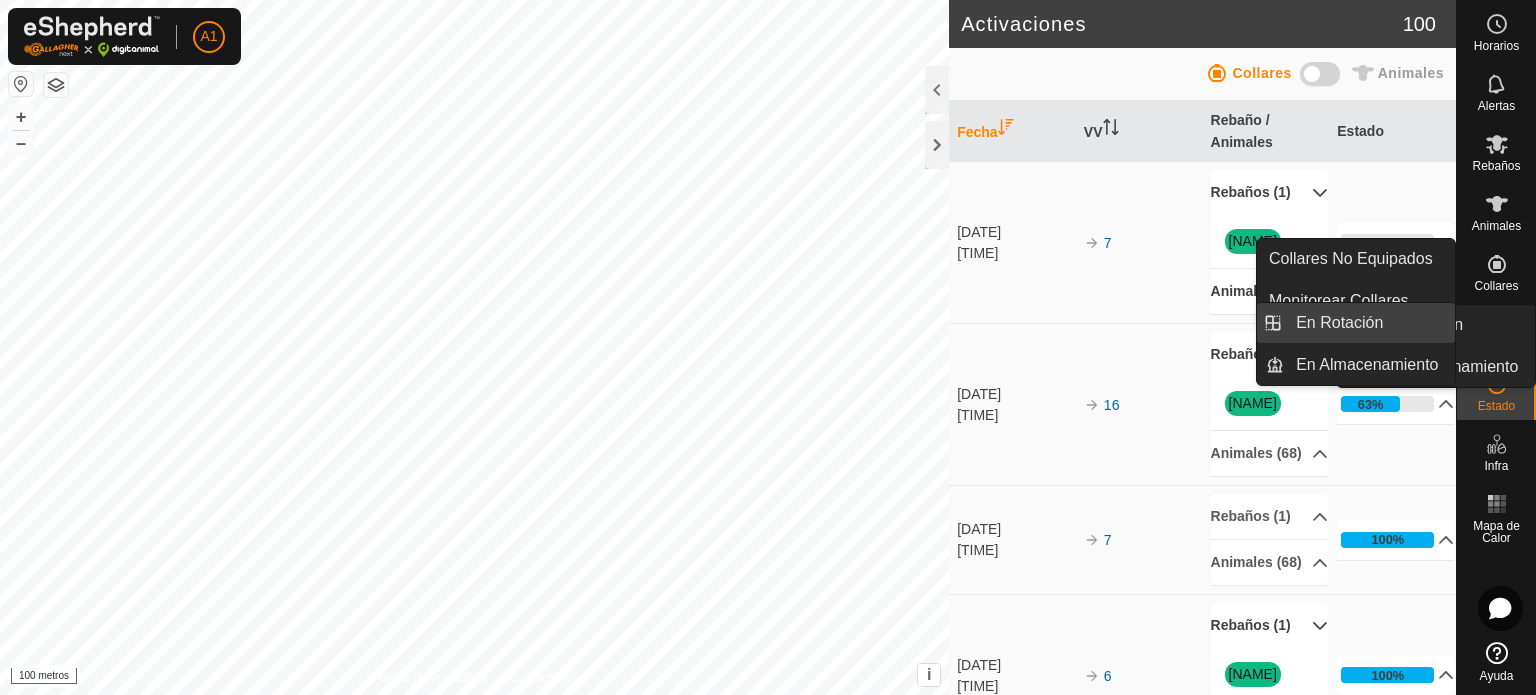 click 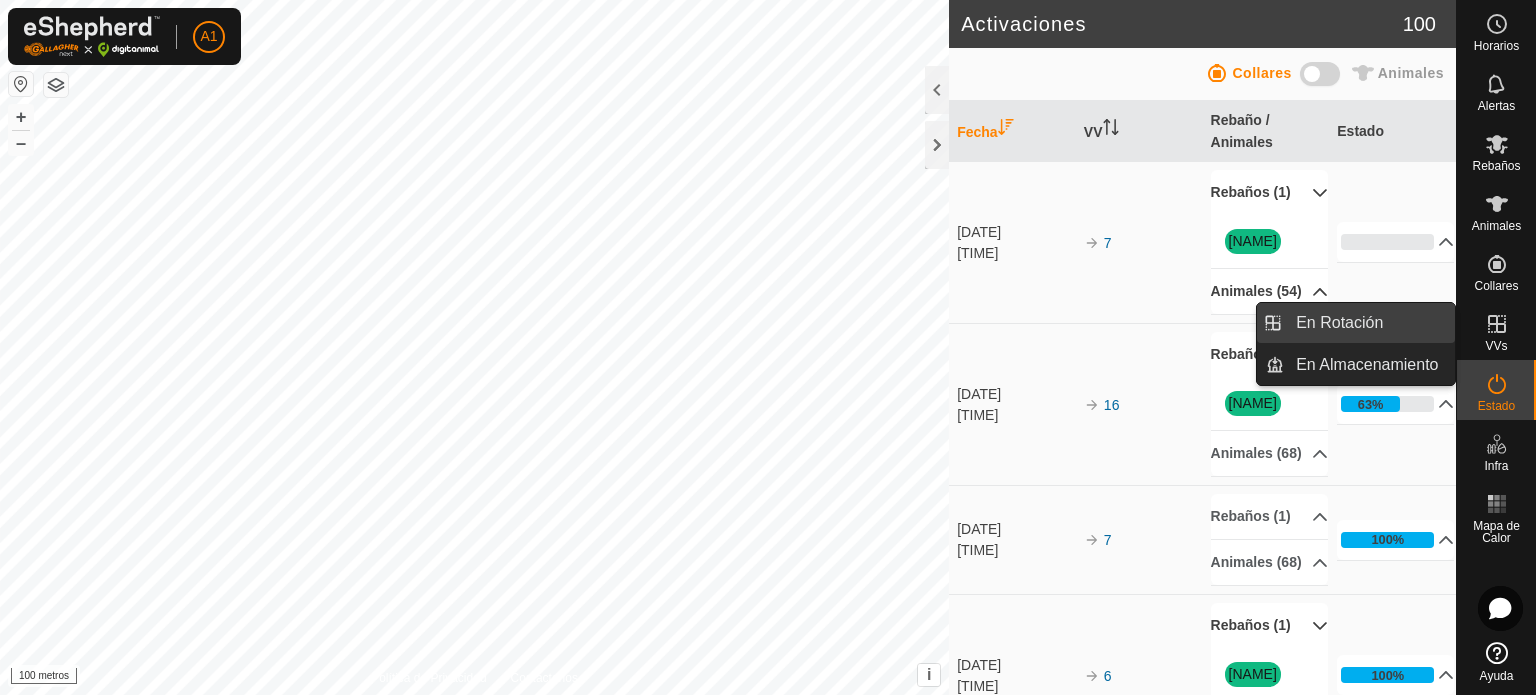click on "En Rotación" at bounding box center (1339, 323) 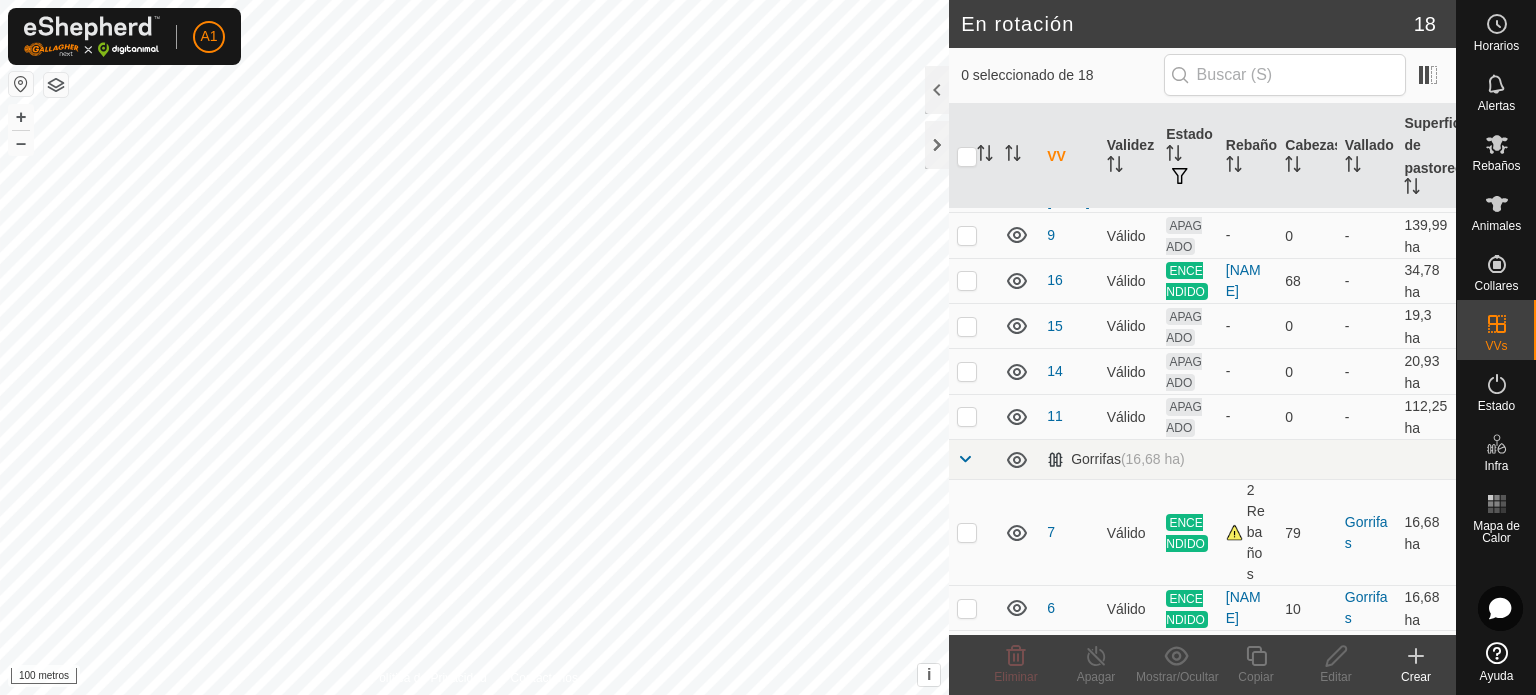 scroll, scrollTop: 424, scrollLeft: 0, axis: vertical 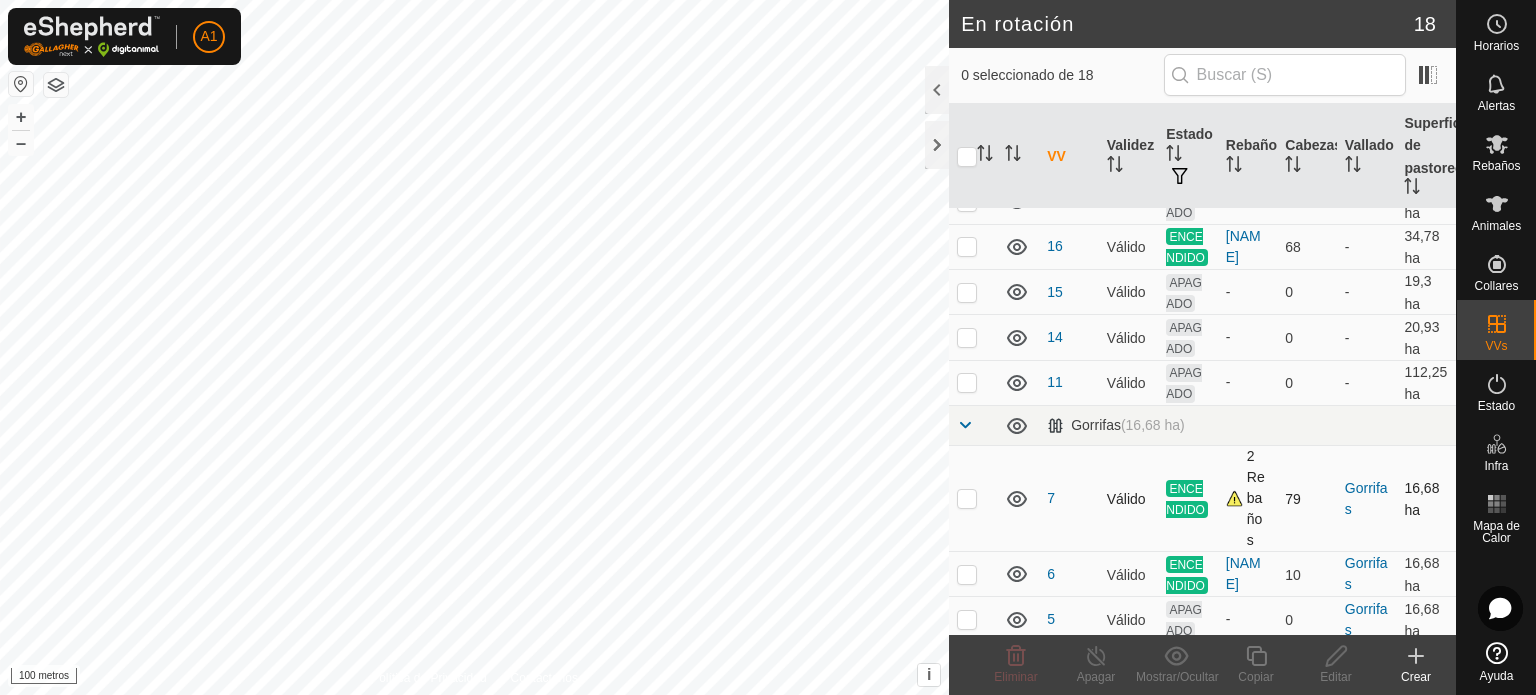 click at bounding box center (967, 498) 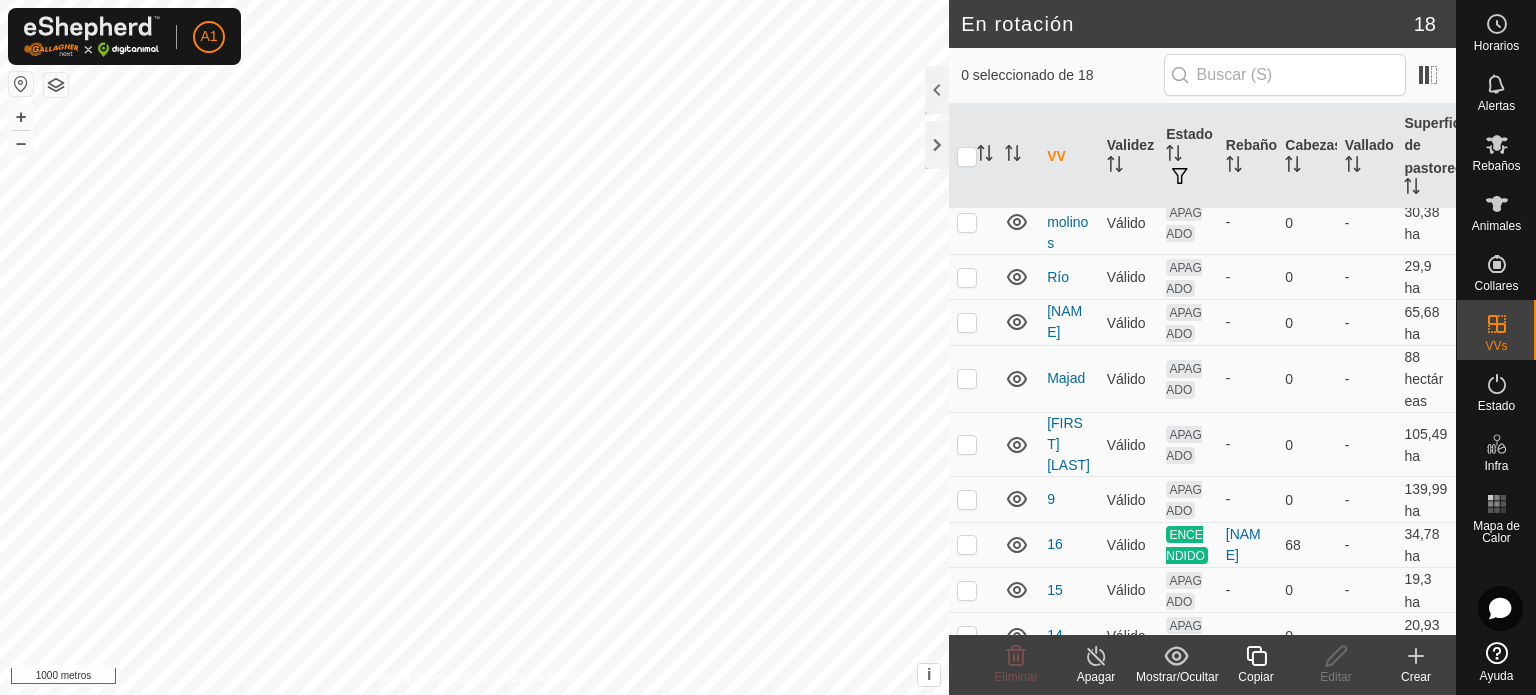 scroll, scrollTop: 204, scrollLeft: 0, axis: vertical 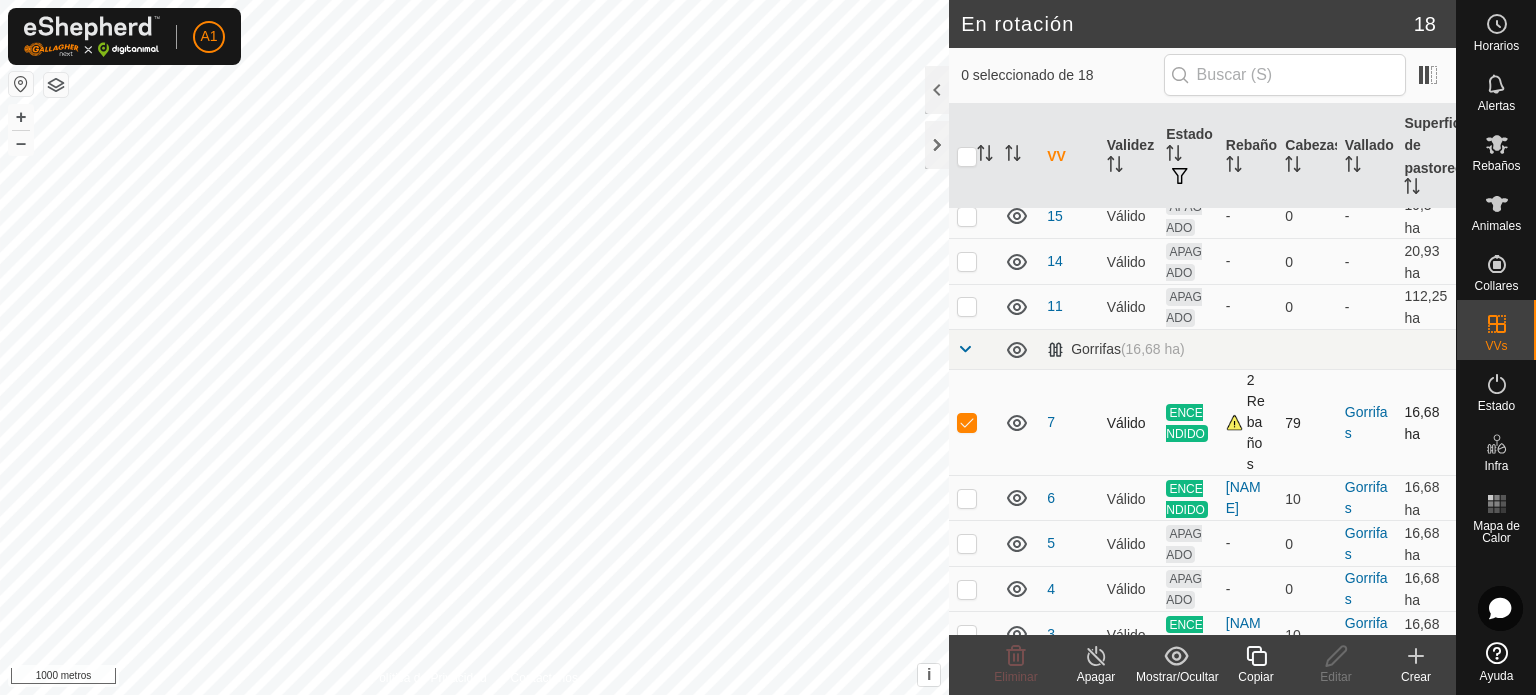 click at bounding box center (967, 422) 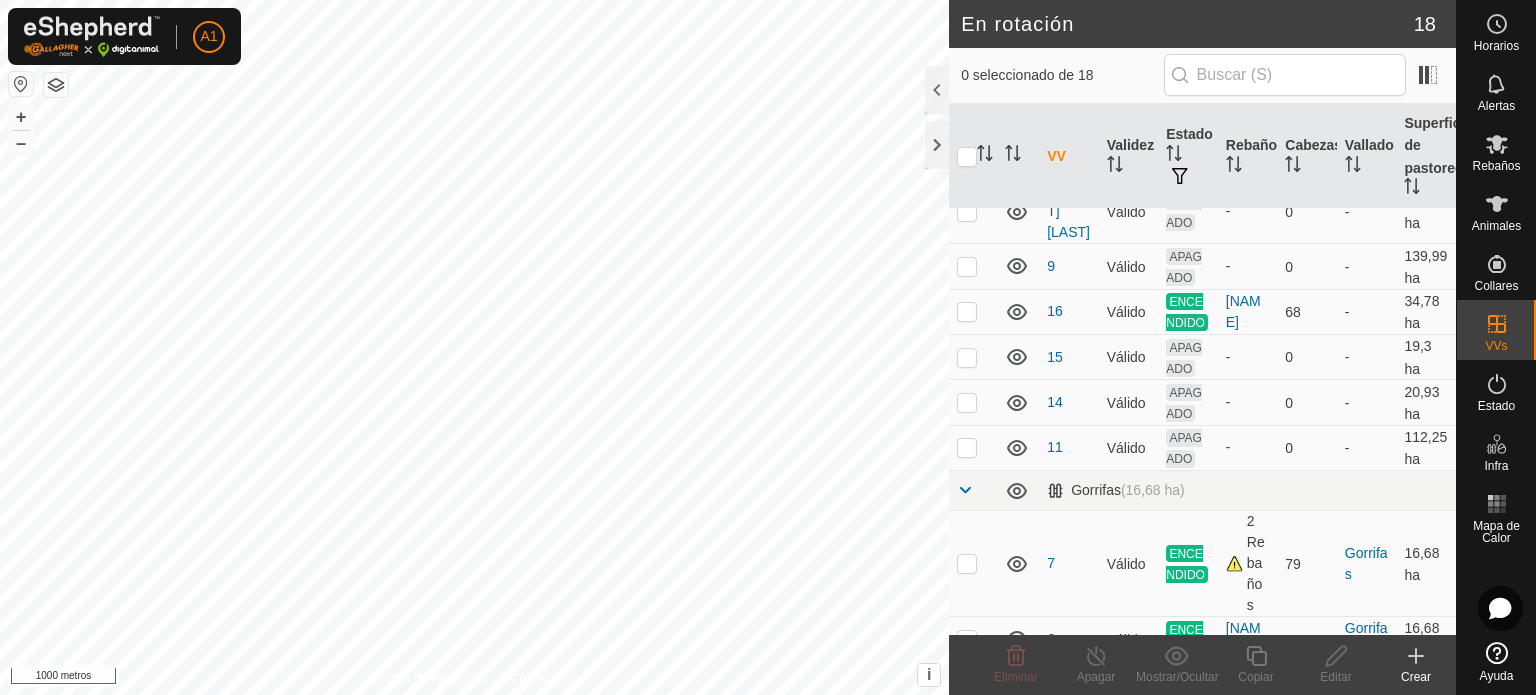 scroll, scrollTop: 357, scrollLeft: 0, axis: vertical 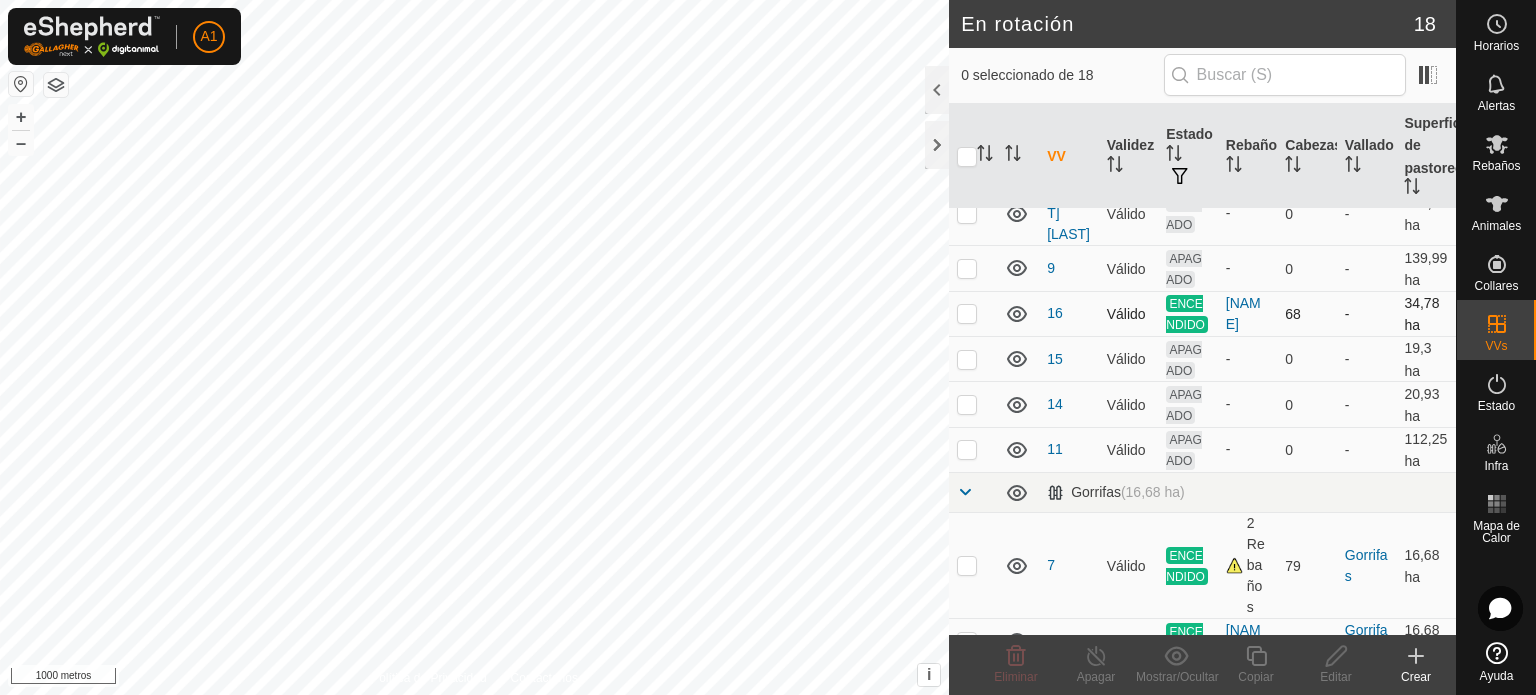 click at bounding box center [967, 313] 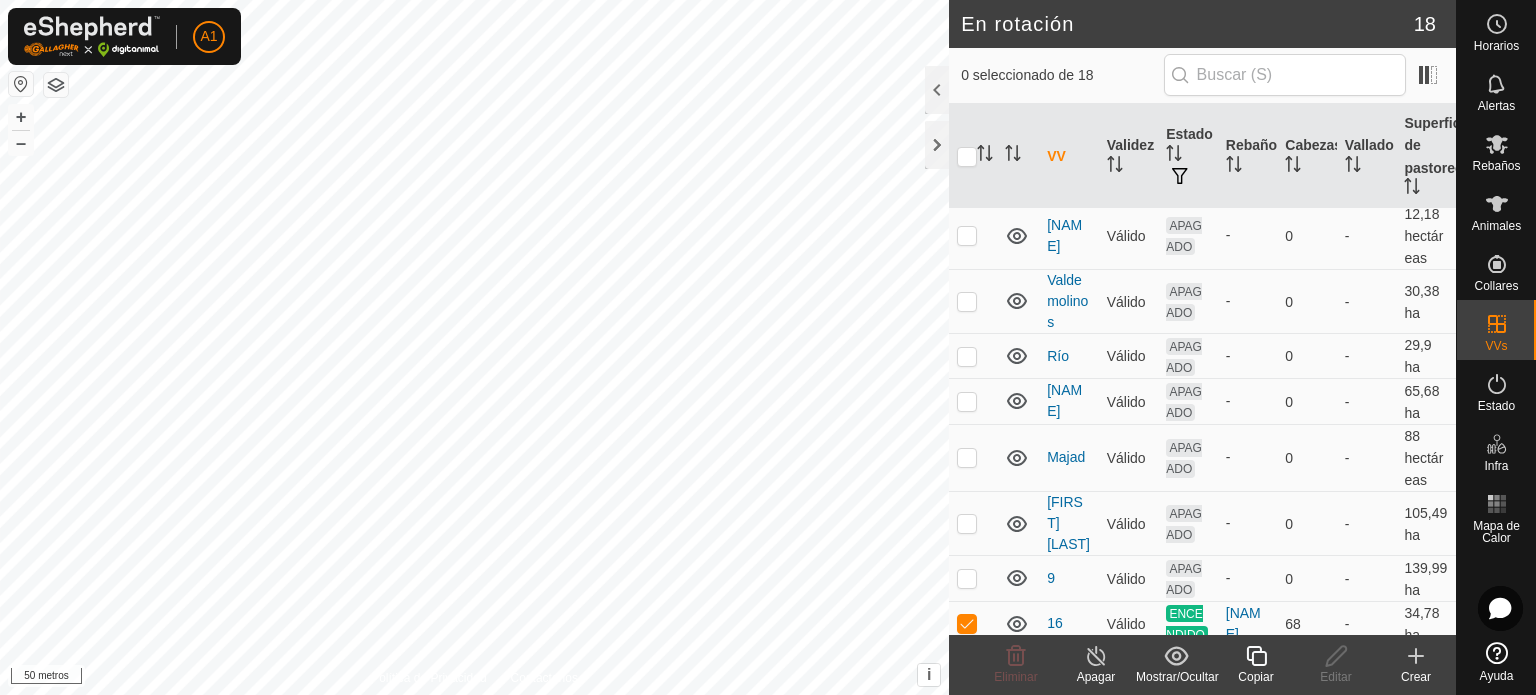 scroll, scrollTop: 0, scrollLeft: 0, axis: both 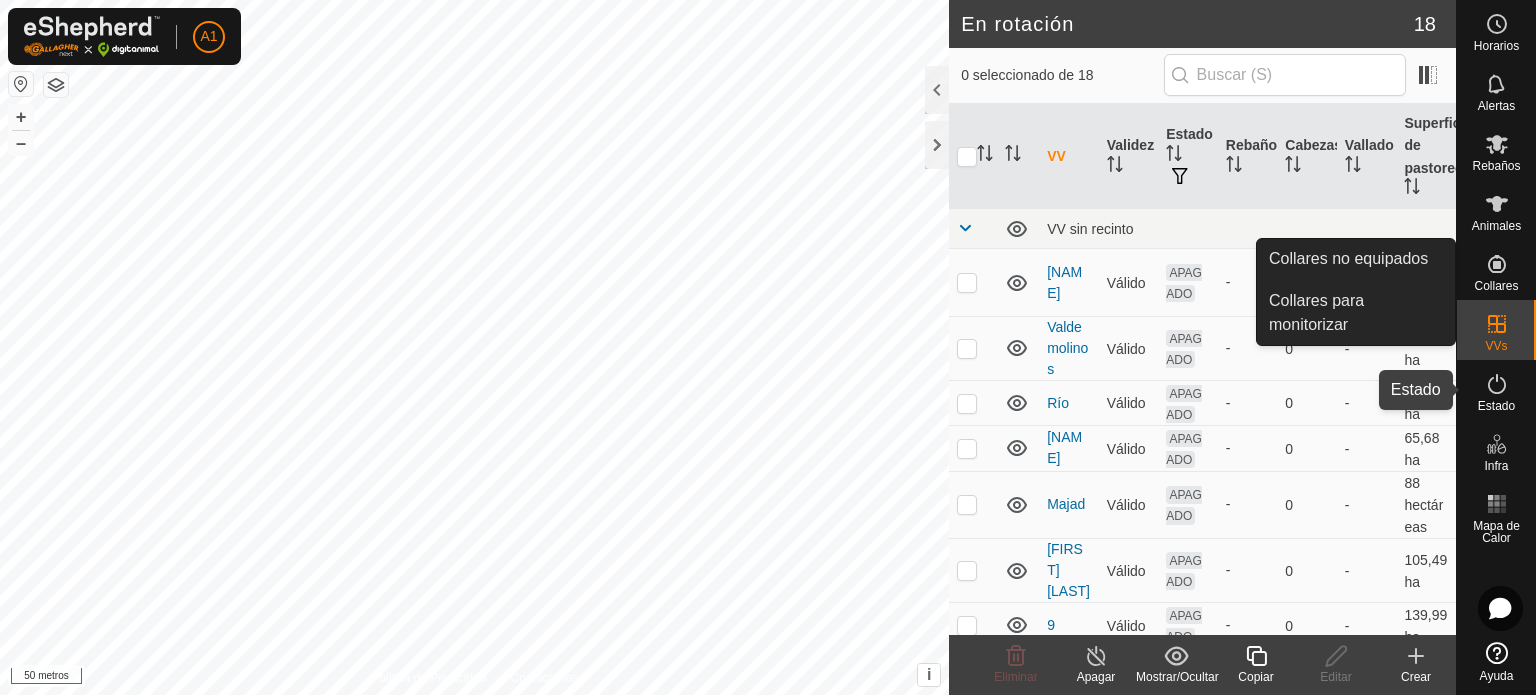 click on "Estado" at bounding box center [1496, 406] 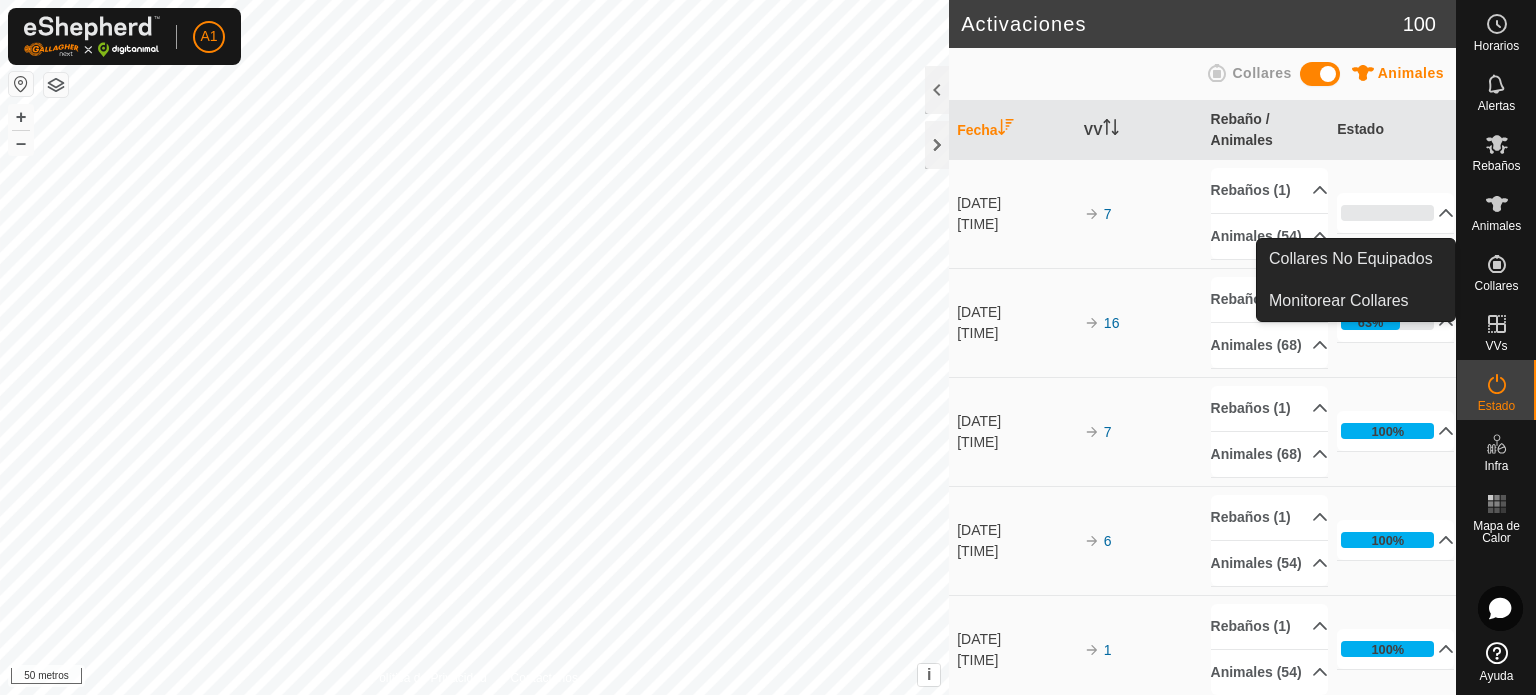 click on "Collares No Equipados" at bounding box center [1351, 259] 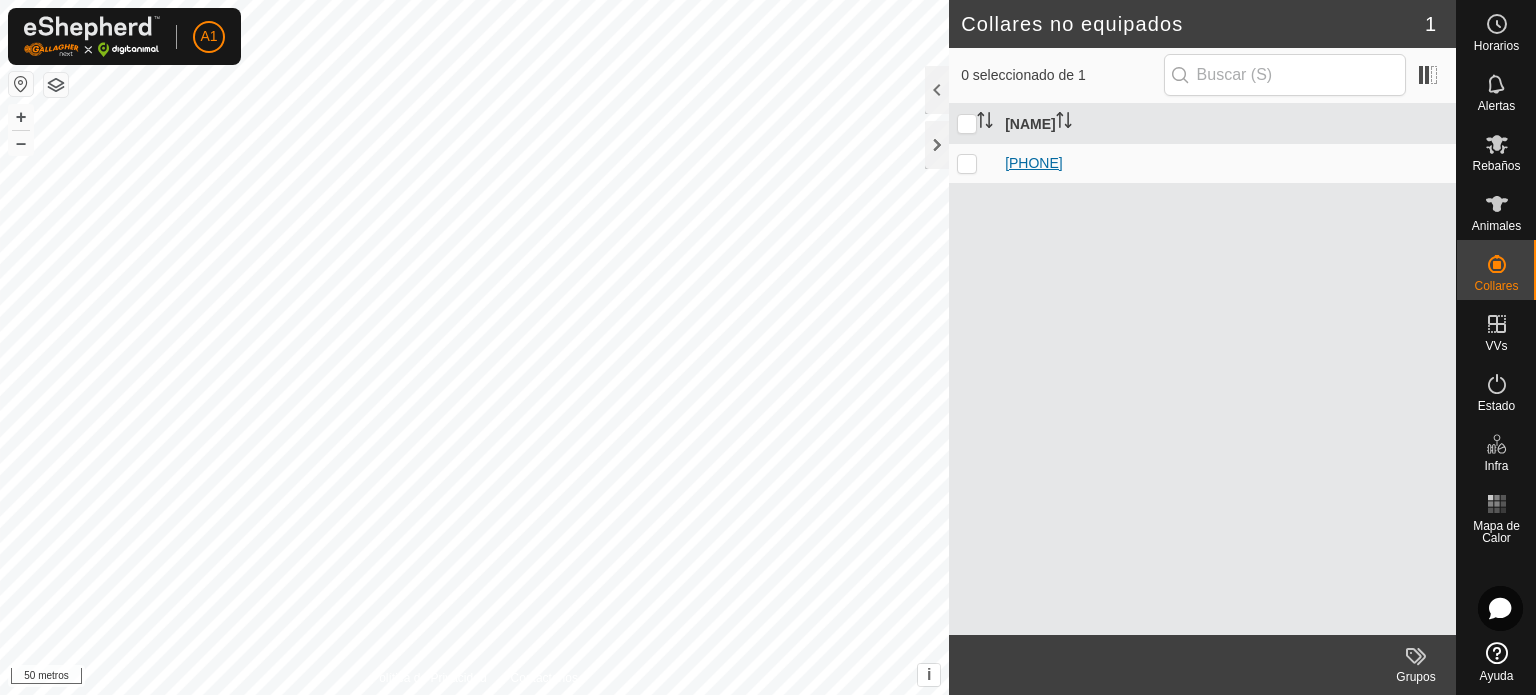 click on "[PHONE]" at bounding box center (1034, 163) 